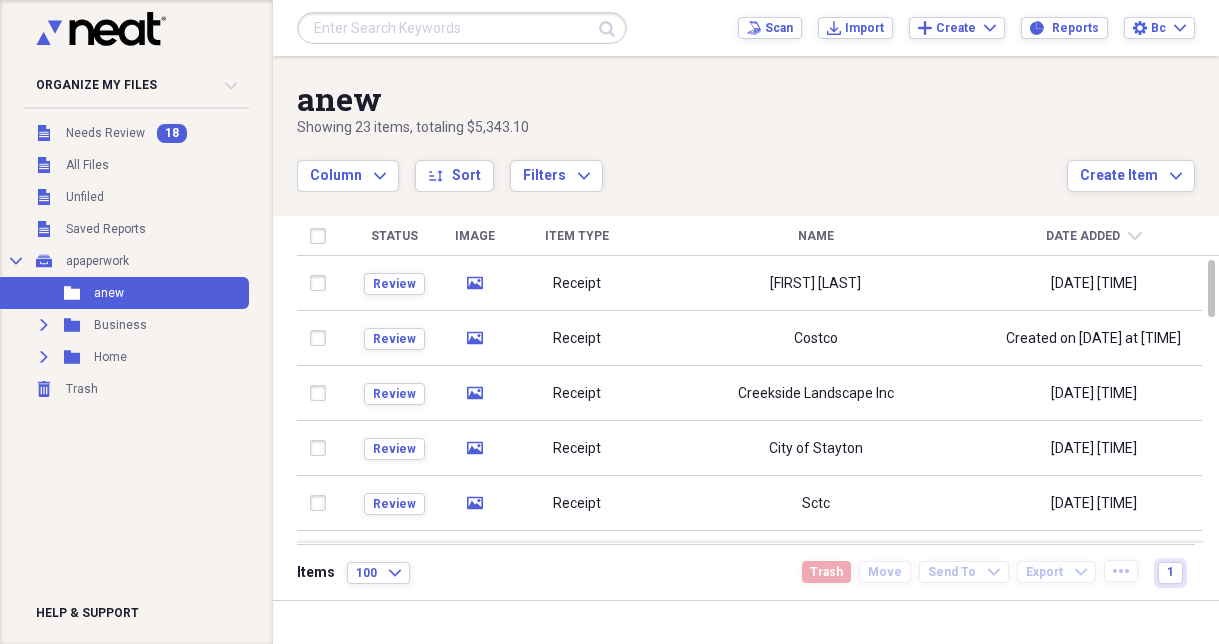 scroll, scrollTop: 0, scrollLeft: 0, axis: both 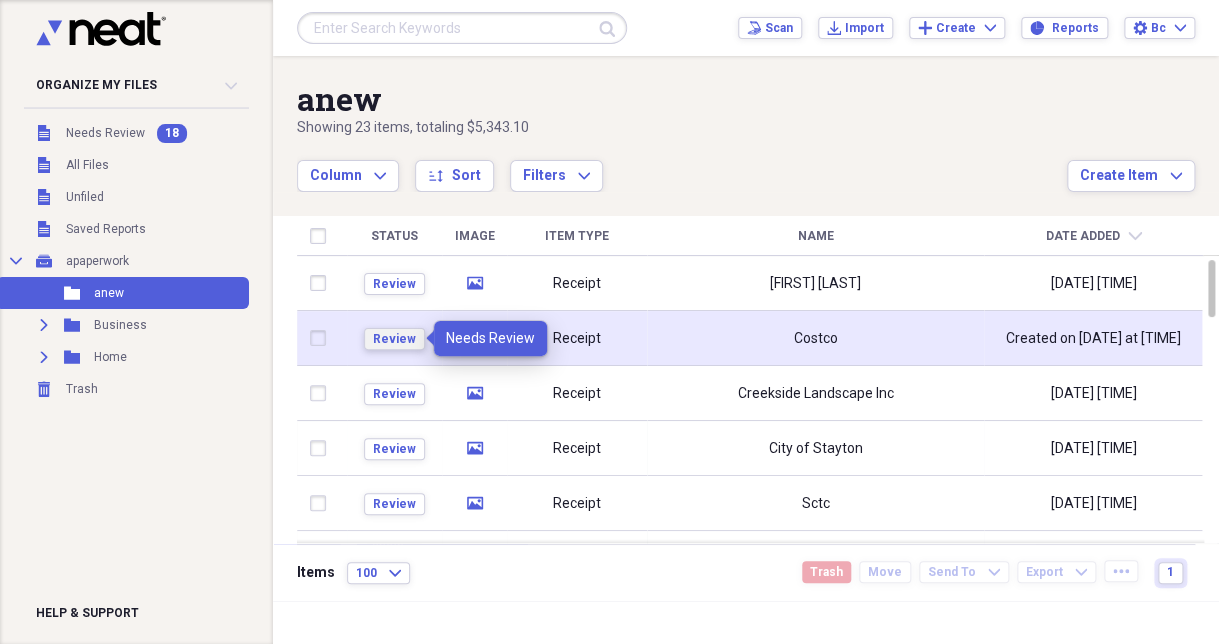 click on "Review" at bounding box center [394, 339] 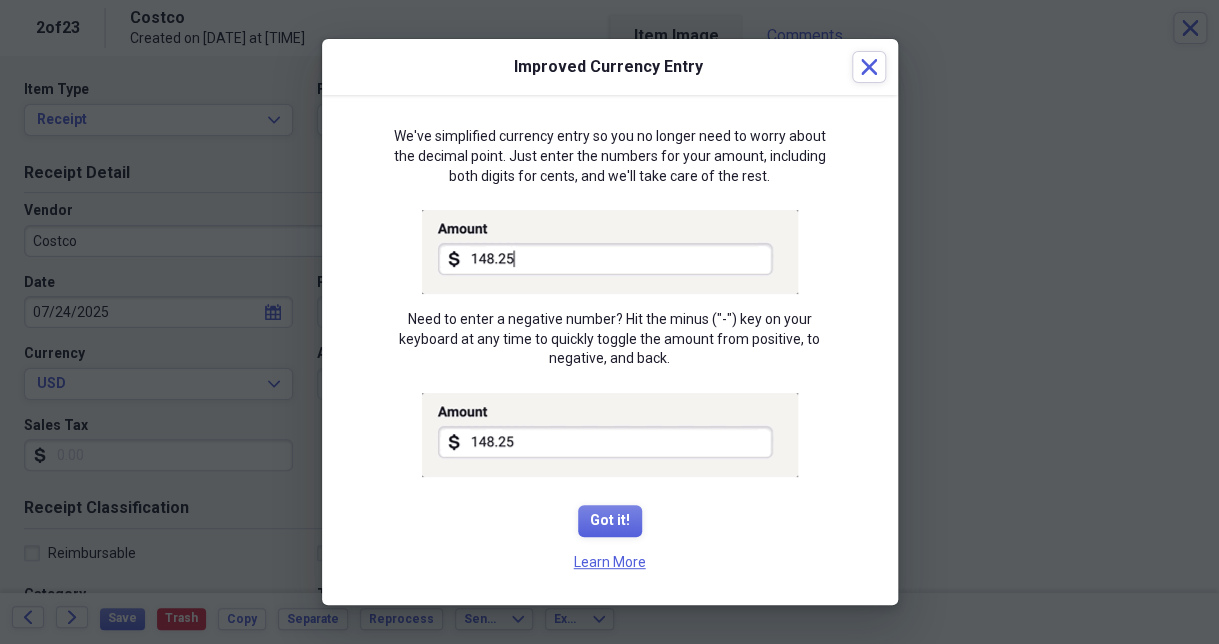 click on "Created on [DATE] at [TIME] Review media Receipt [GENERAL] [GENERAL] [DATE] Review media Receipt [GENERAL] [GENERAL] [DATE] Review media Receipt [GENERAL] [GENERAL] [DATE] Review media Receipt [GENERAL] [GENERAL] [DATE] Review media Receipt [GENERAL] [GENERAL] [DATE] Review media Receipt [GENERAL] [GENERAL] [DATE] Review media Receipt [GENERAL] [GENERAL] [DATE] Review media Receipt [GENERAL] [GENERAL] [DATE] Review media Receipt [GENERAL] [GENERAL] [DATE] Review media Receipt [GENERAL] [GENERAL] [DATE]" at bounding box center (609, 322) 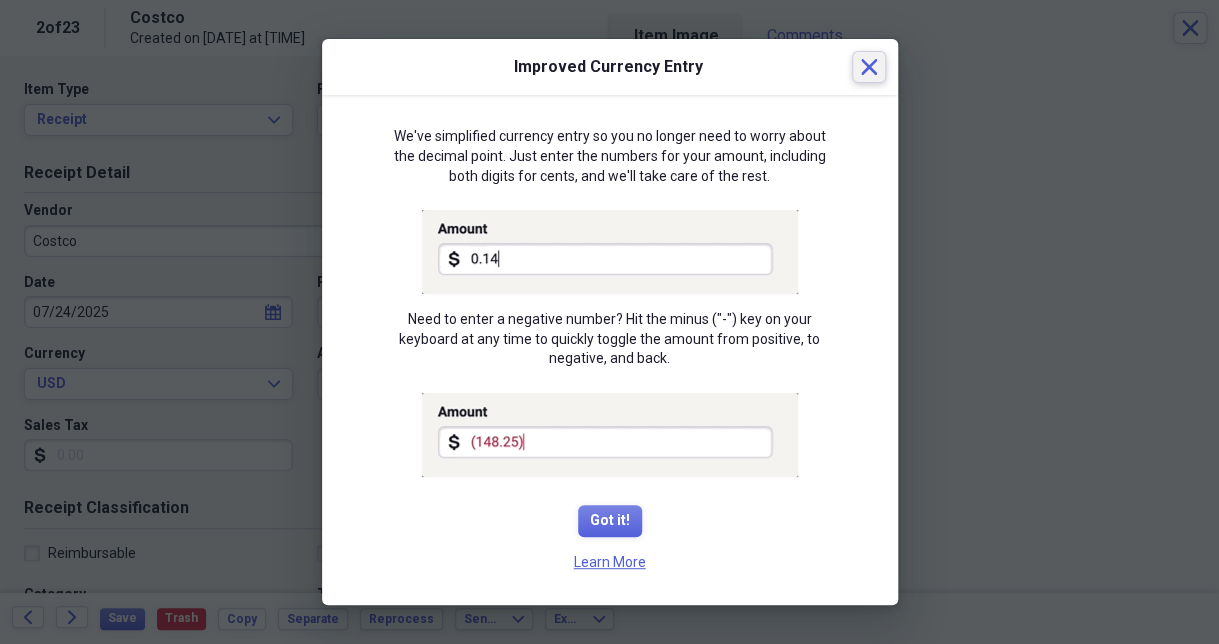 click on "Close" 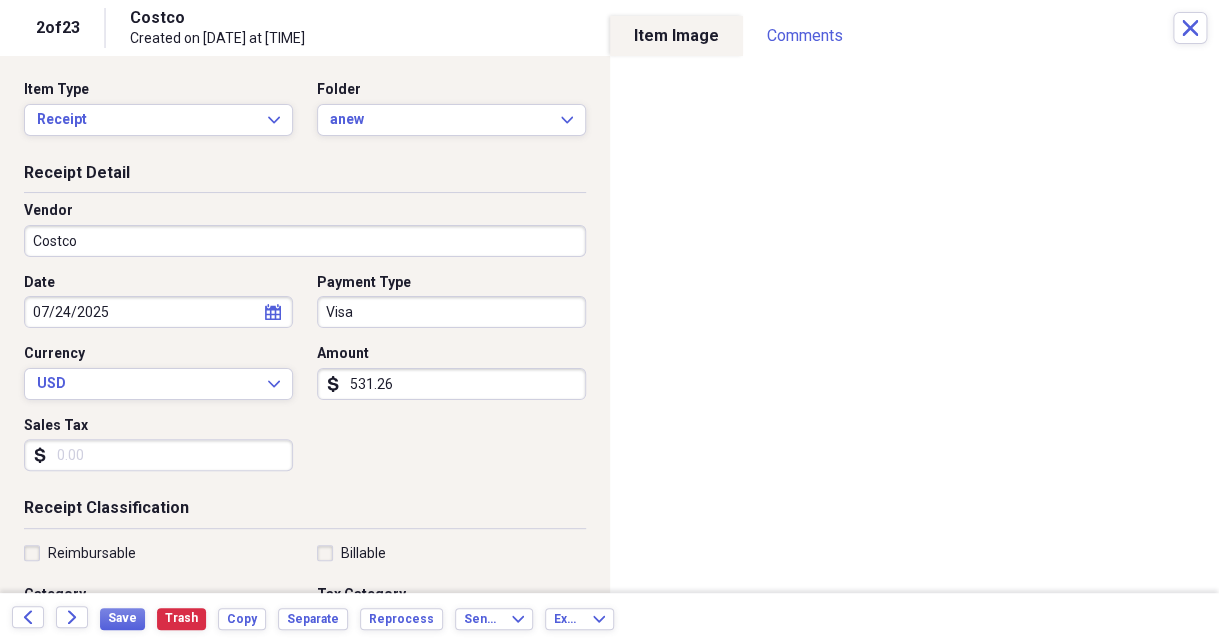 type on "531.26" 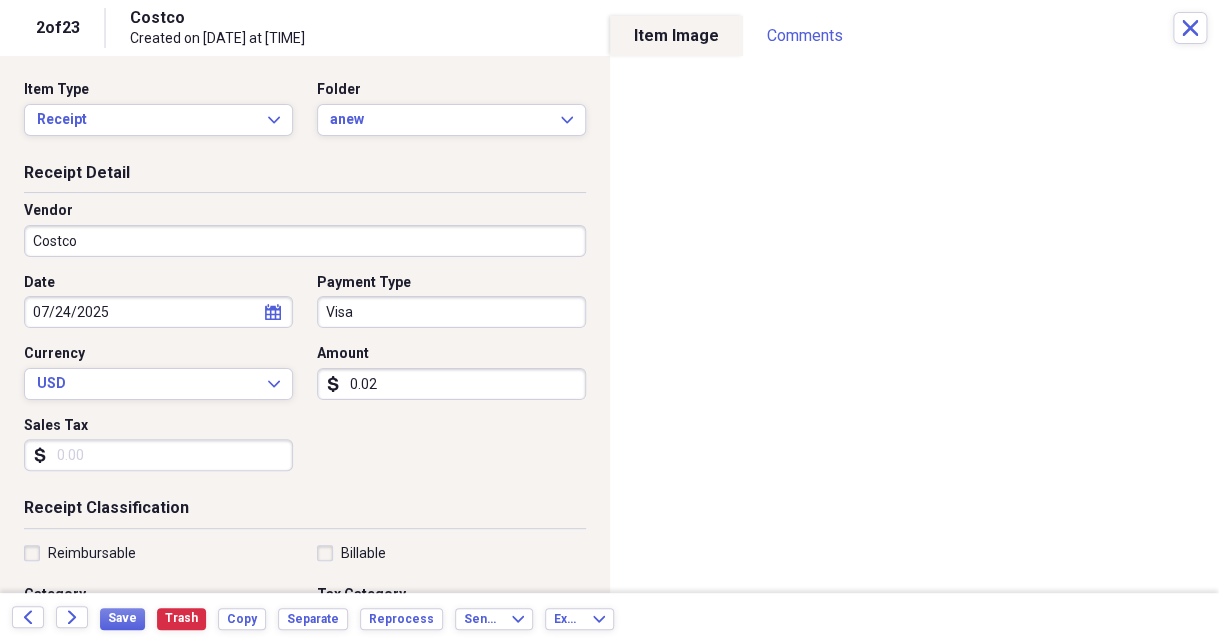 type on "0.02" 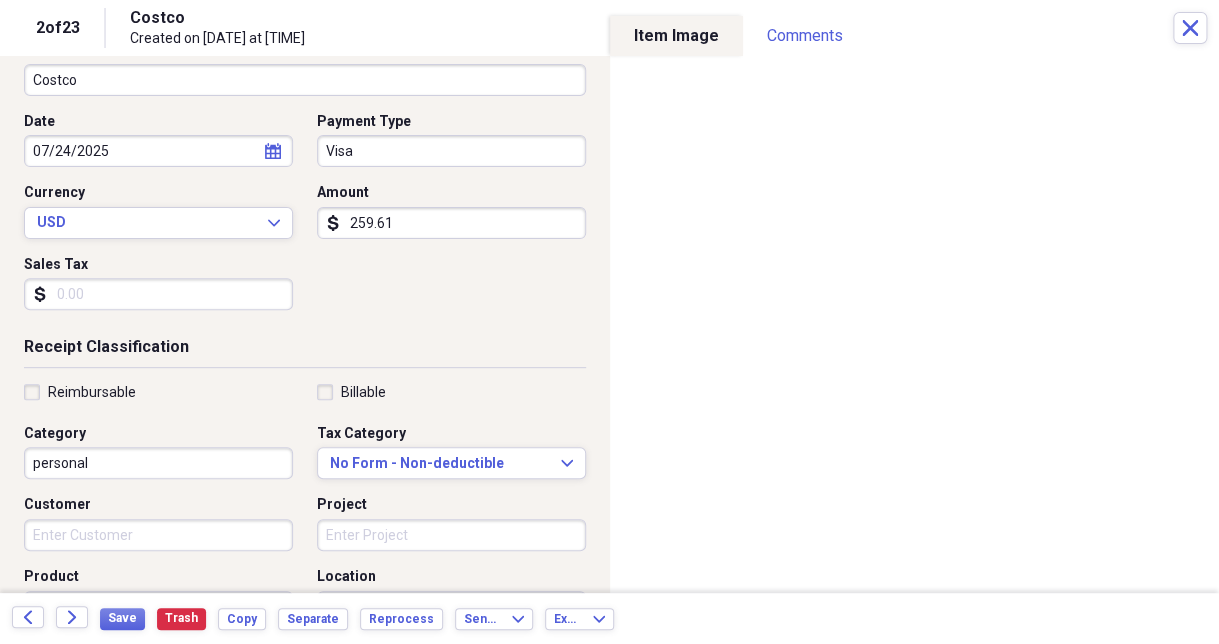 scroll, scrollTop: 108, scrollLeft: 0, axis: vertical 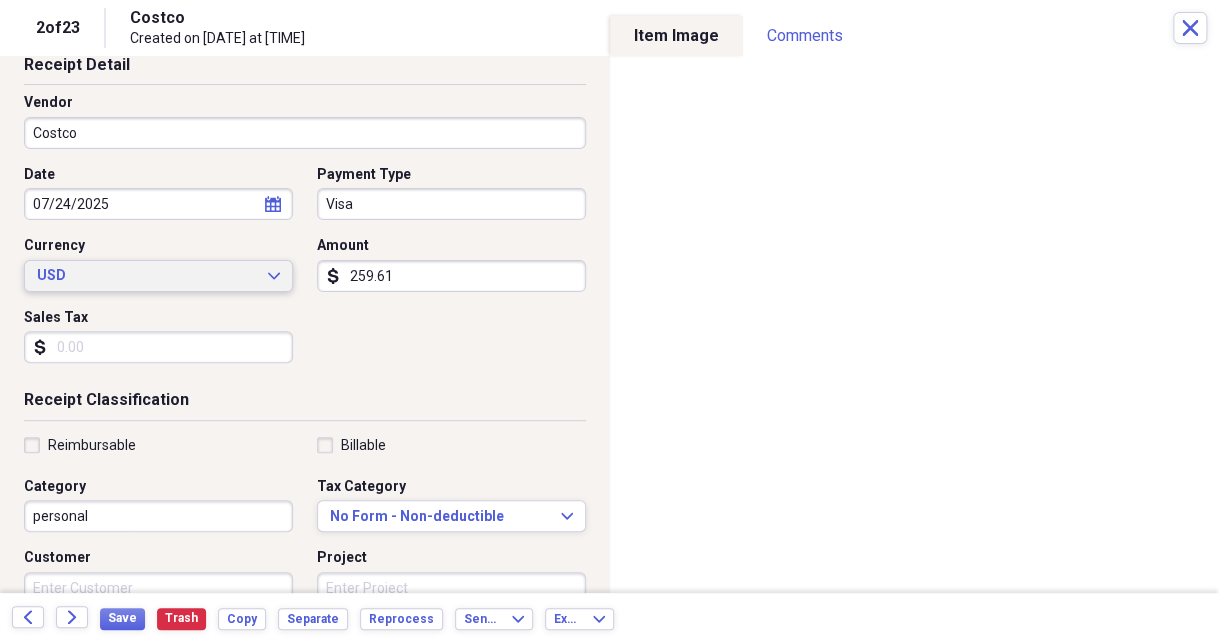 type on "259.61" 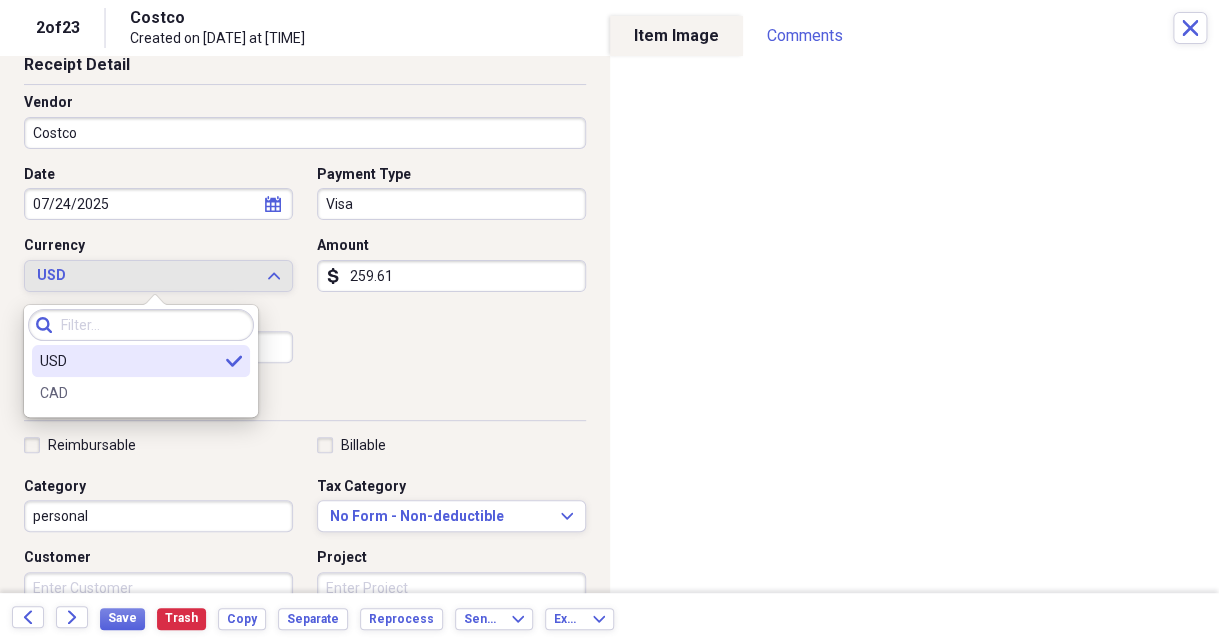 click on "USD" at bounding box center [129, 361] 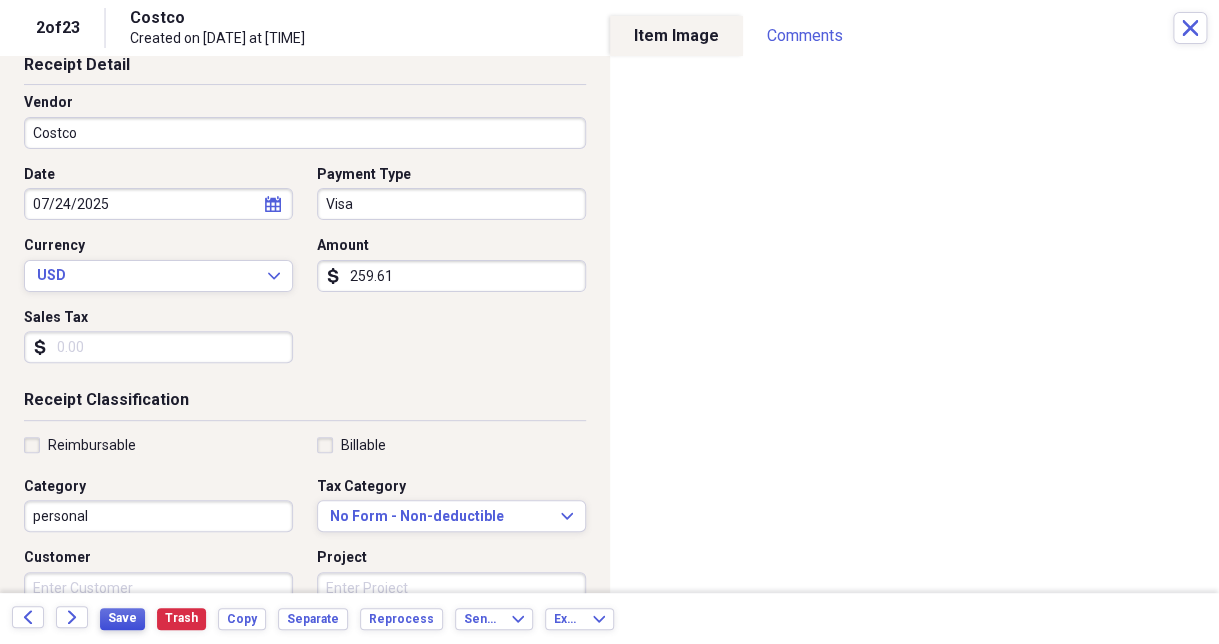 click on "Save" at bounding box center (122, 618) 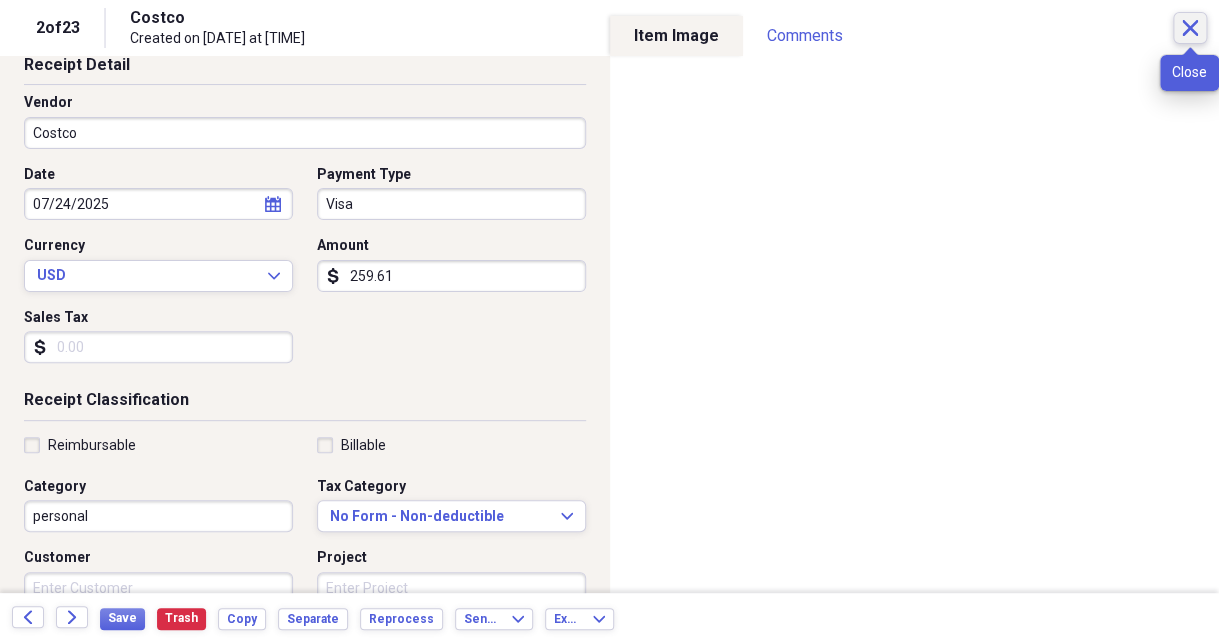 click 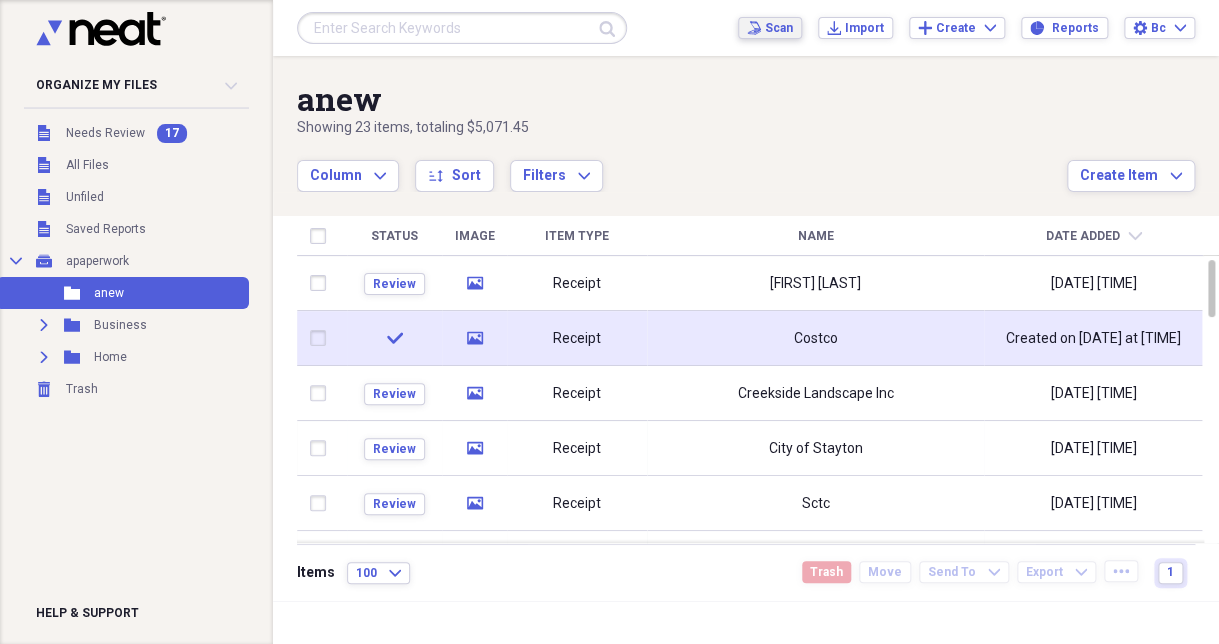 click on "Scan" 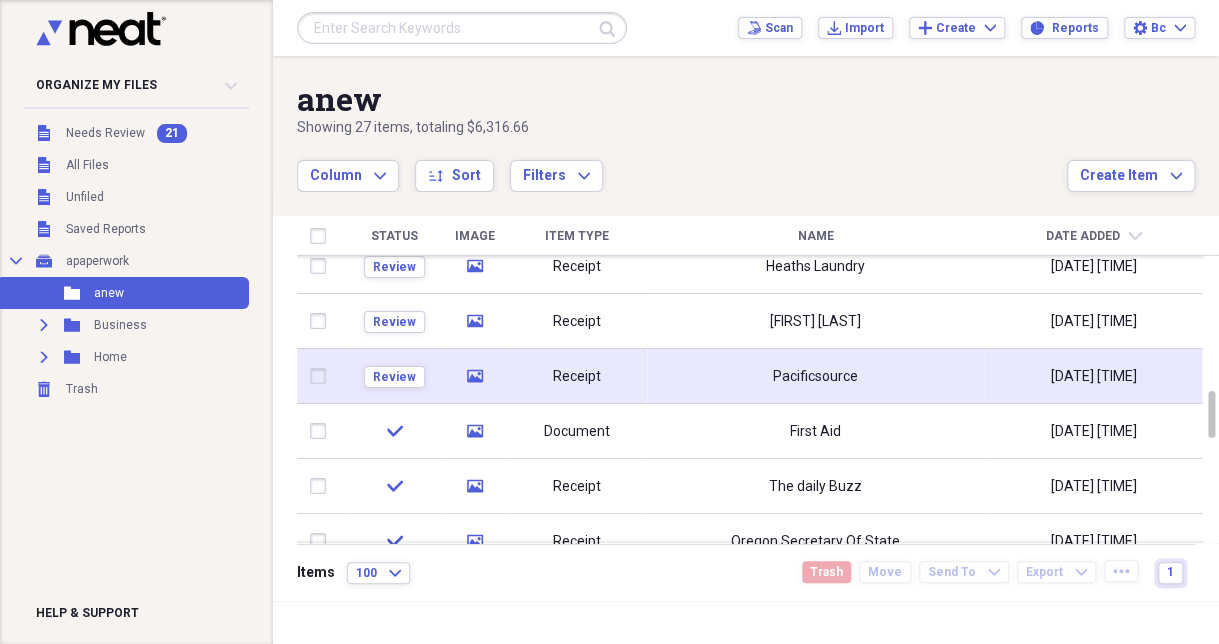 click on "Pacificsource" at bounding box center (815, 376) 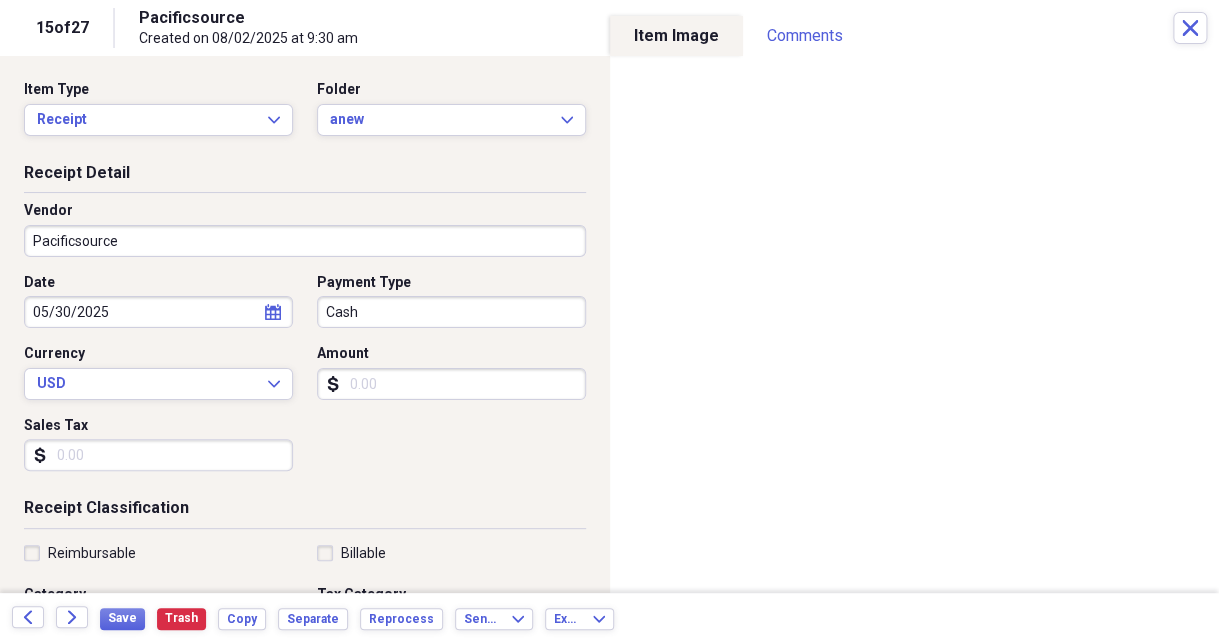 type 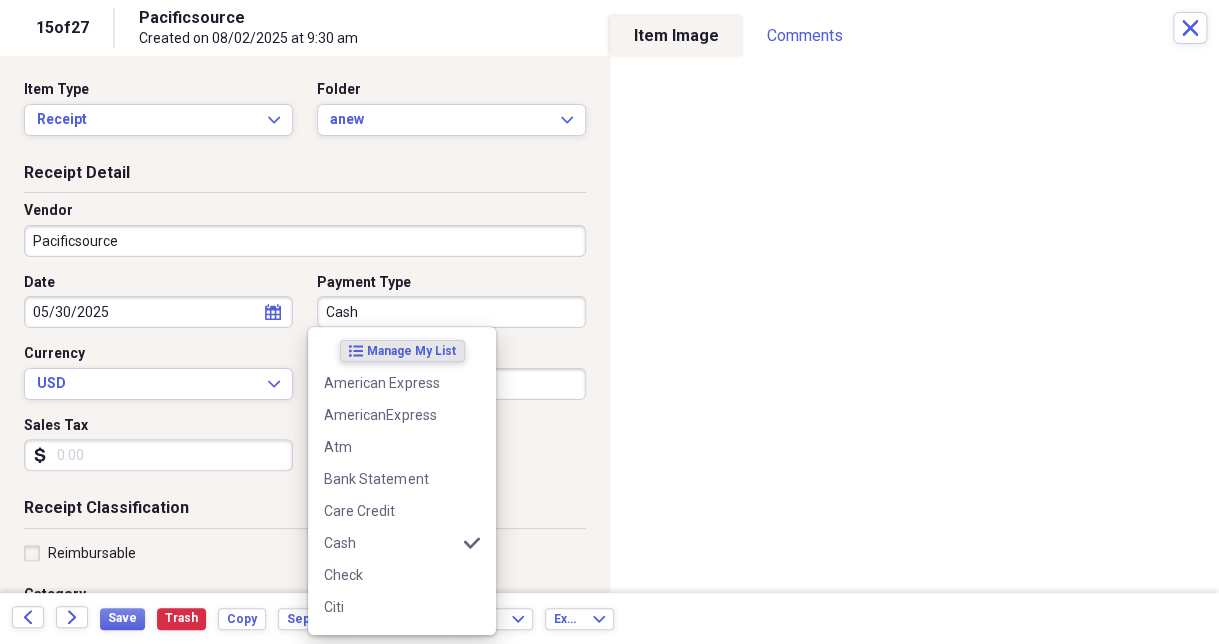 click on "Cash" at bounding box center (451, 312) 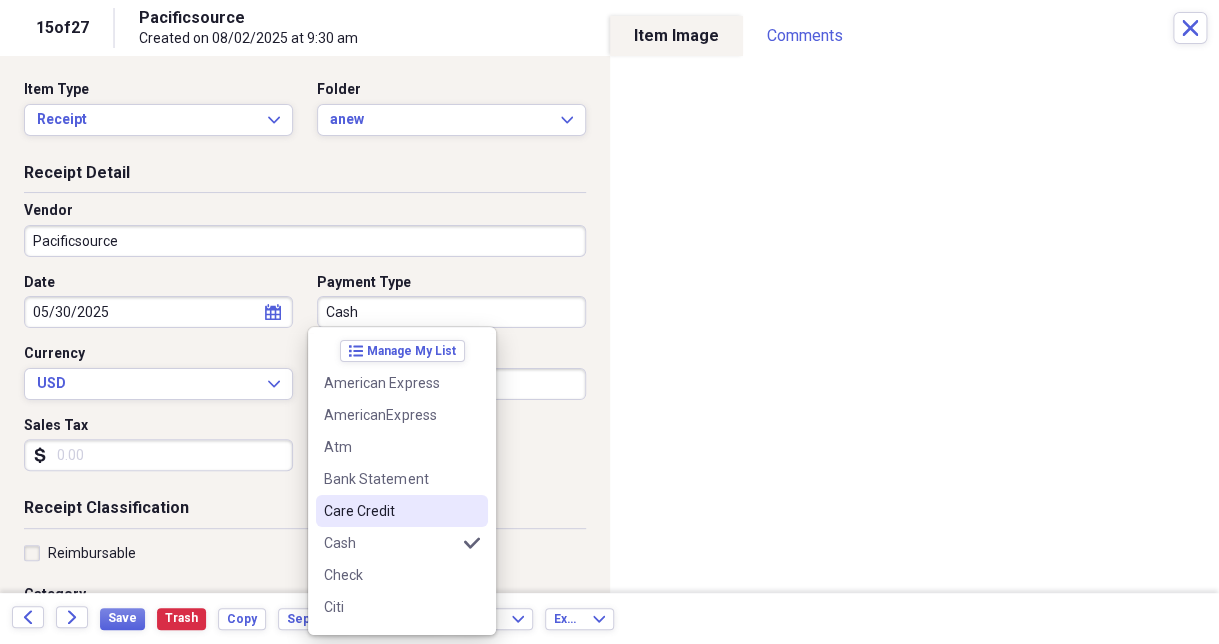 click on "Care Credit" at bounding box center (390, 511) 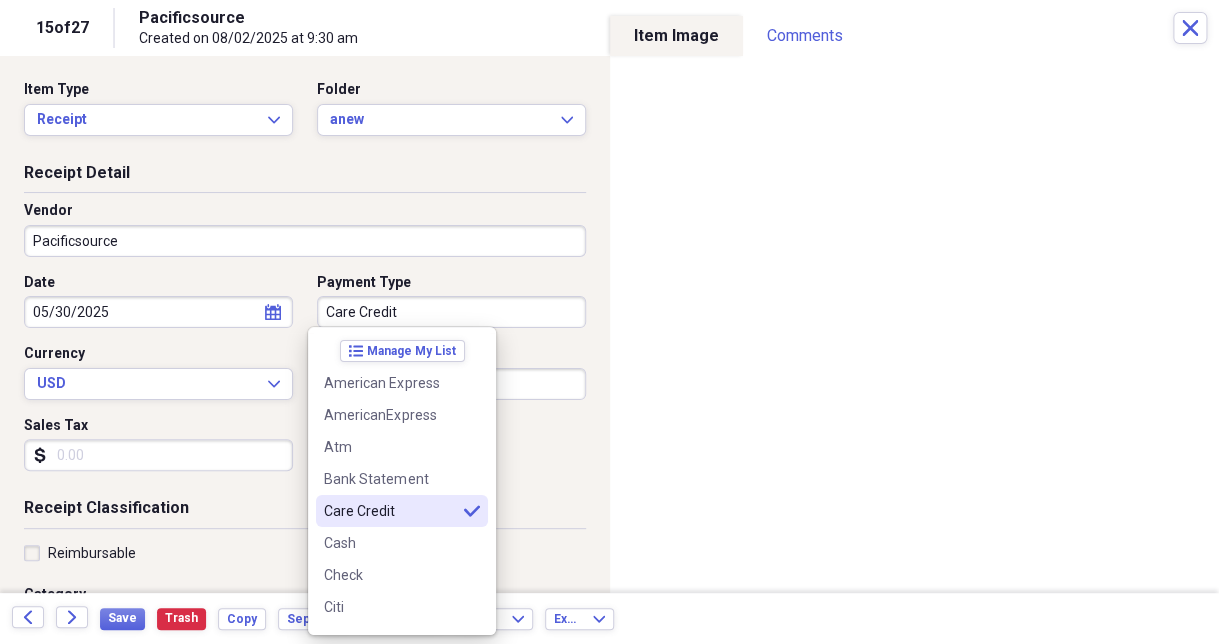 type on "Care Credit" 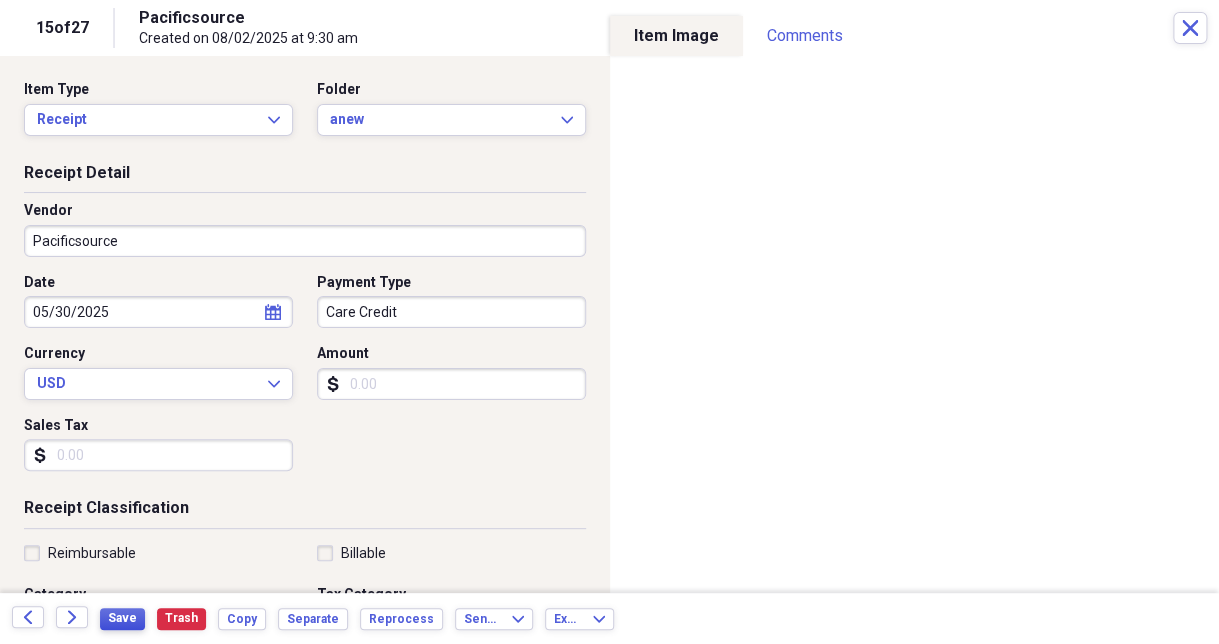 click on "Save" at bounding box center [122, 618] 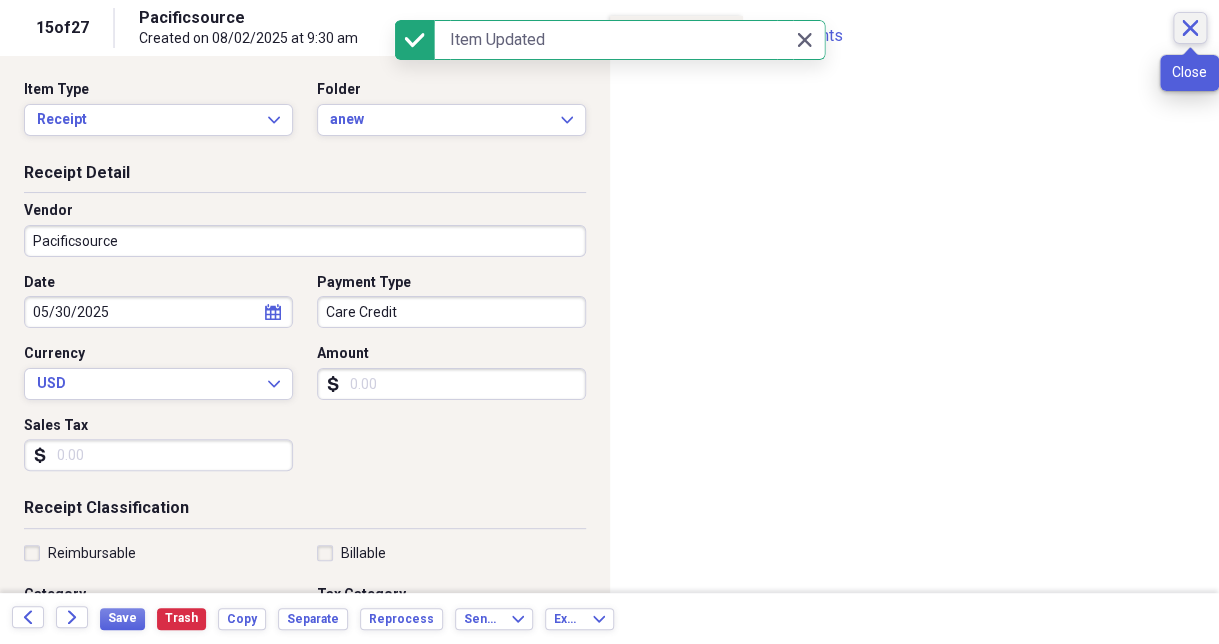 click on "Close" 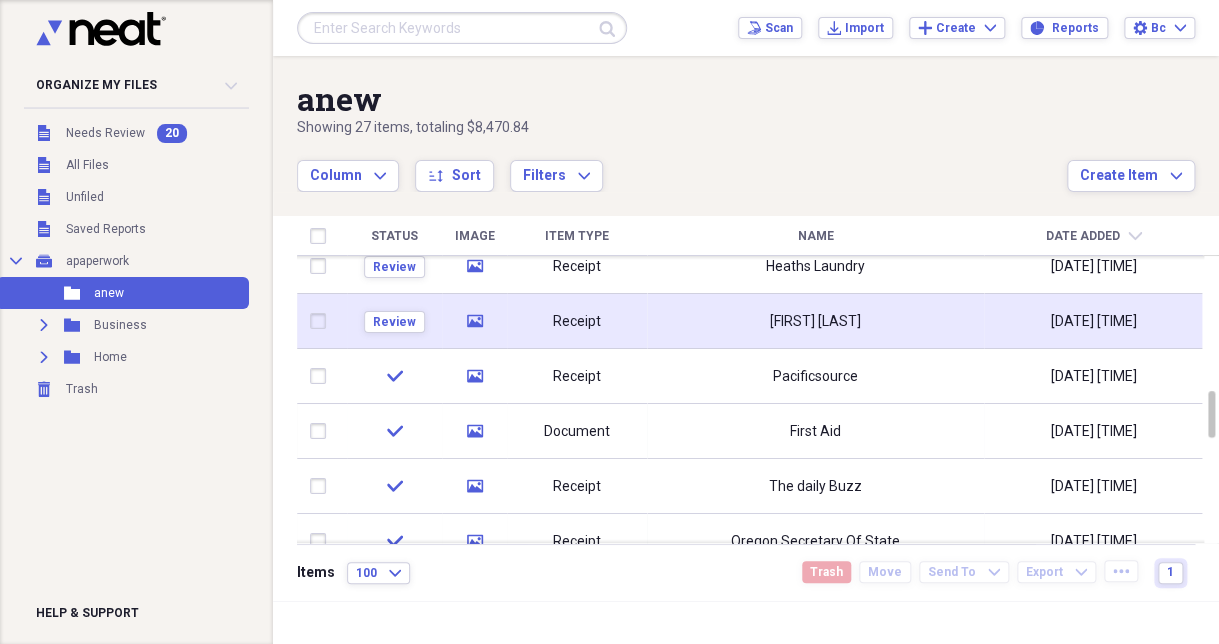 click on "[FIRST] [LAST]" at bounding box center [815, 321] 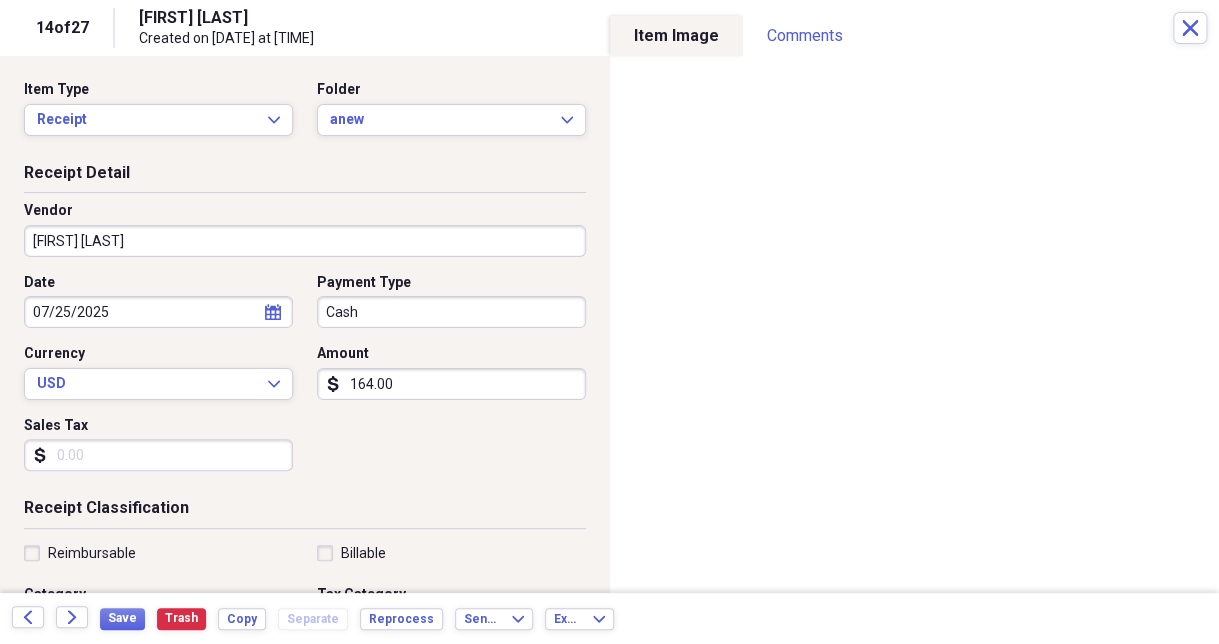 click on "[FIRST] [LAST]" at bounding box center (305, 241) 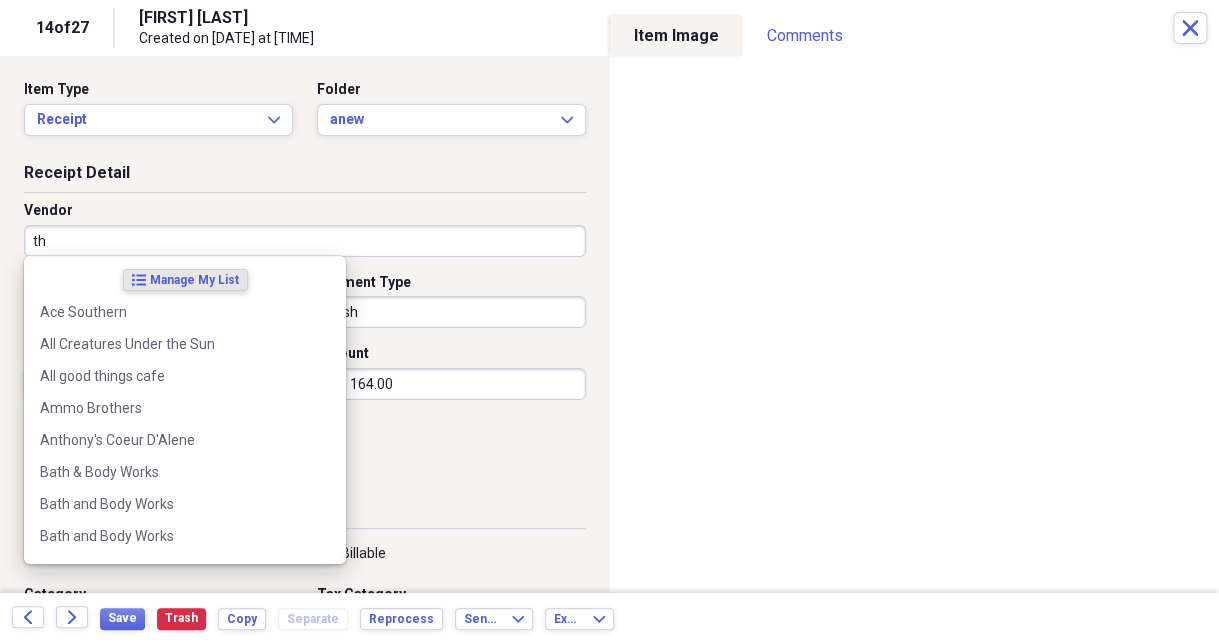 type on "t" 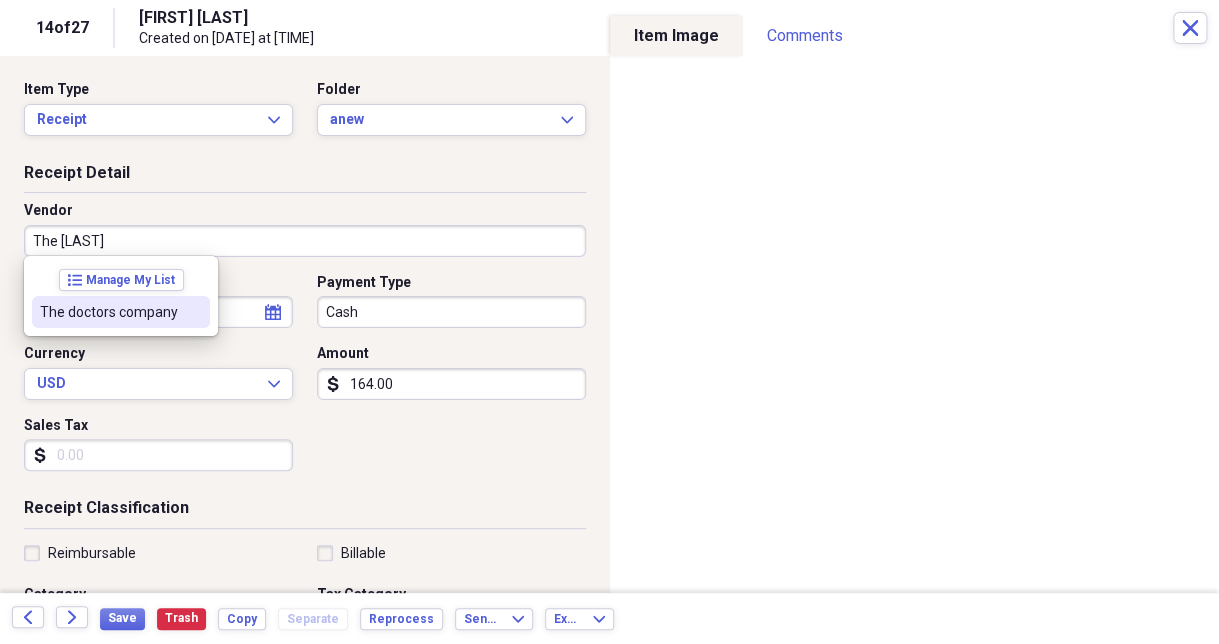 click on "The doctors company" at bounding box center [109, 312] 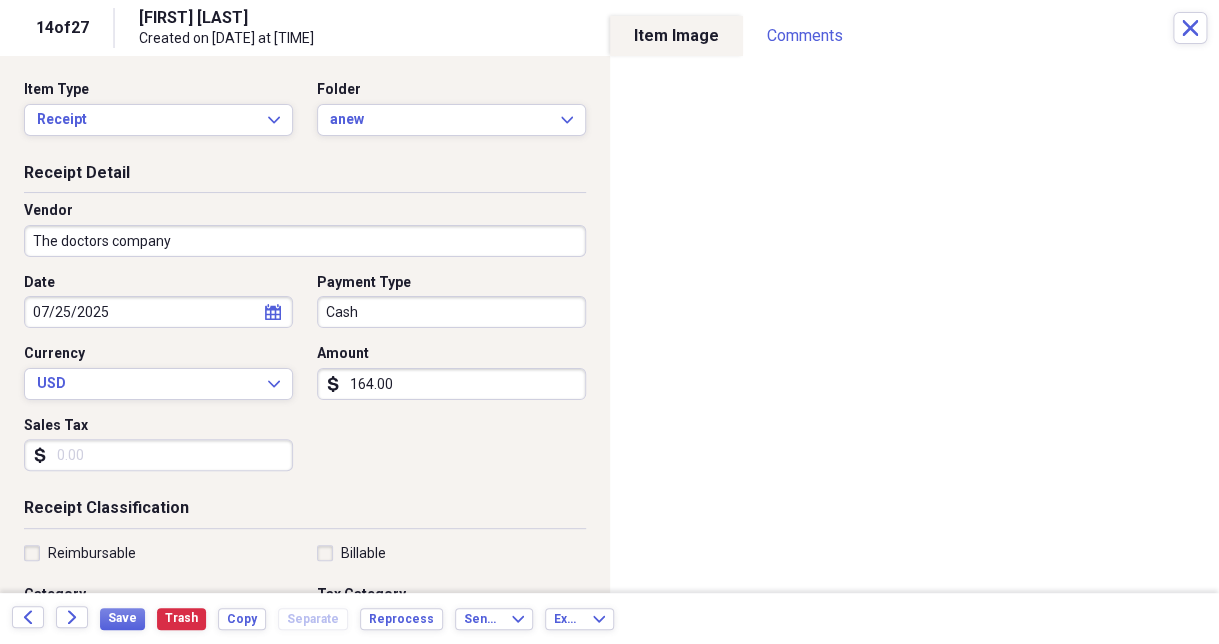 type on "insurance" 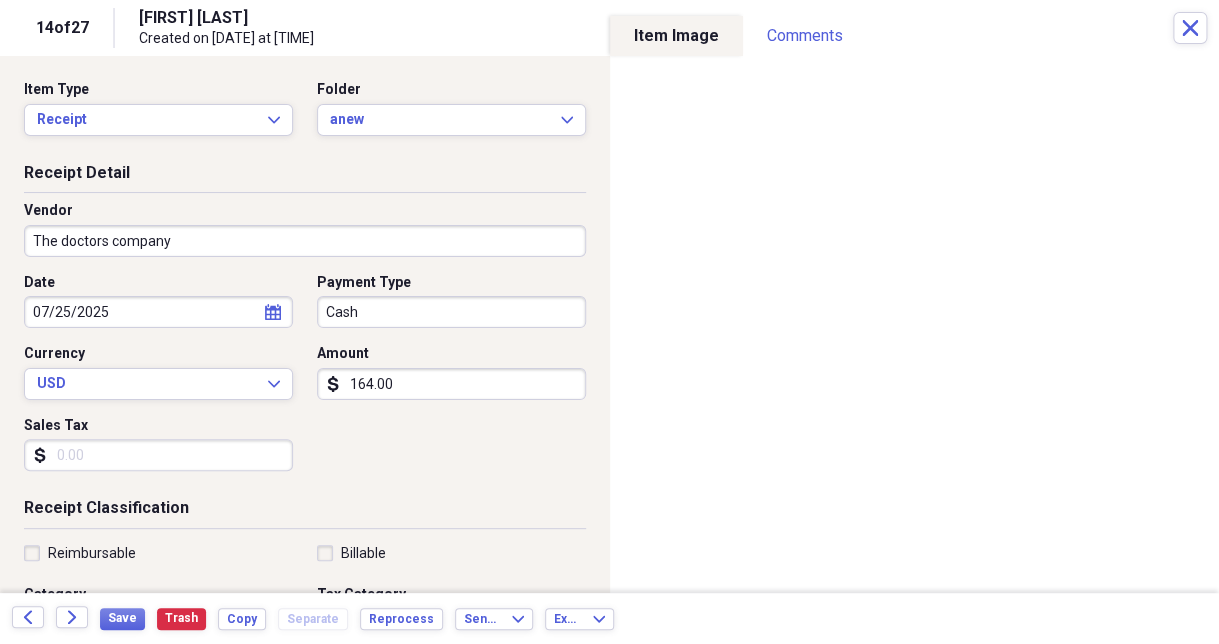 click on "Cash" at bounding box center [451, 312] 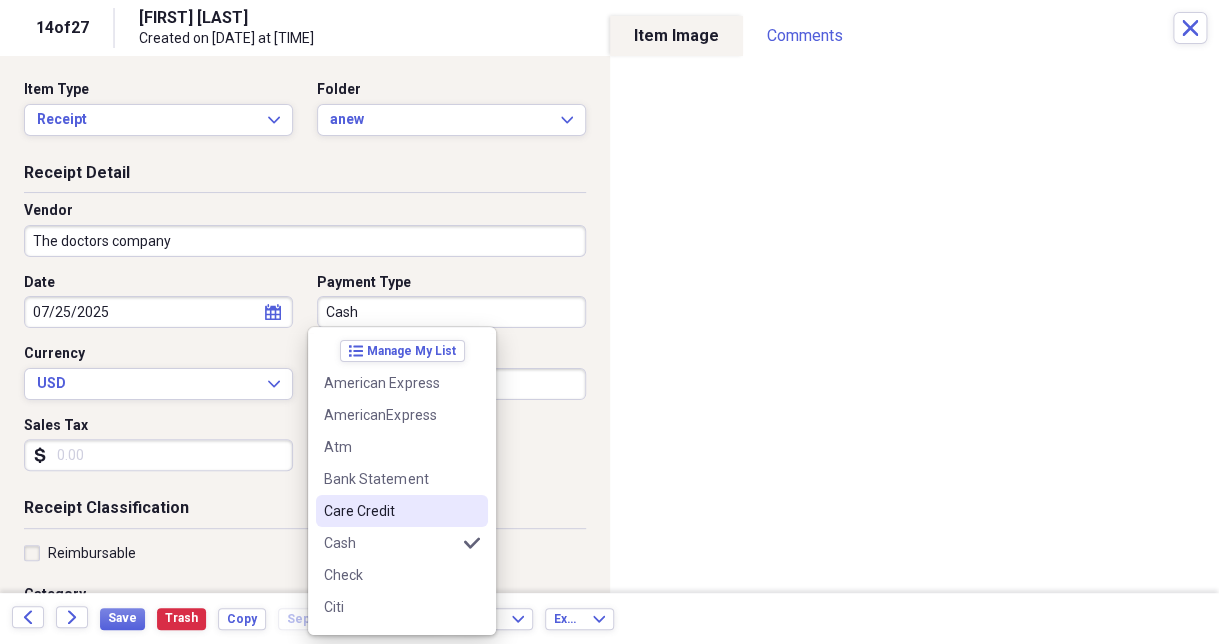 click on "Care Credit" at bounding box center [390, 511] 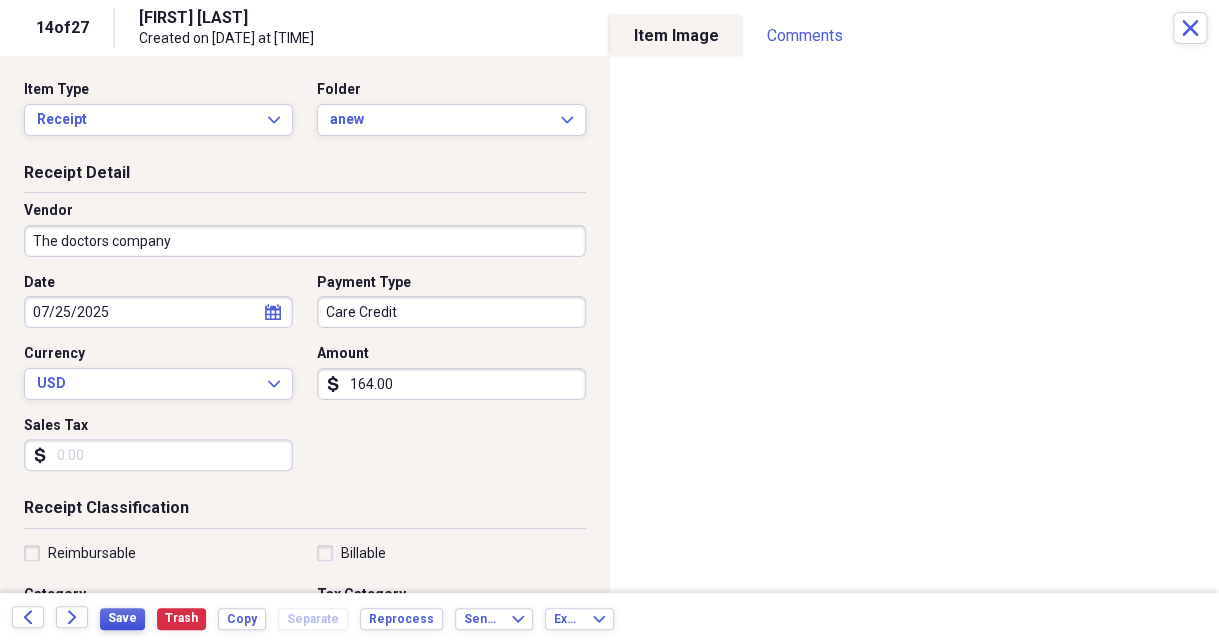 click on "Save" at bounding box center [122, 618] 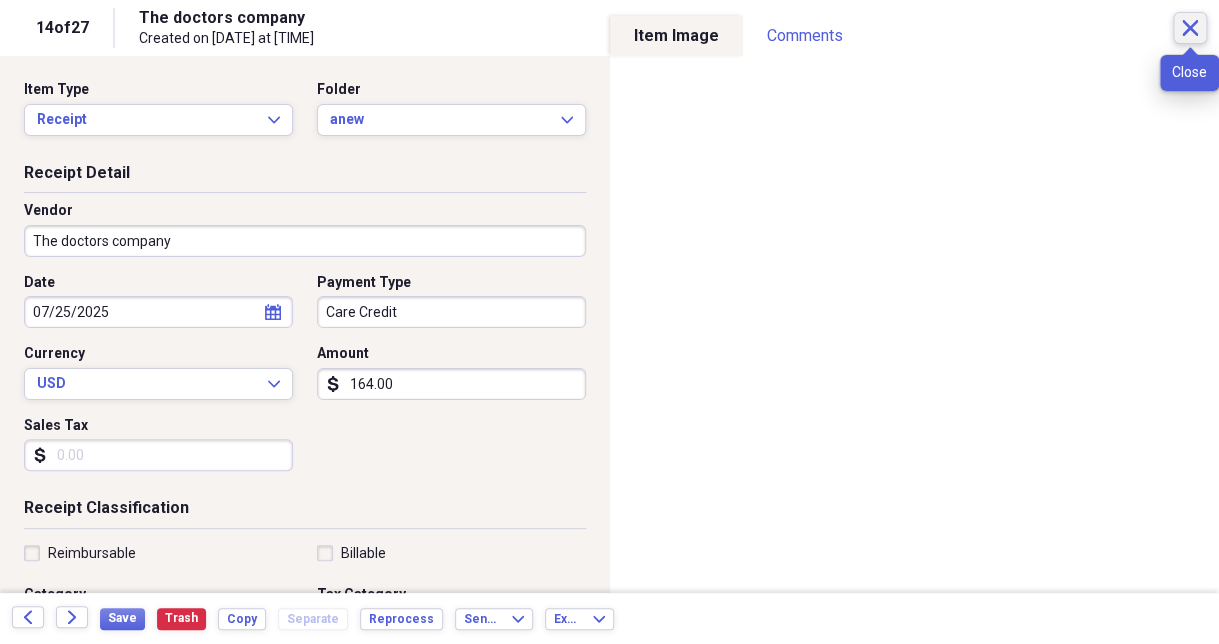 click 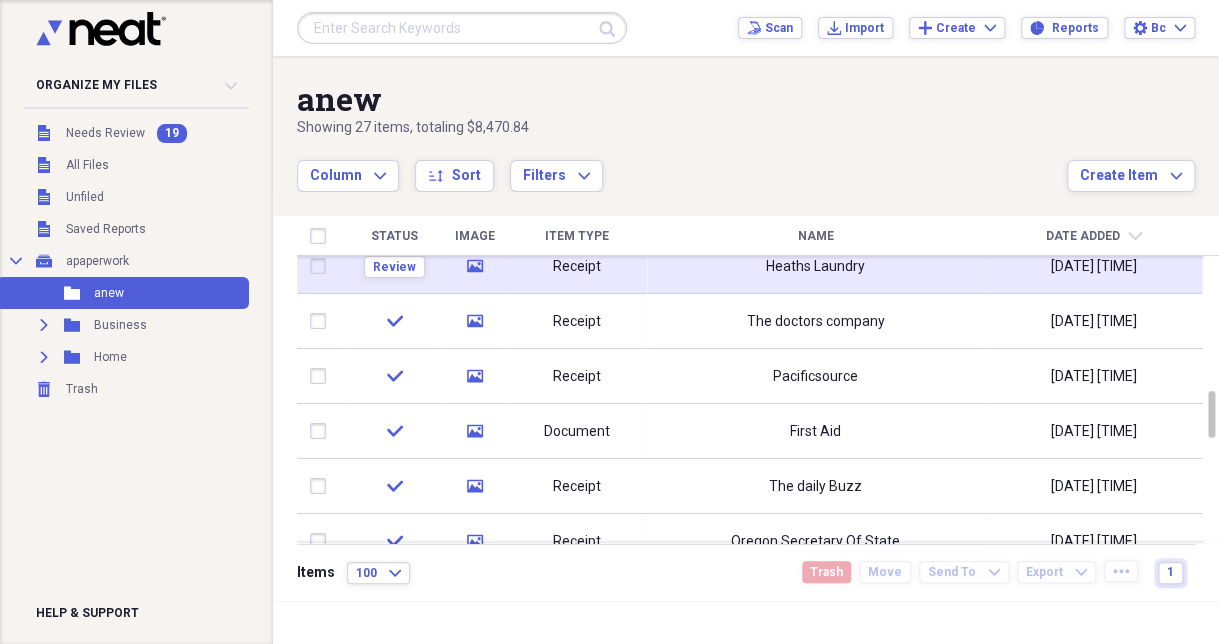 click on "Receipt" at bounding box center (577, 266) 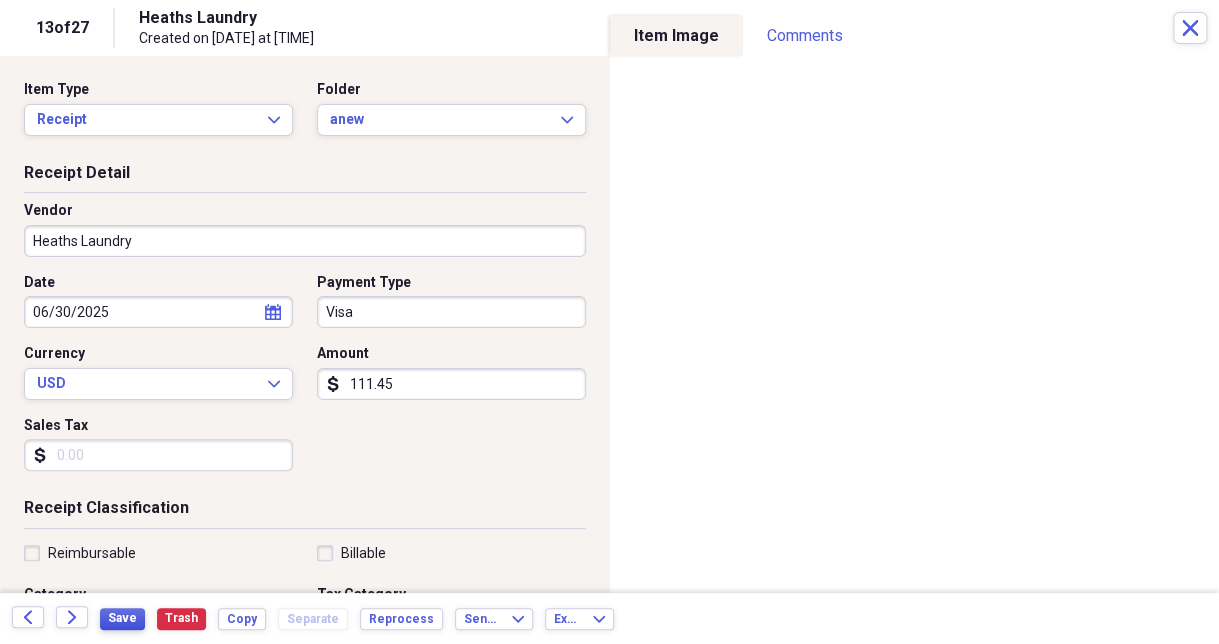 click on "Save" at bounding box center (122, 618) 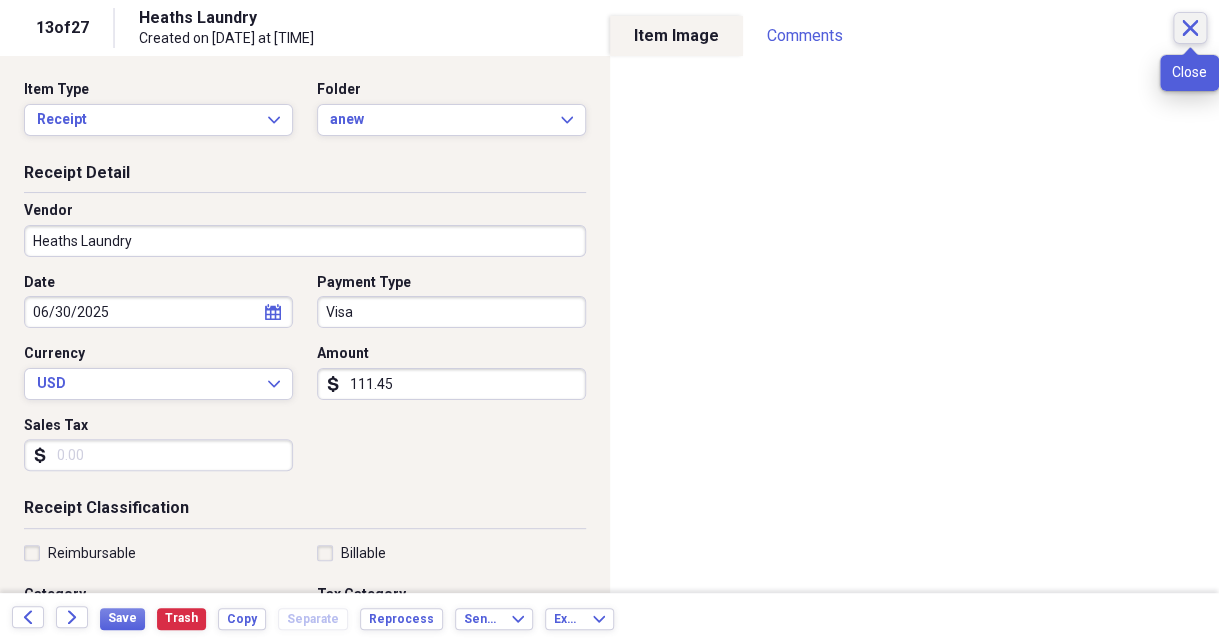 click on "Close" at bounding box center [1190, 28] 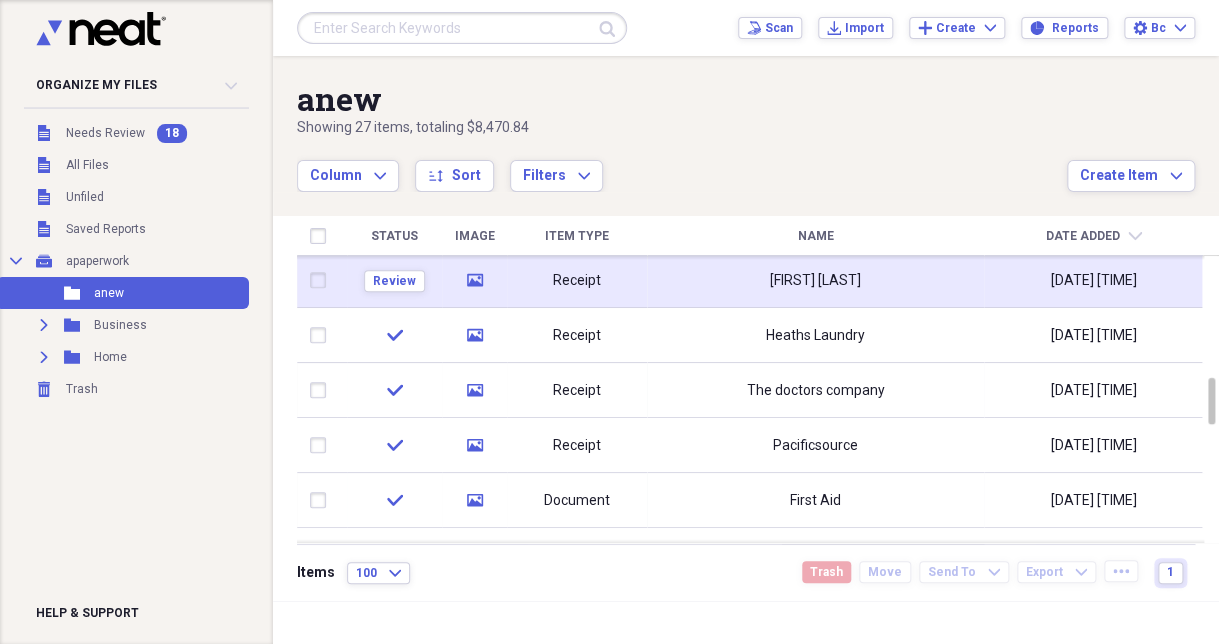 click on "Receipt" at bounding box center (577, 280) 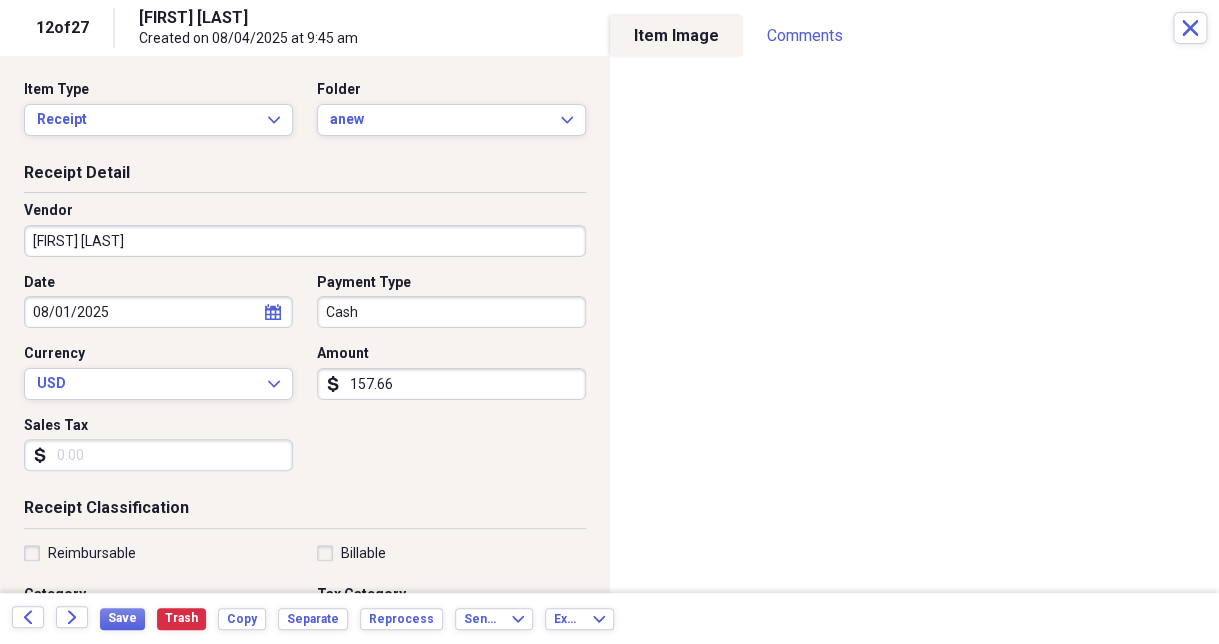 click on "[FIRST] [LAST]" at bounding box center (305, 241) 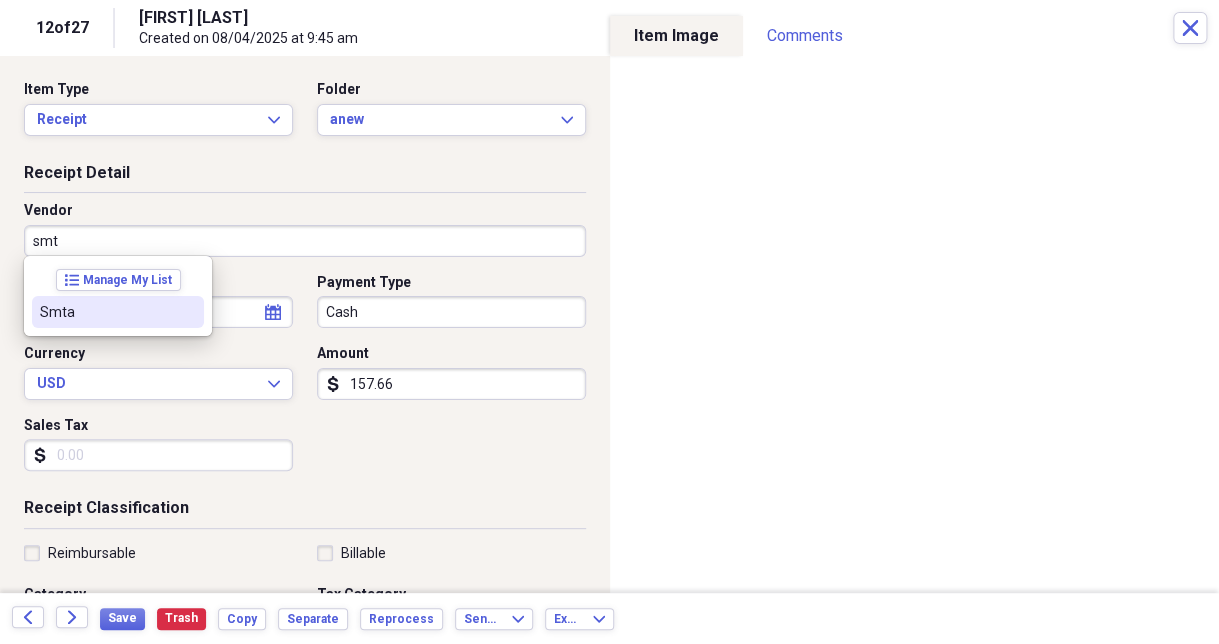 click on "Smta" at bounding box center [106, 312] 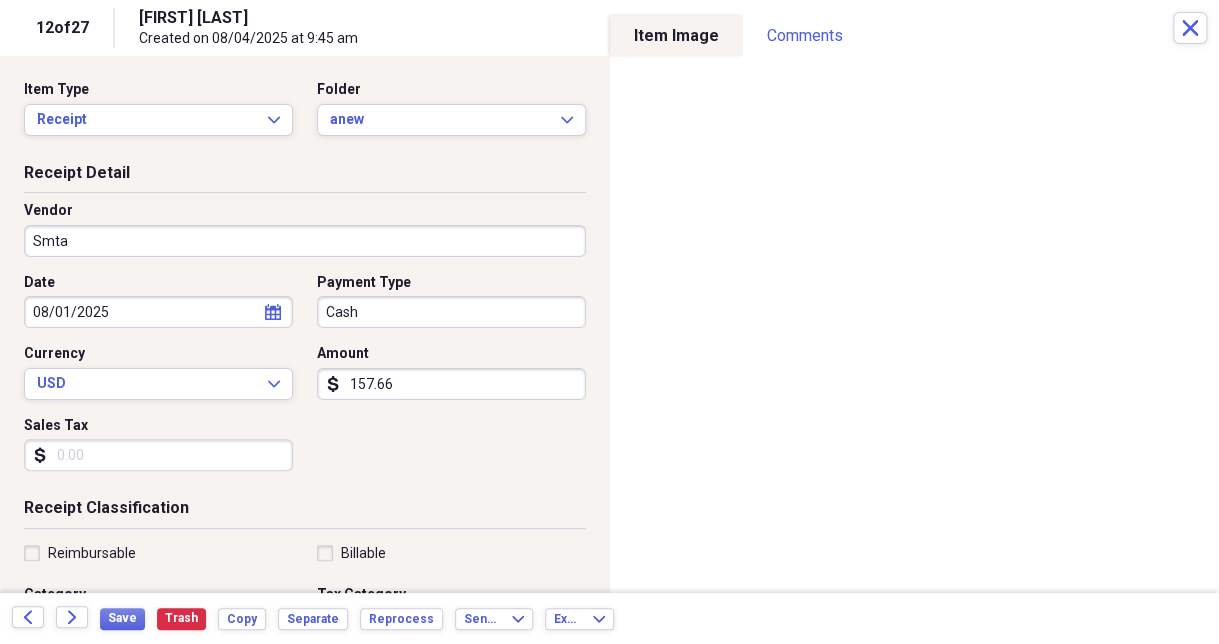 type on "Telephone" 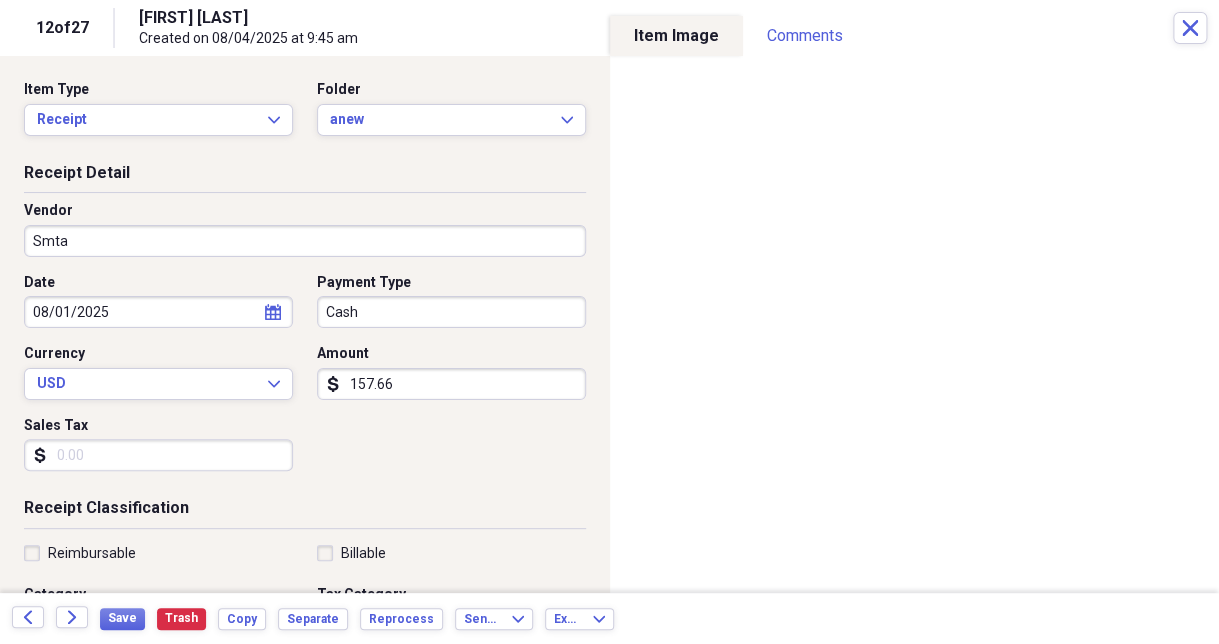 click on "Cash" at bounding box center (451, 312) 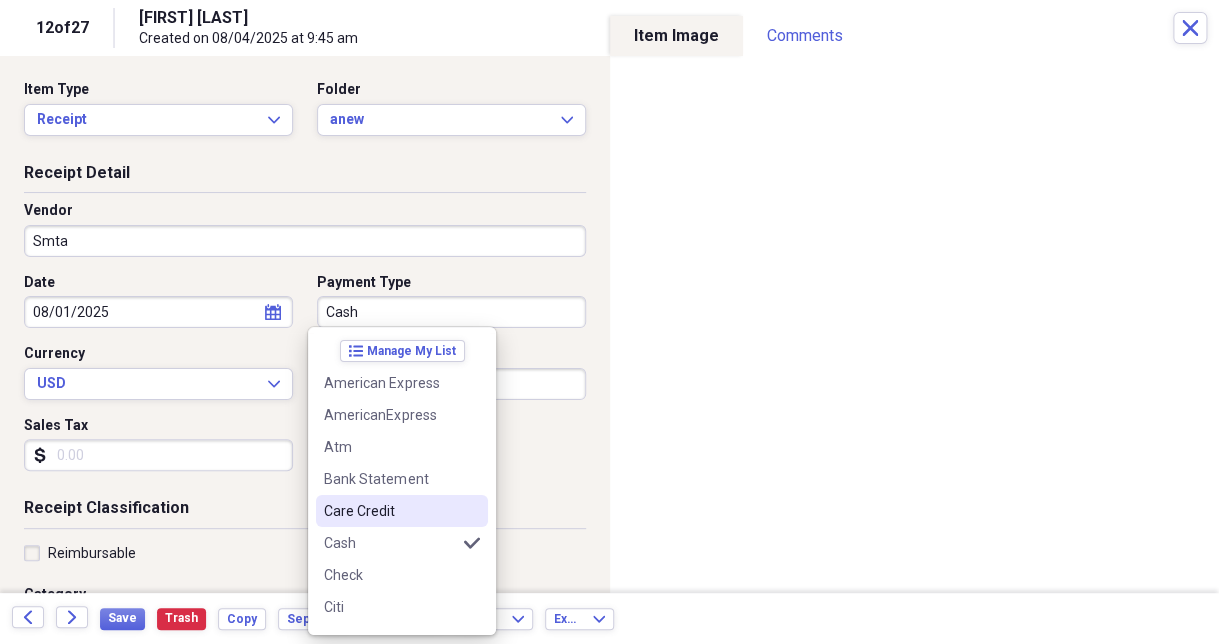 click on "Care Credit" at bounding box center (390, 511) 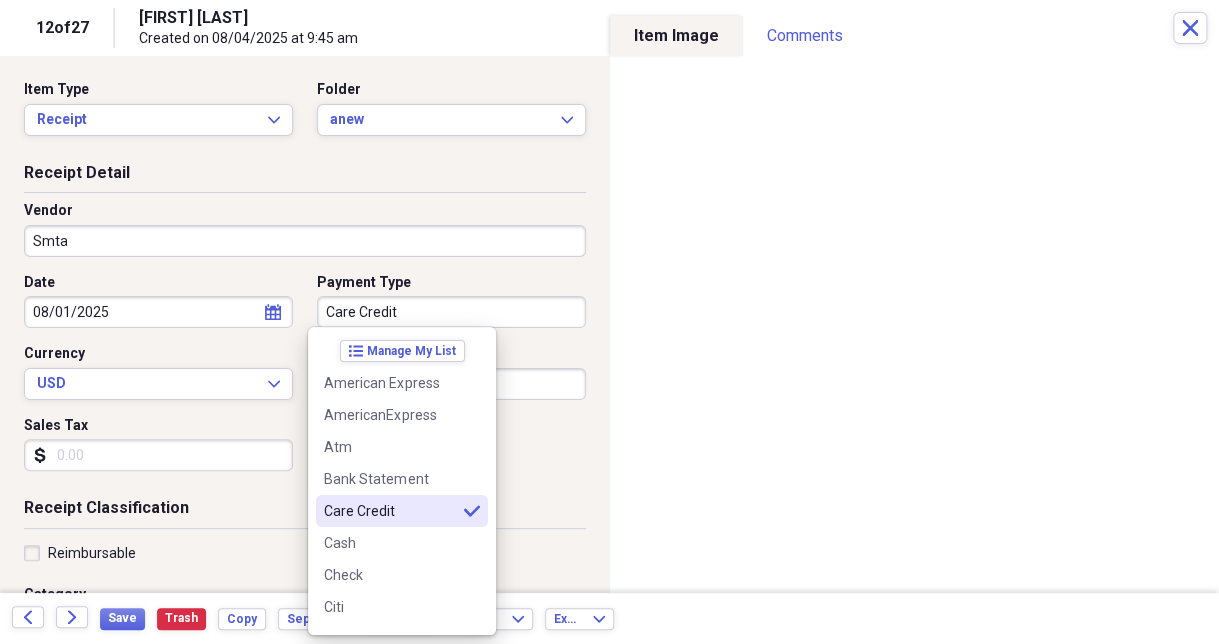 type on "Care Credit" 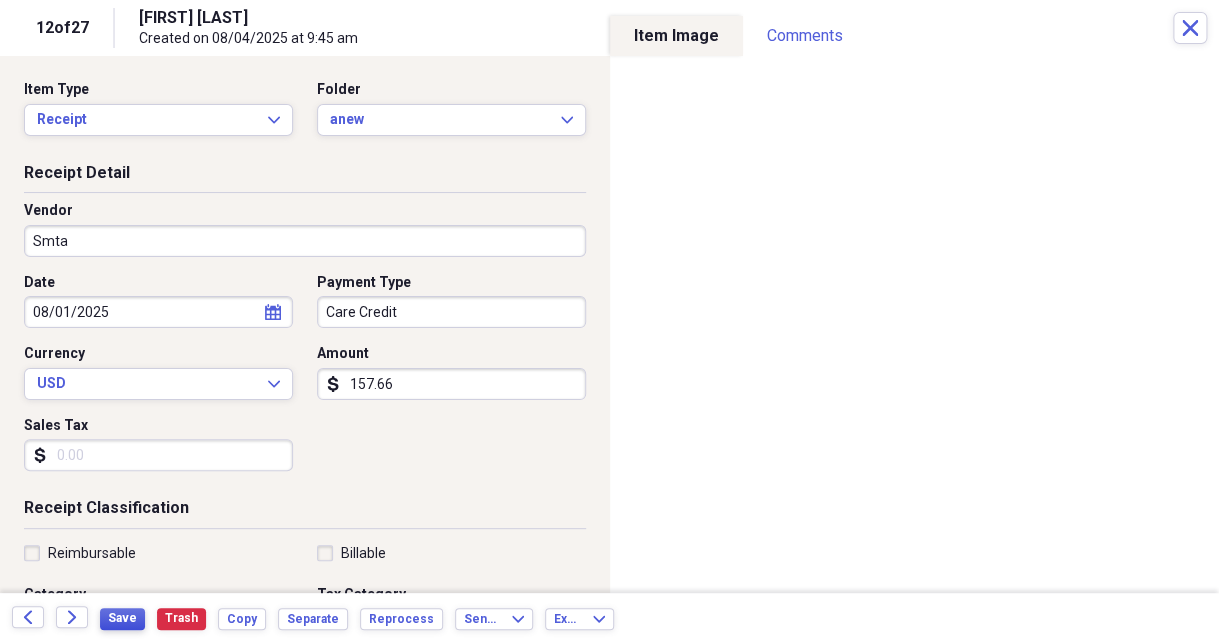 click on "Save" at bounding box center (122, 618) 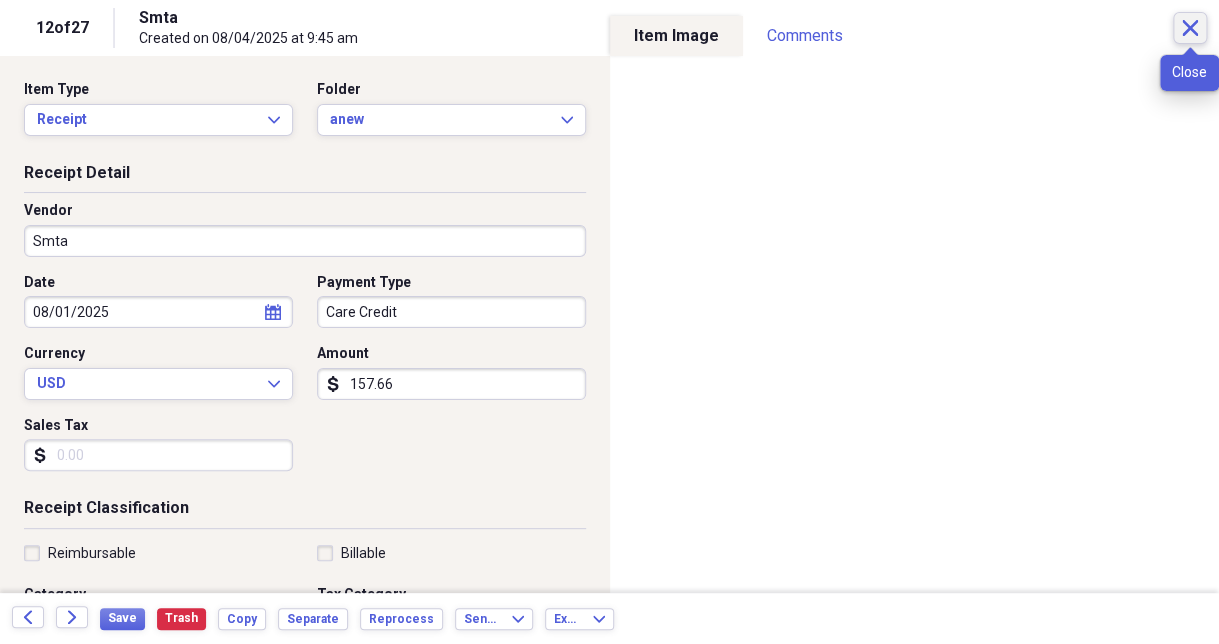 click on "Close" 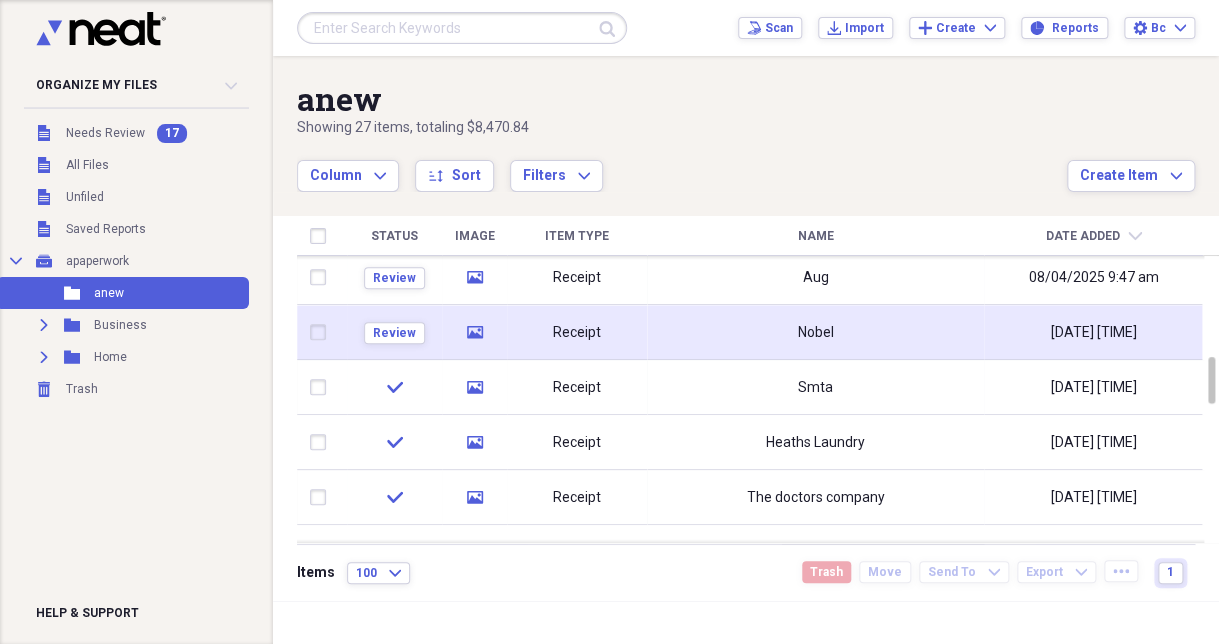 click on "Receipt" at bounding box center (577, 332) 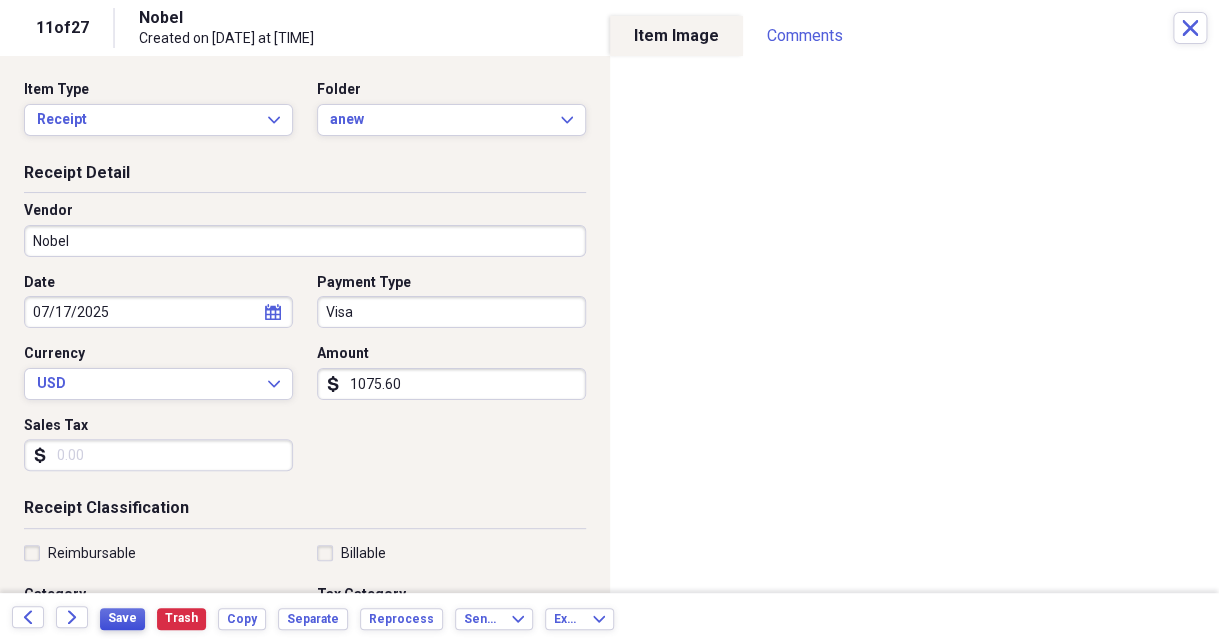 click on "Save" at bounding box center (122, 618) 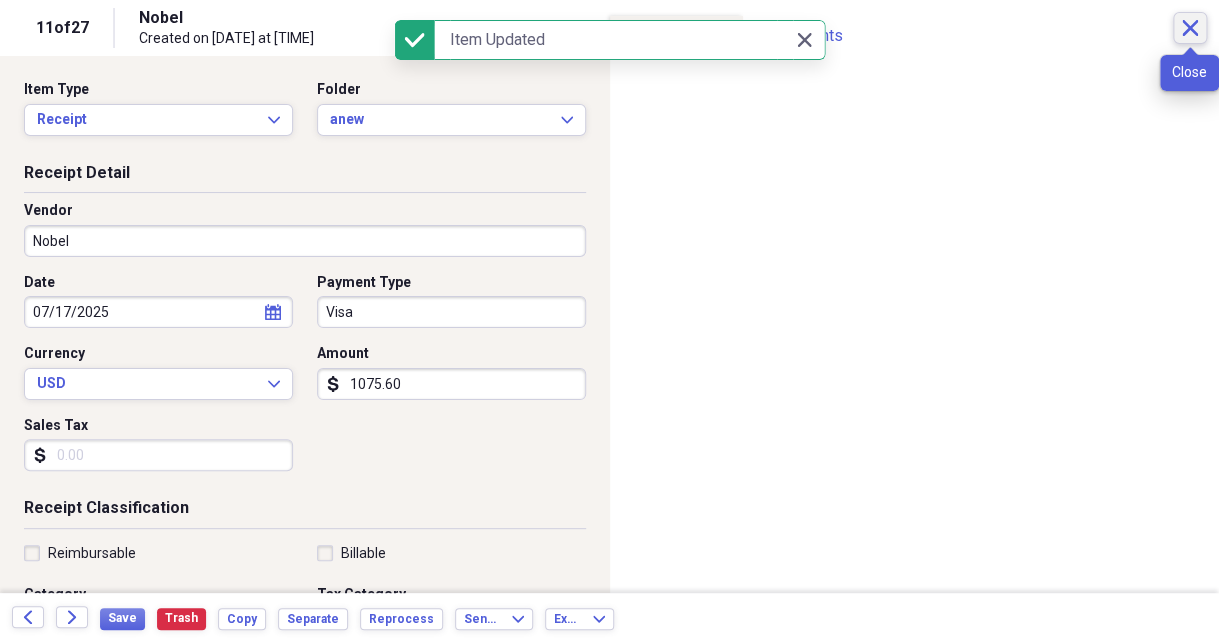 click 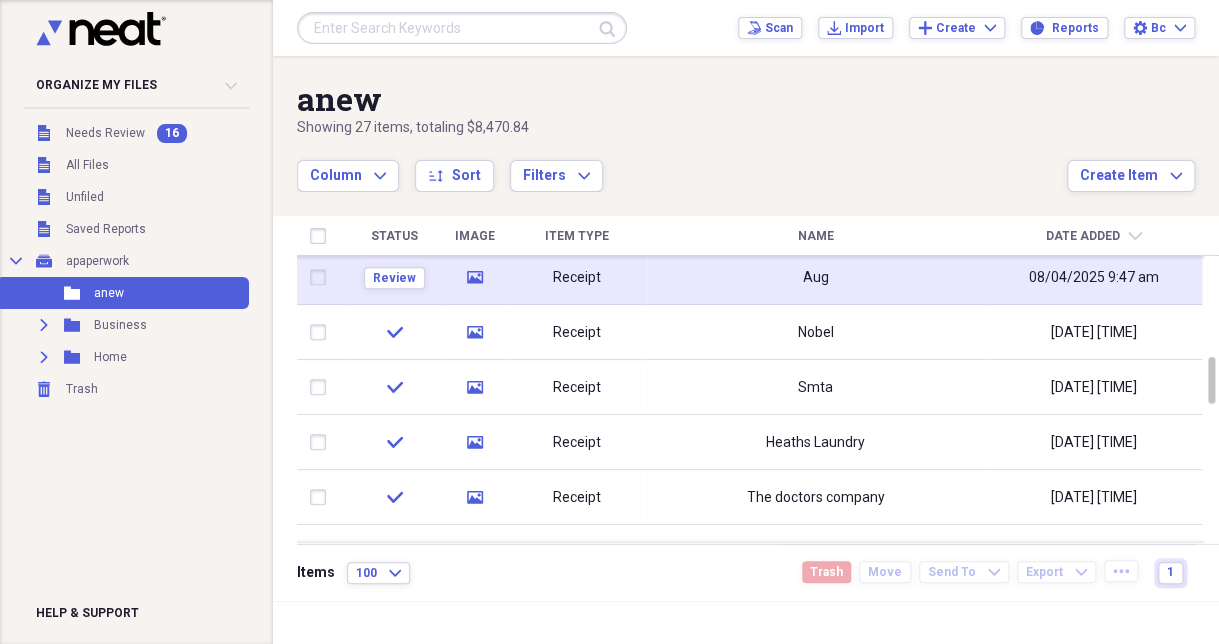 click on "media" at bounding box center (474, 277) 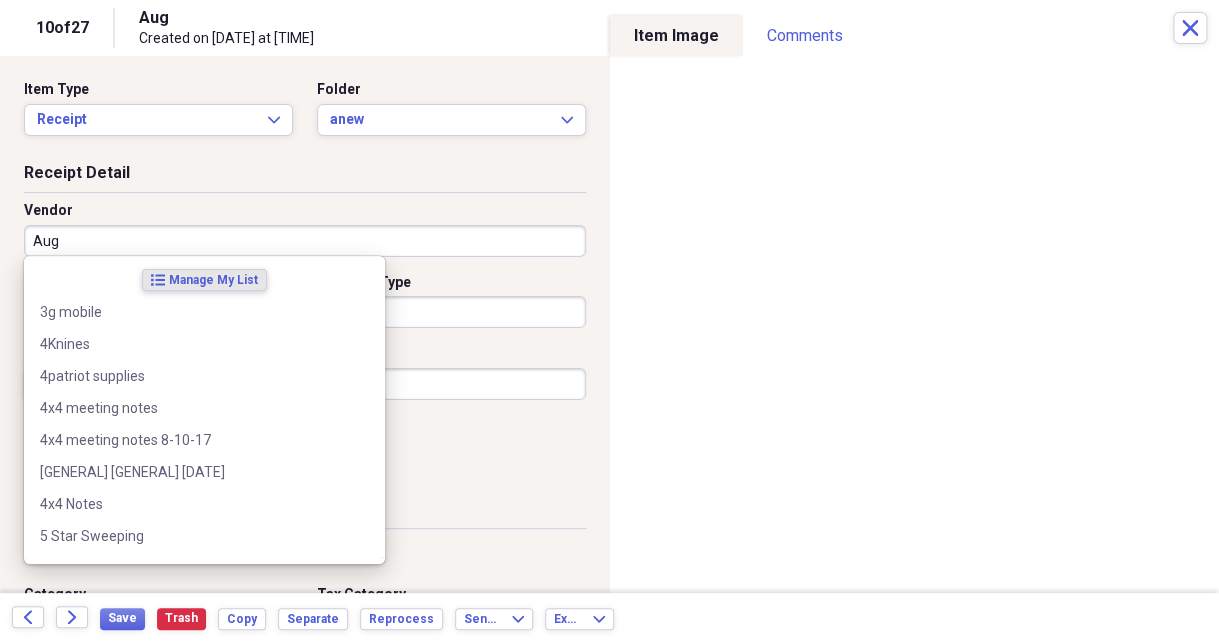 click on "Aug" at bounding box center (305, 241) 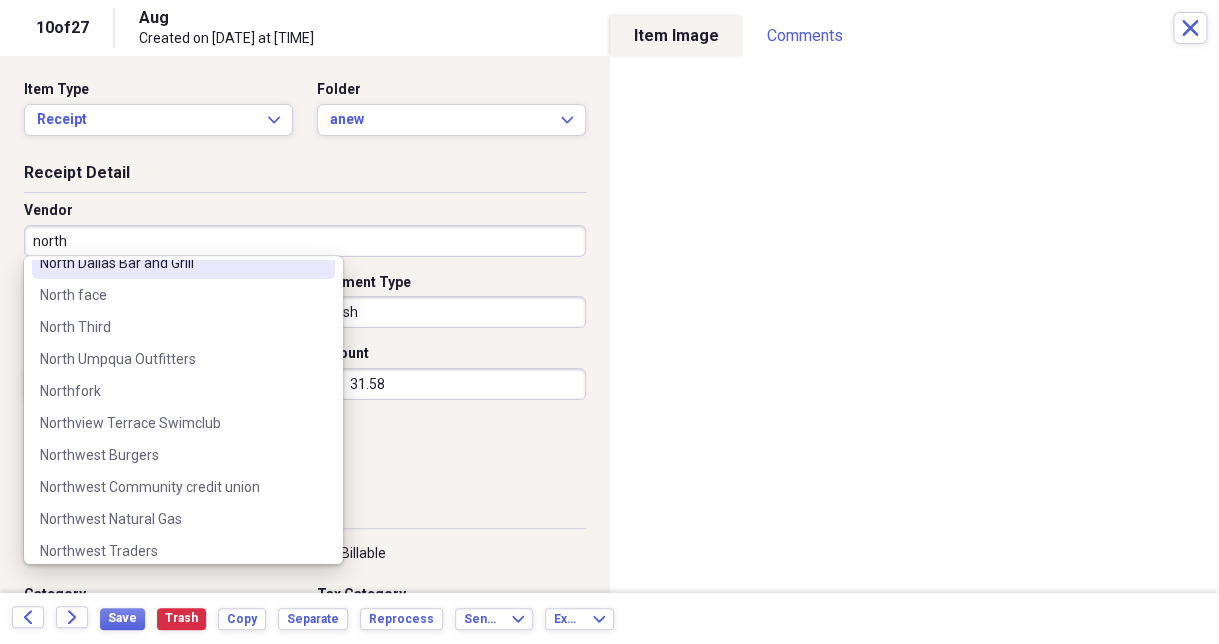 scroll, scrollTop: 92, scrollLeft: 0, axis: vertical 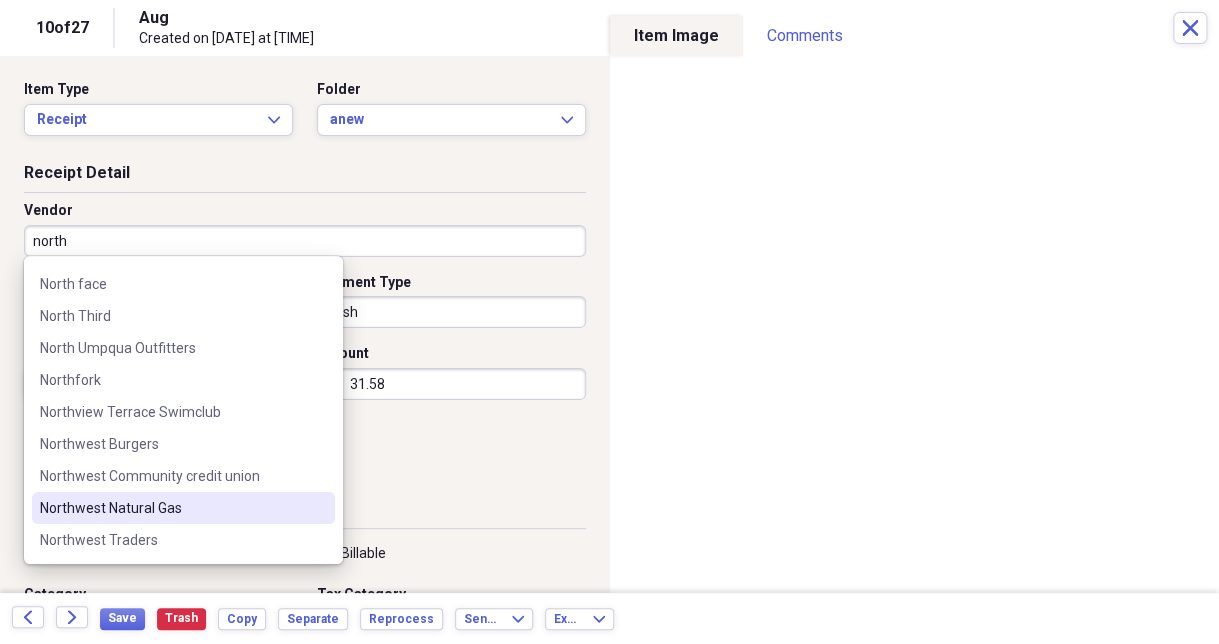 click on "Northwest Natural Gas" at bounding box center (171, 508) 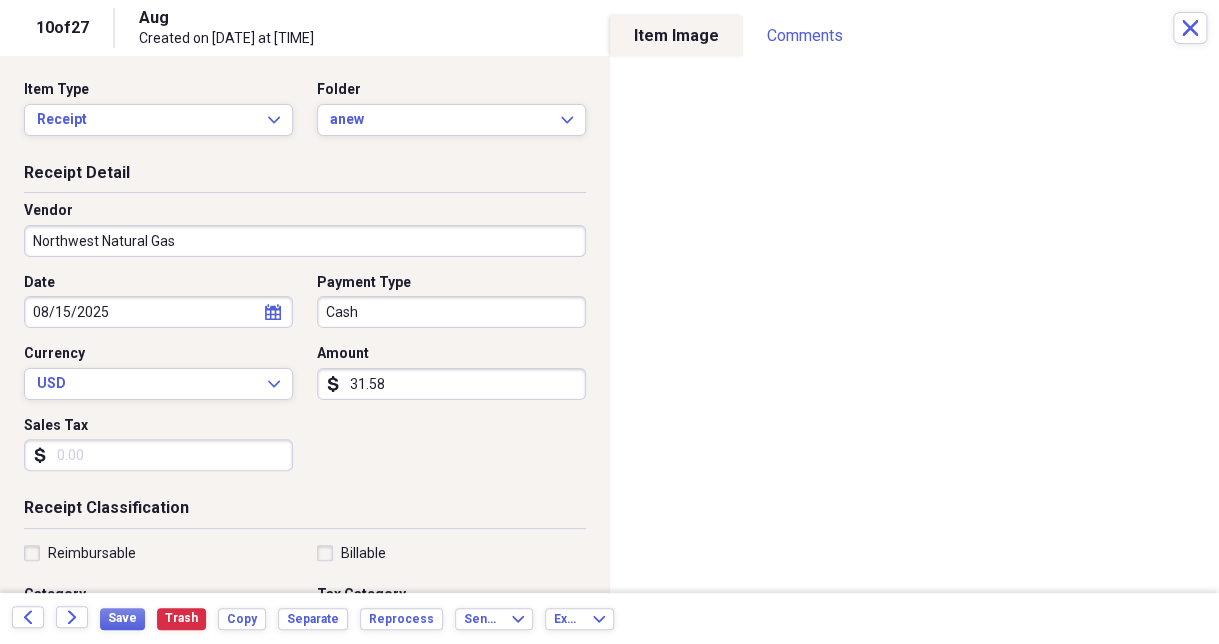 type on "Utilities" 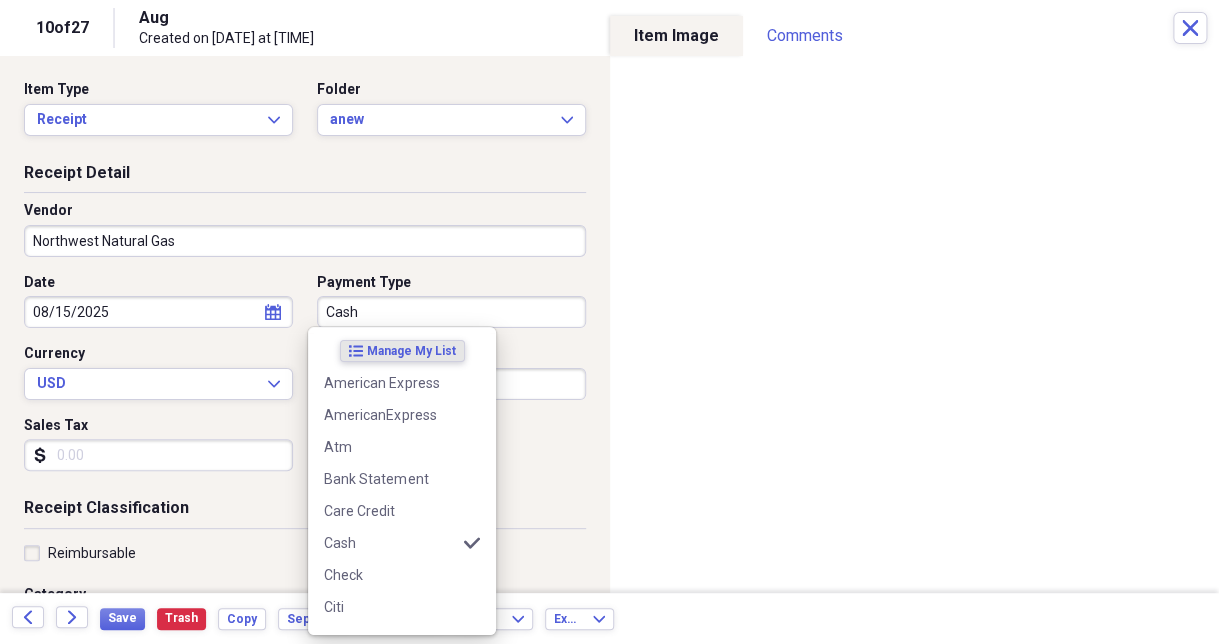 click on "Cash" at bounding box center (451, 312) 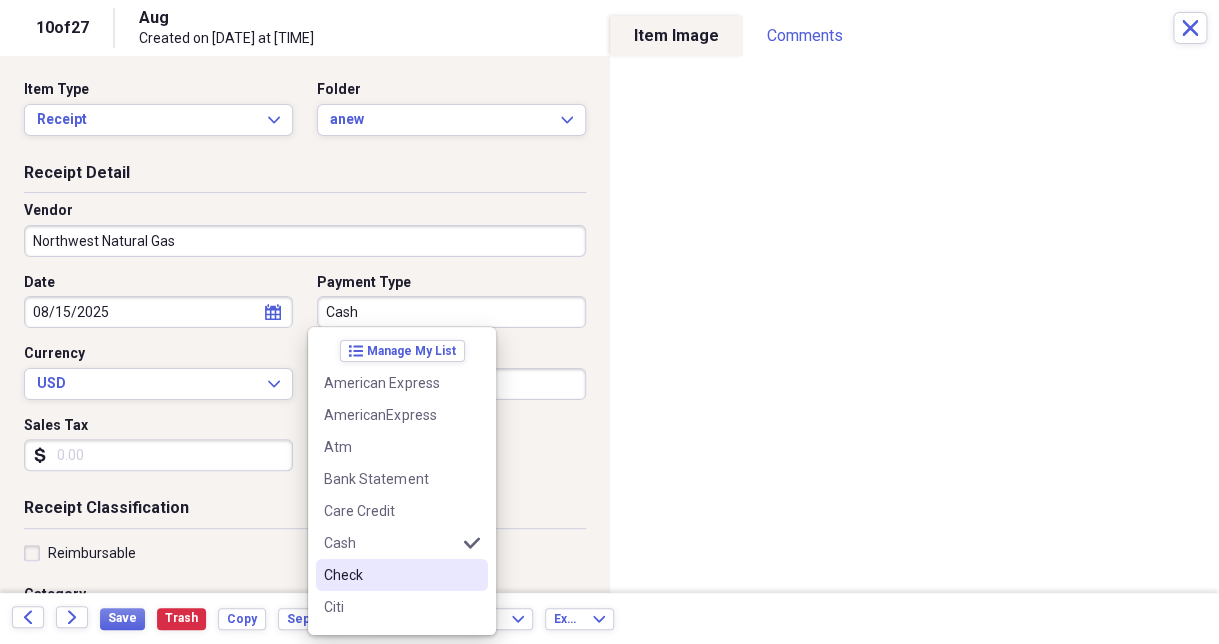 click on "Check" at bounding box center [390, 575] 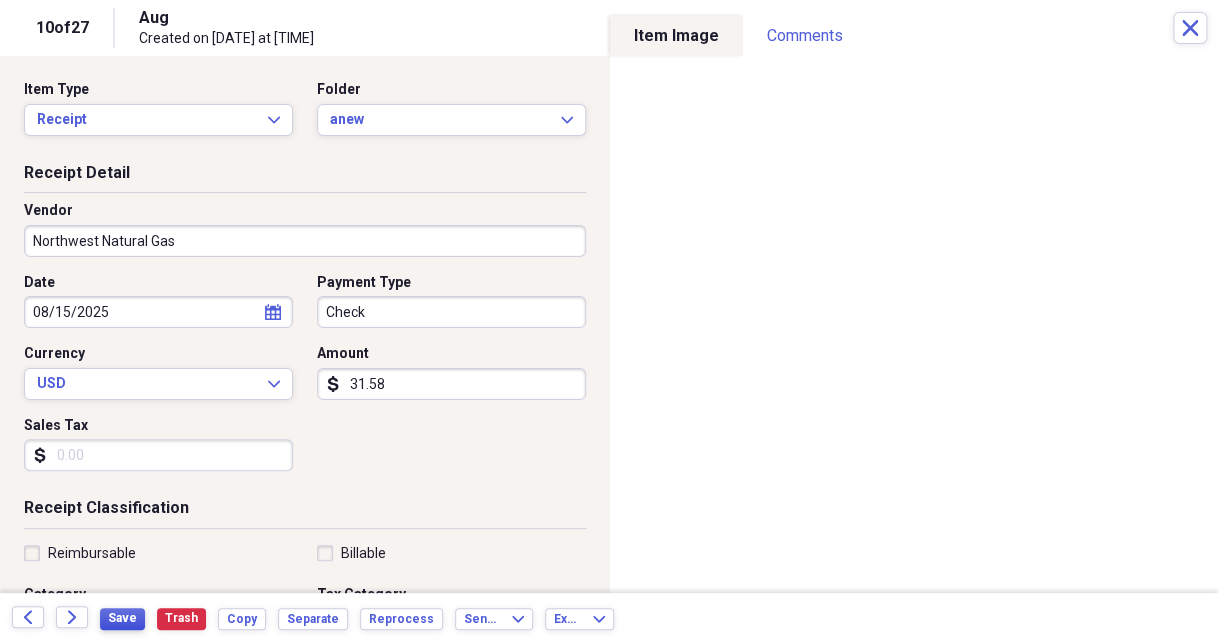 click on "Save" at bounding box center [122, 618] 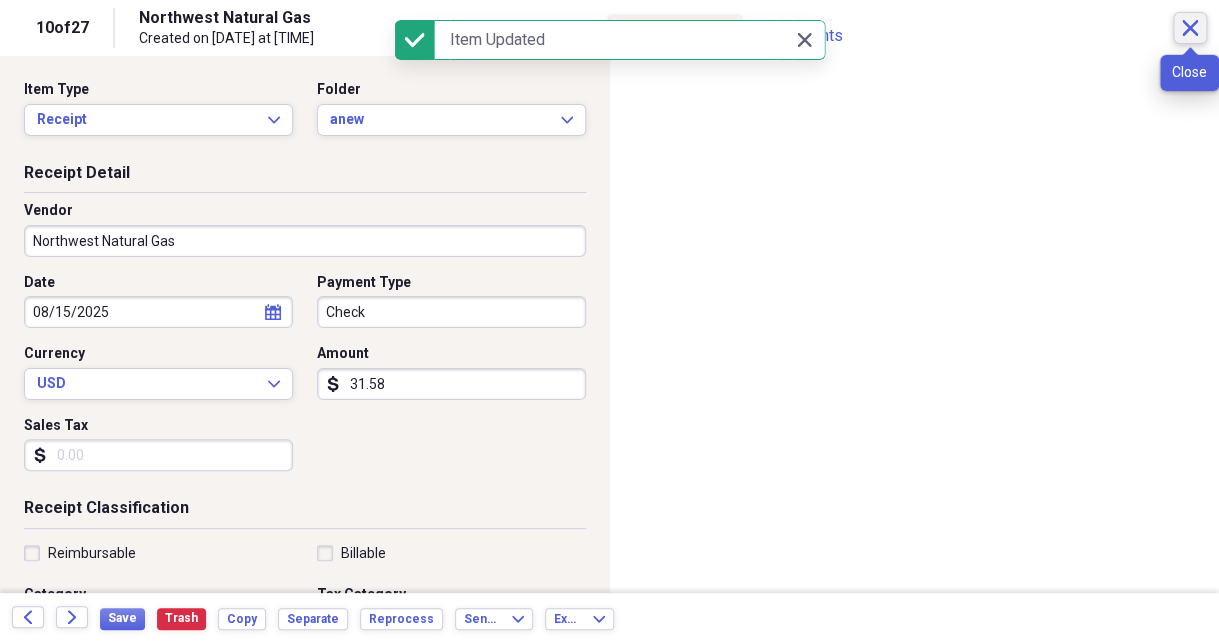 click 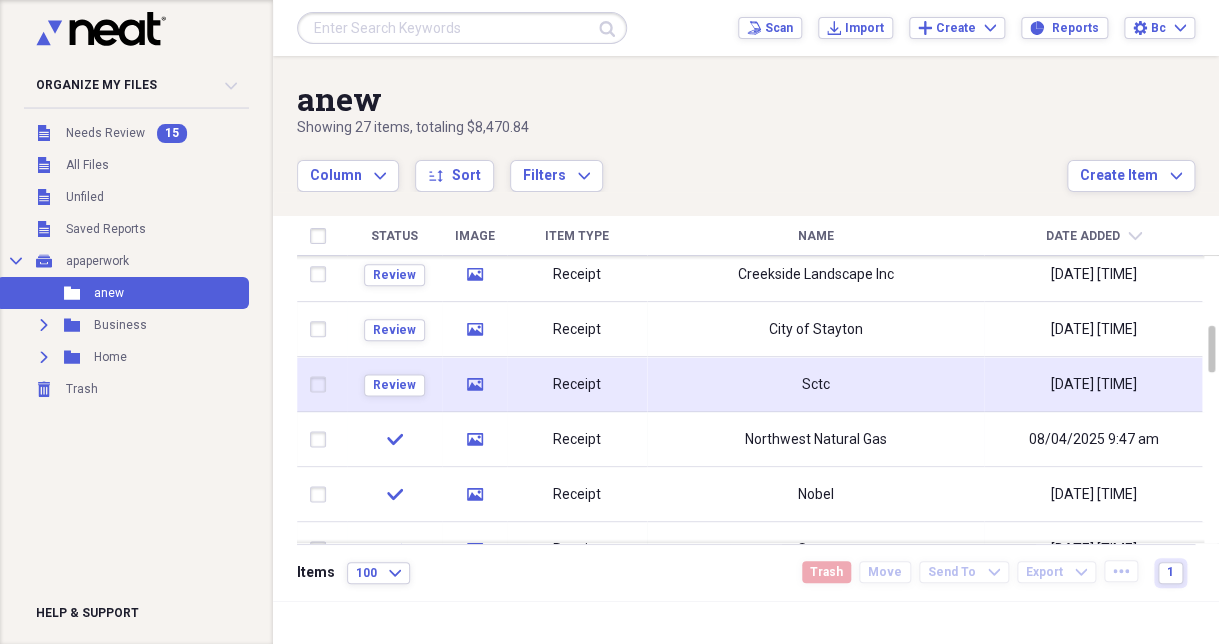click on "Review" at bounding box center (394, 384) 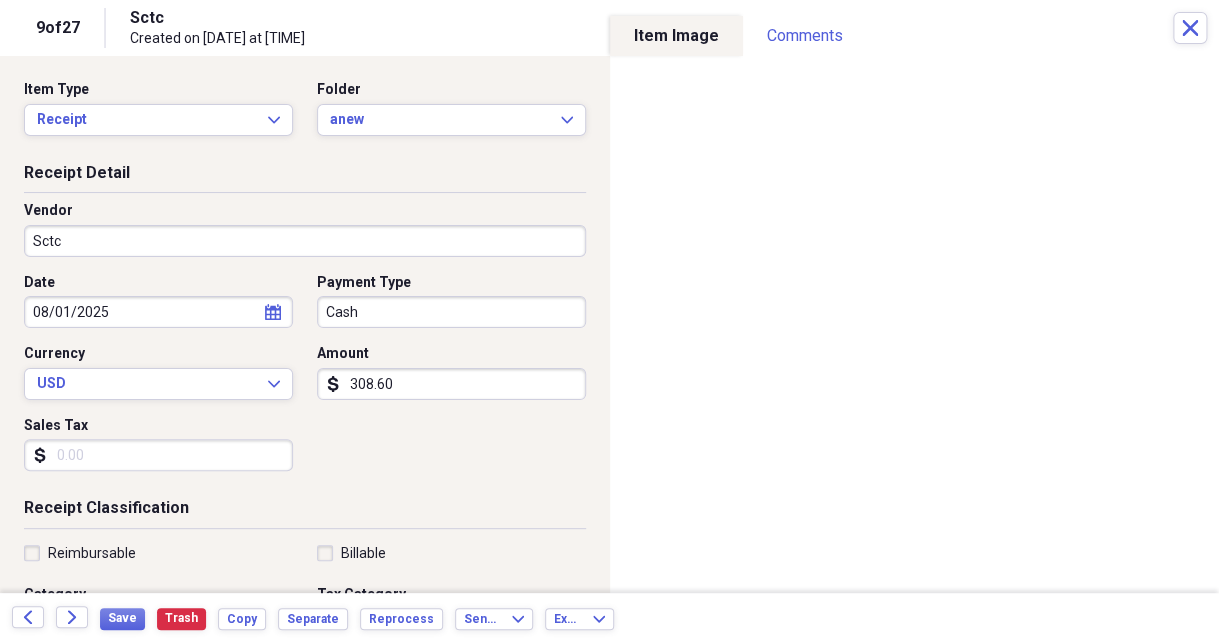 click on "Cash" at bounding box center [451, 312] 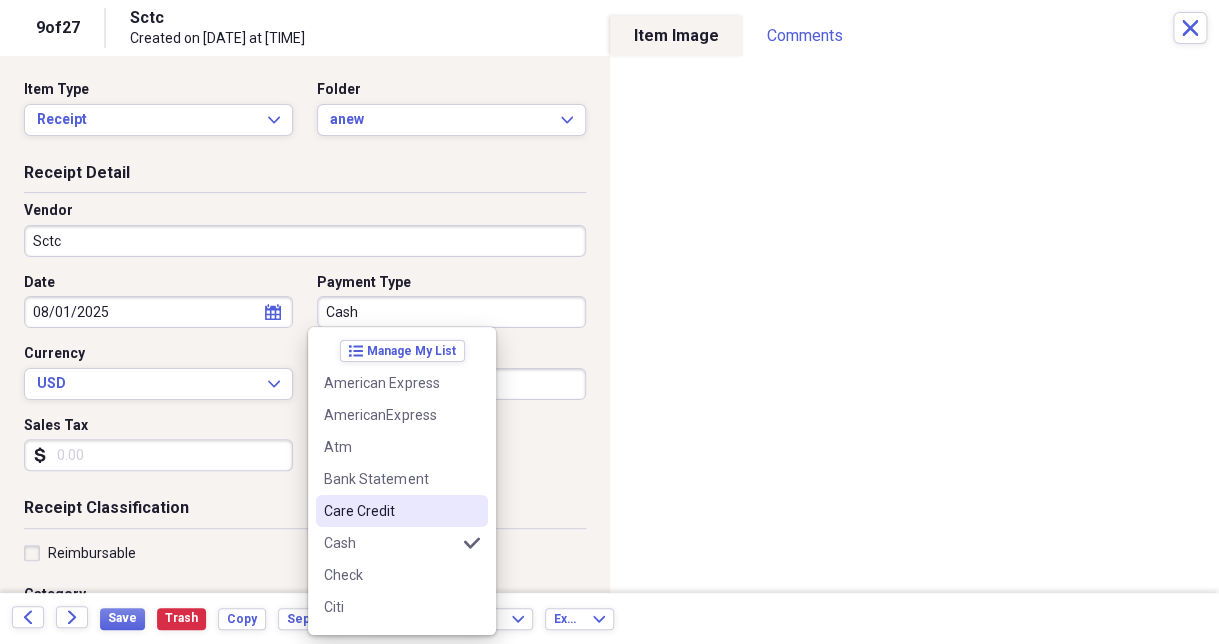 click on "Care Credit" at bounding box center [390, 511] 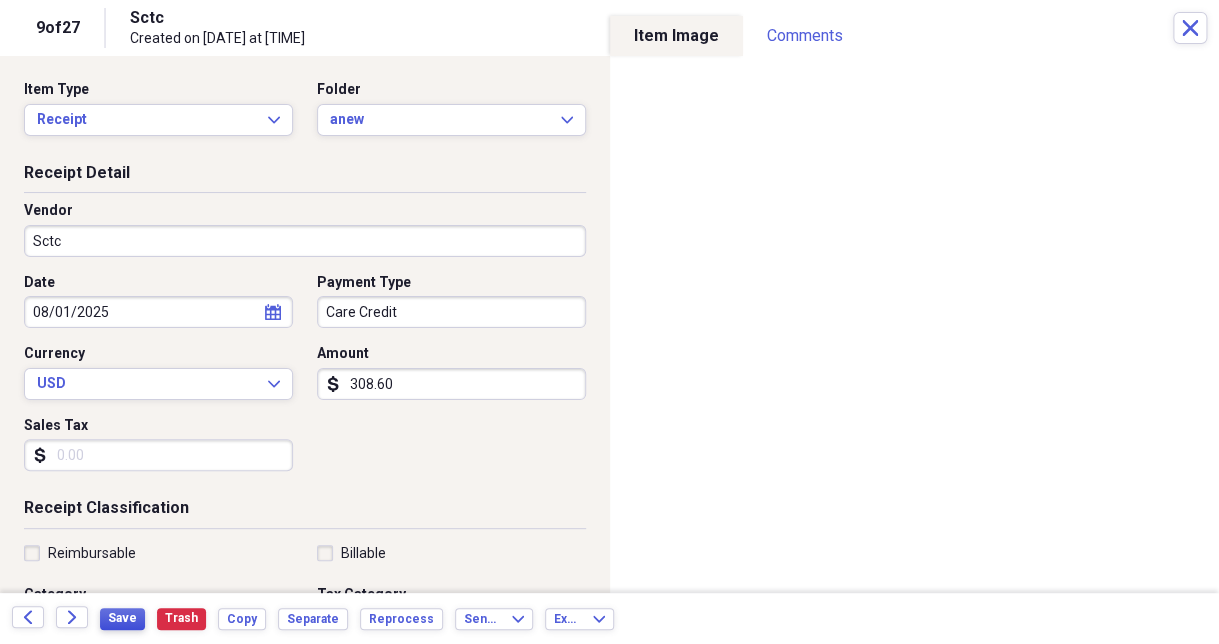 click on "Save" at bounding box center [122, 618] 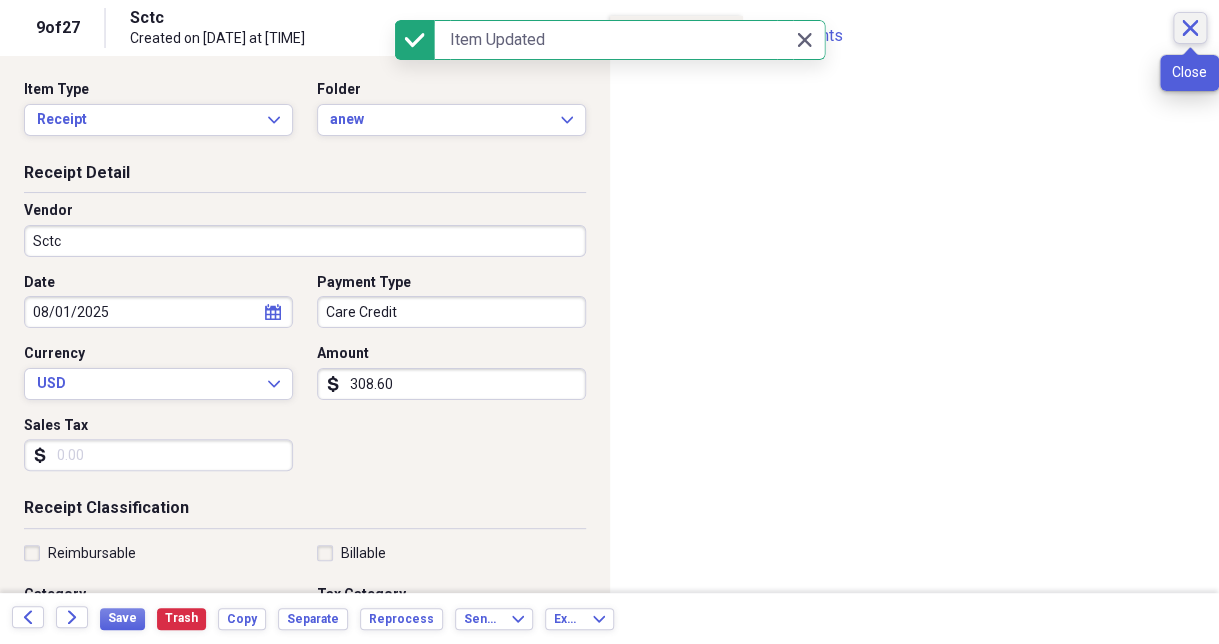 click 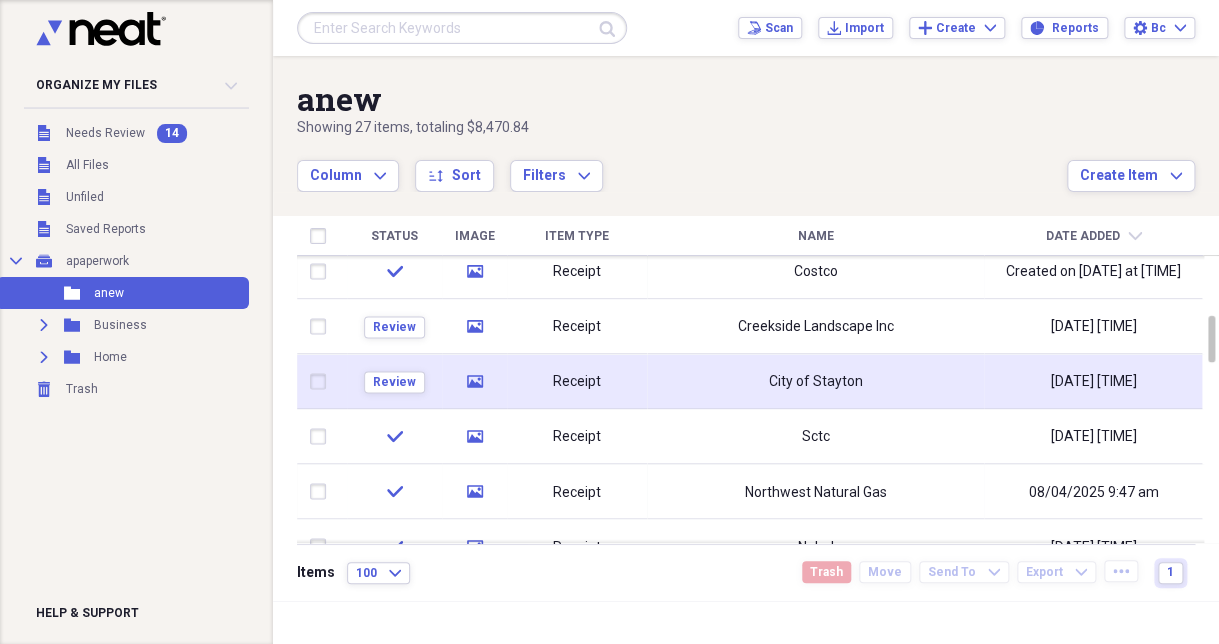 click on "Review" at bounding box center (394, 381) 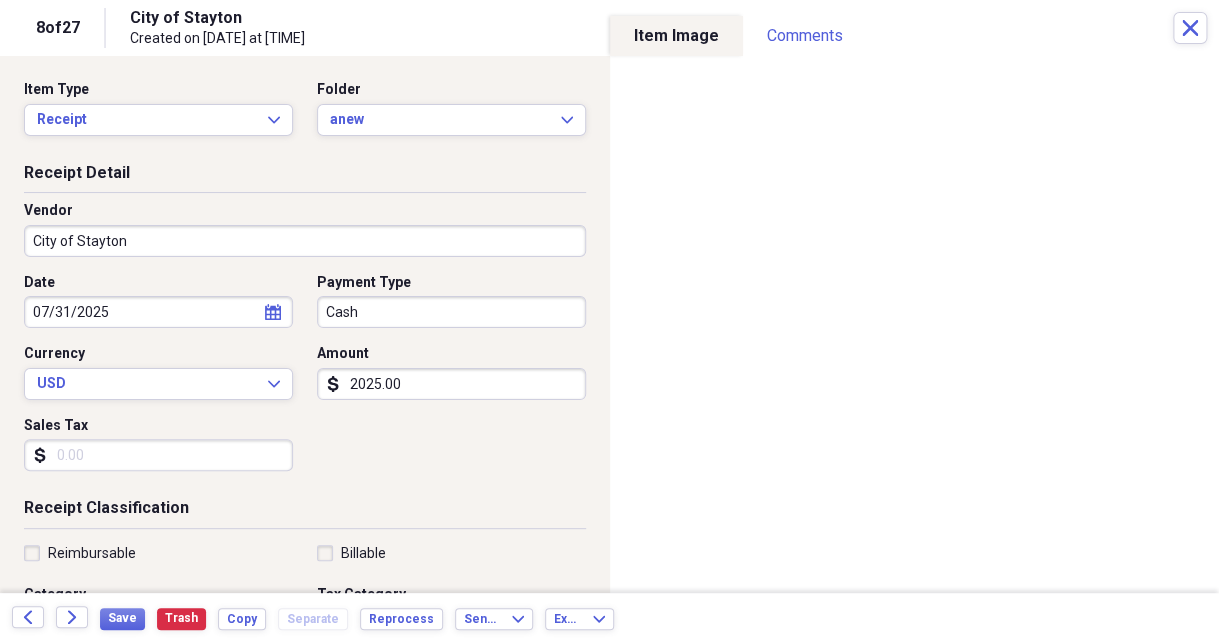 click on "Cash" at bounding box center (451, 312) 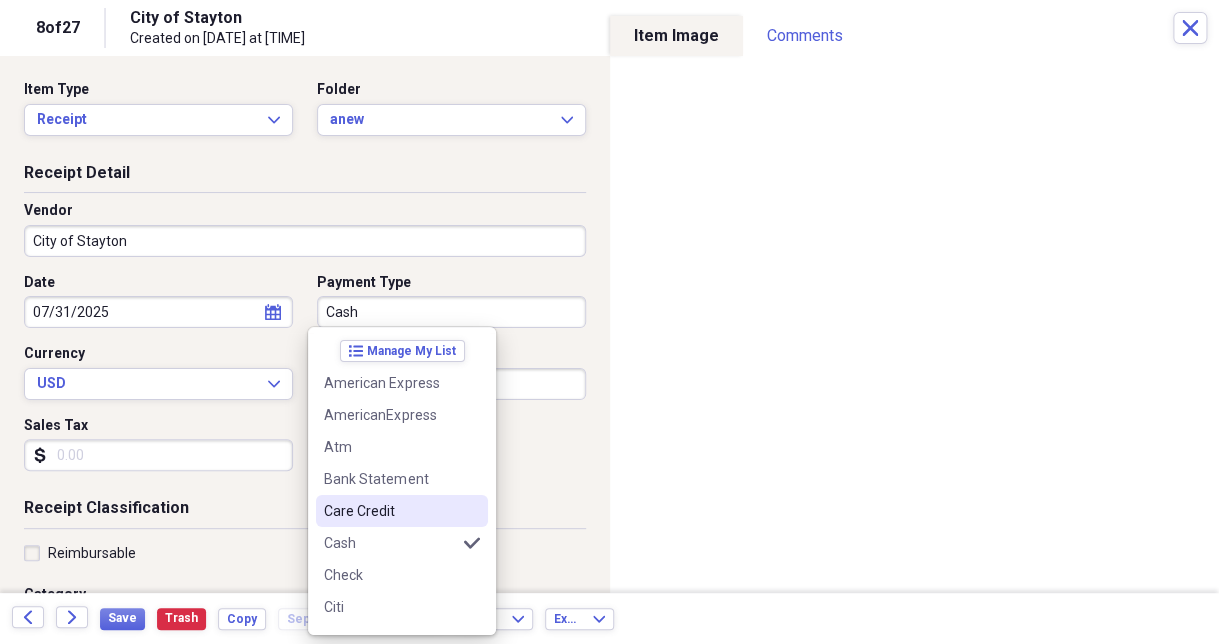 click on "Care Credit" at bounding box center (390, 511) 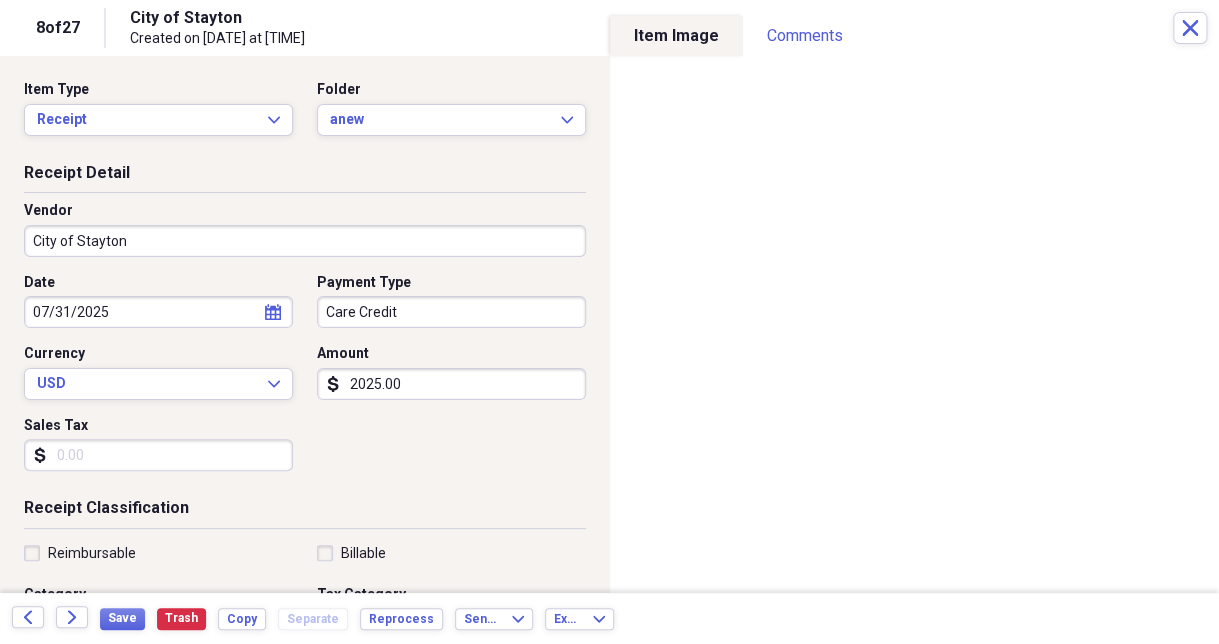 click on "2025.00" at bounding box center (451, 384) 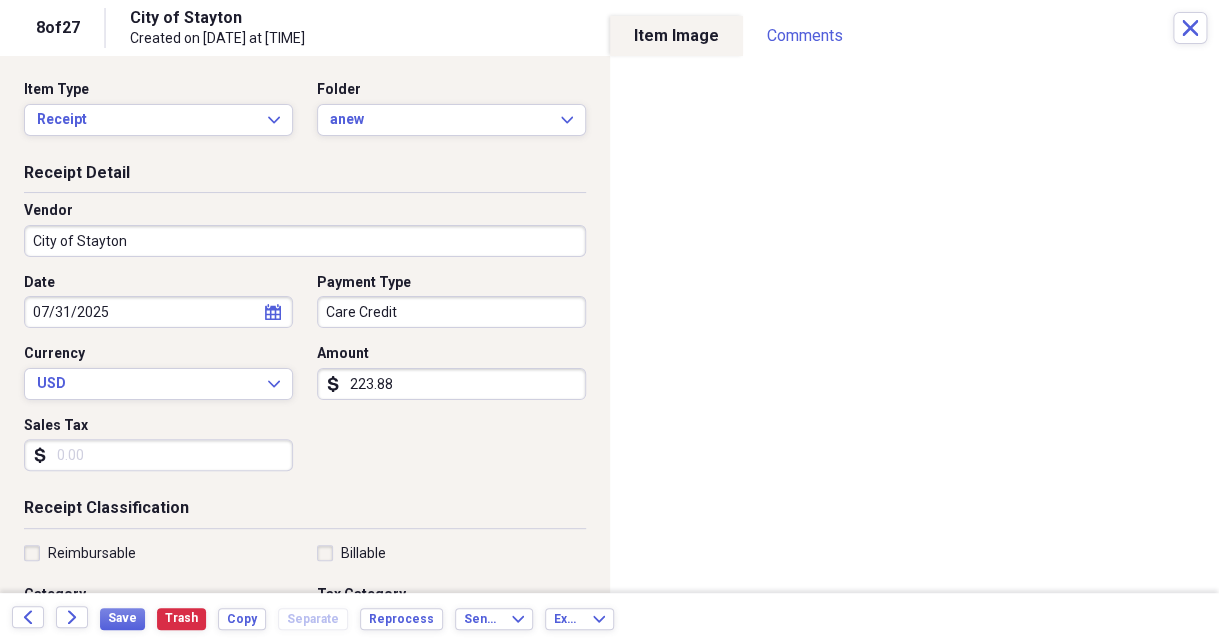 type on "223.88" 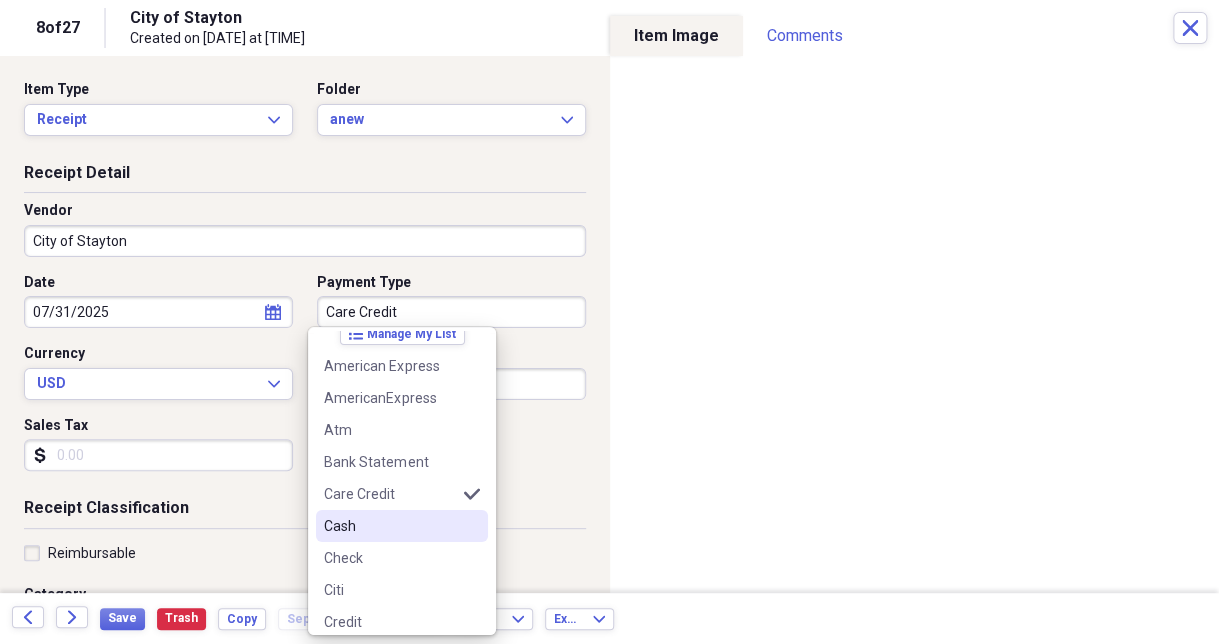 scroll, scrollTop: 33, scrollLeft: 0, axis: vertical 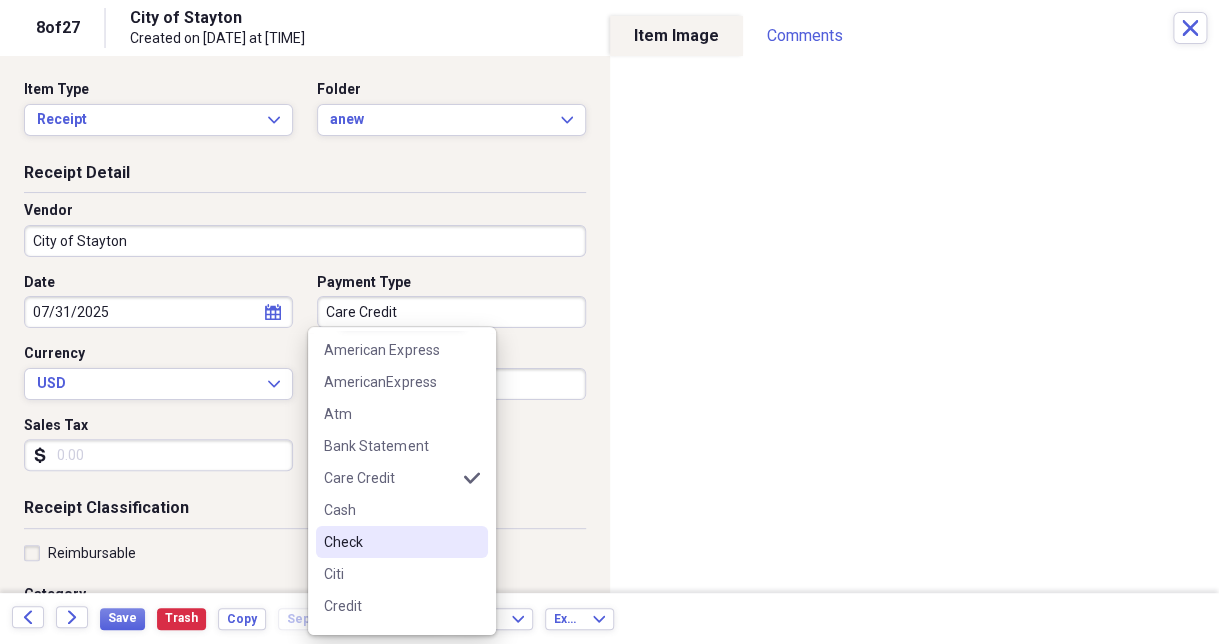 click on "Check" at bounding box center (390, 542) 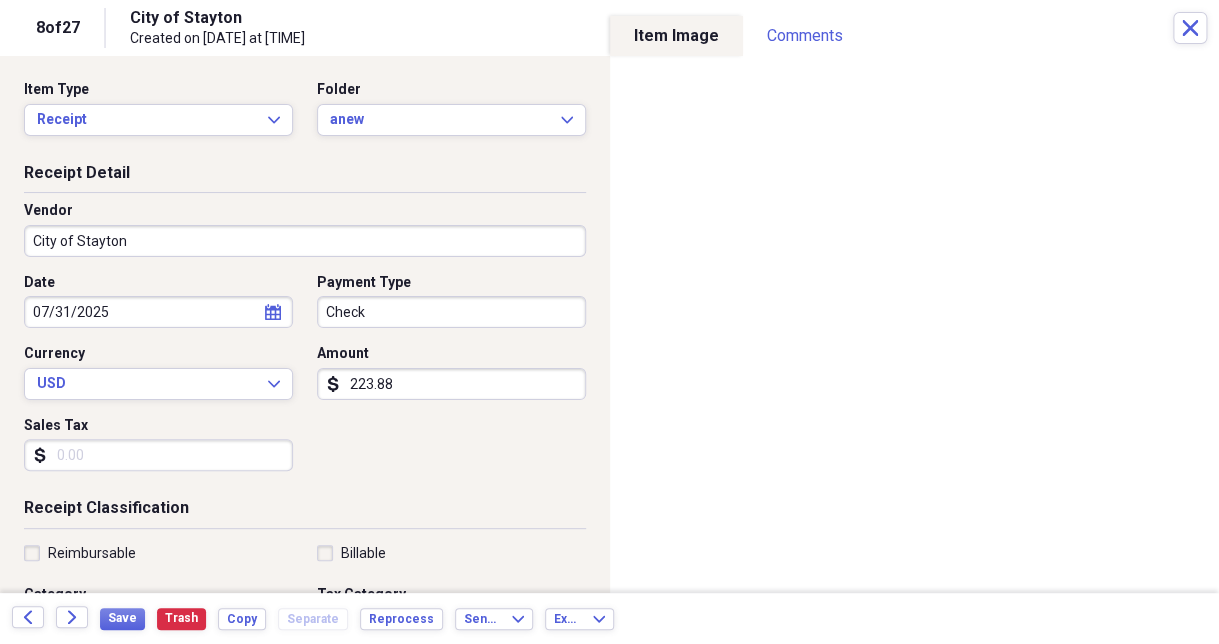 click 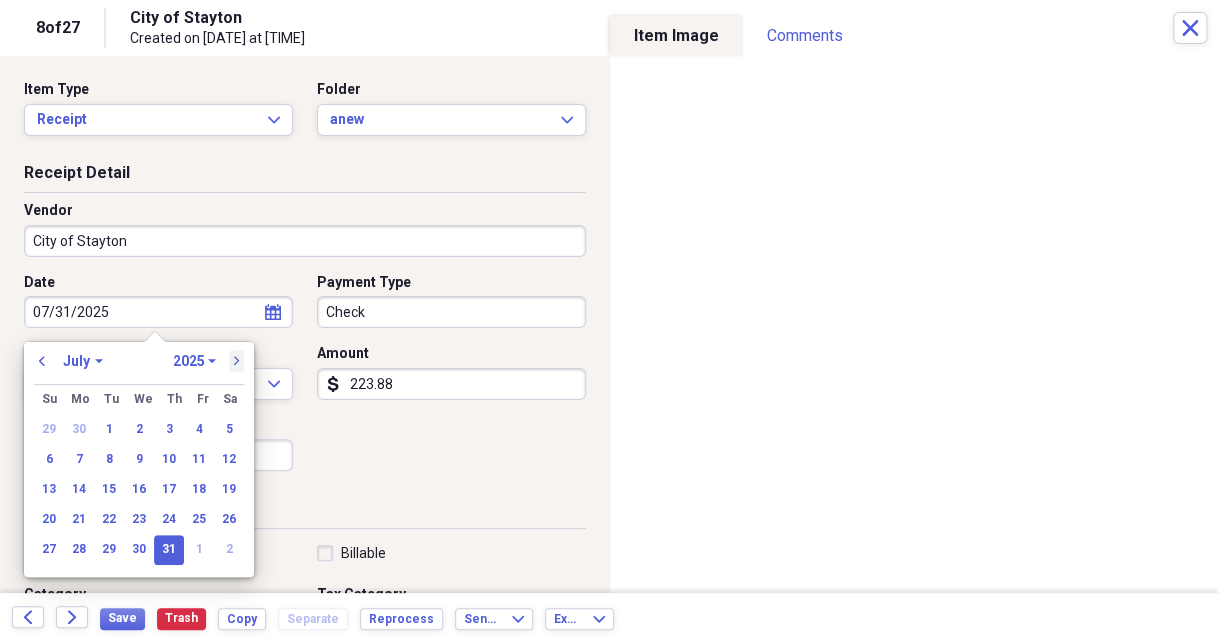 click on "next" at bounding box center [237, 361] 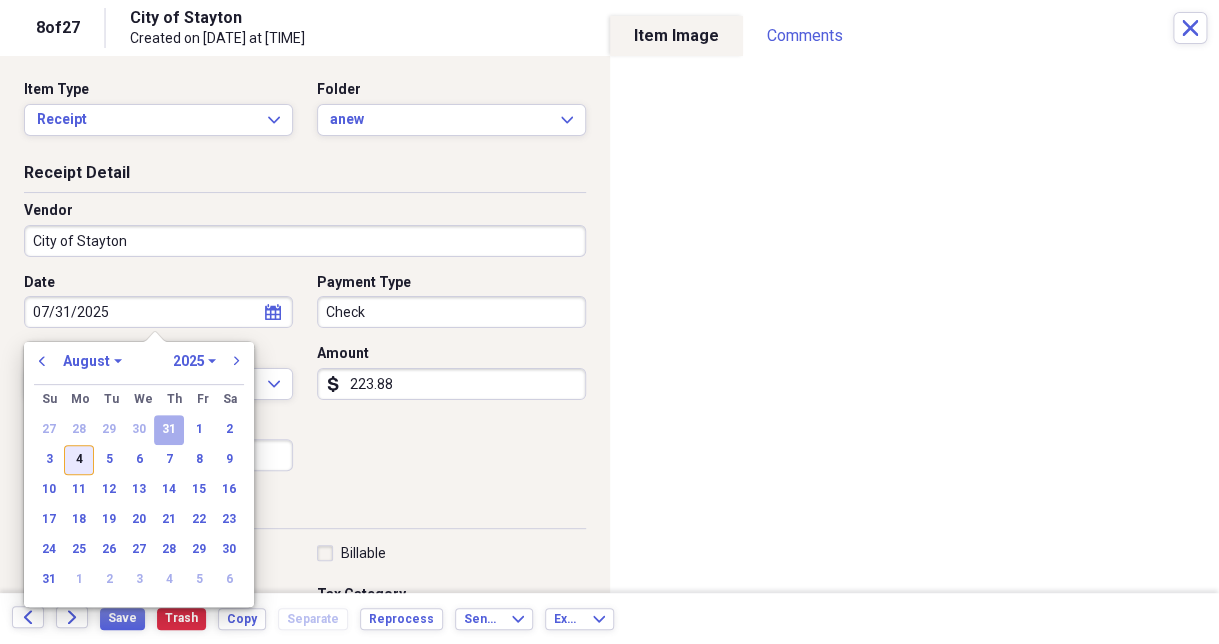 click on "4" at bounding box center [79, 460] 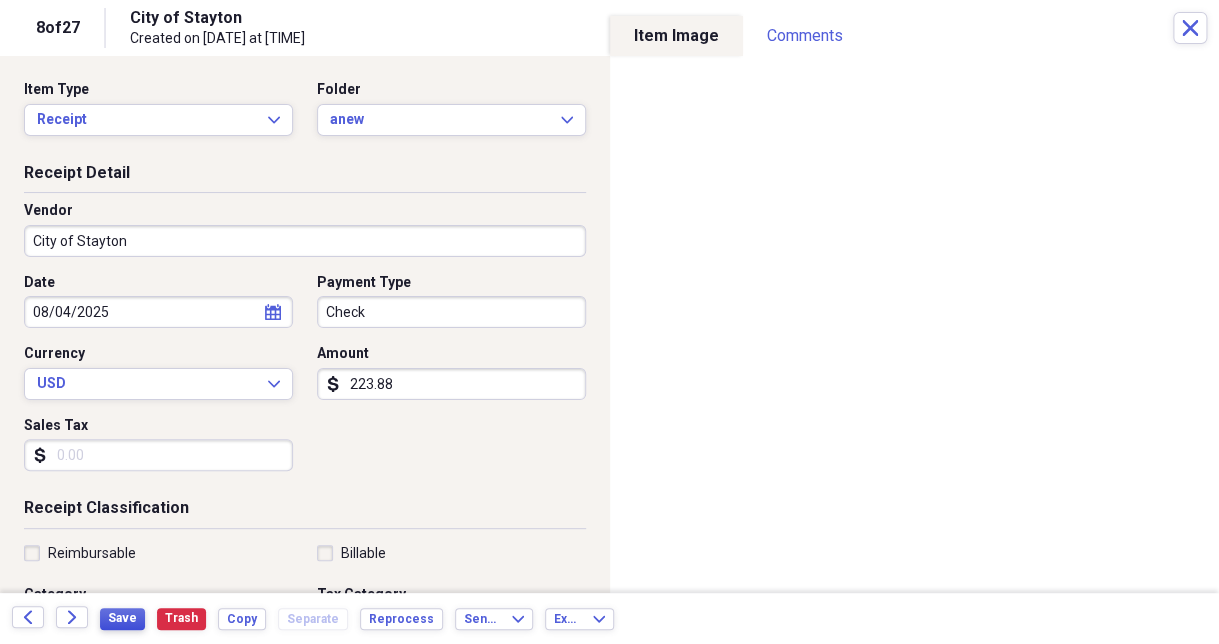 click on "Save" at bounding box center (122, 618) 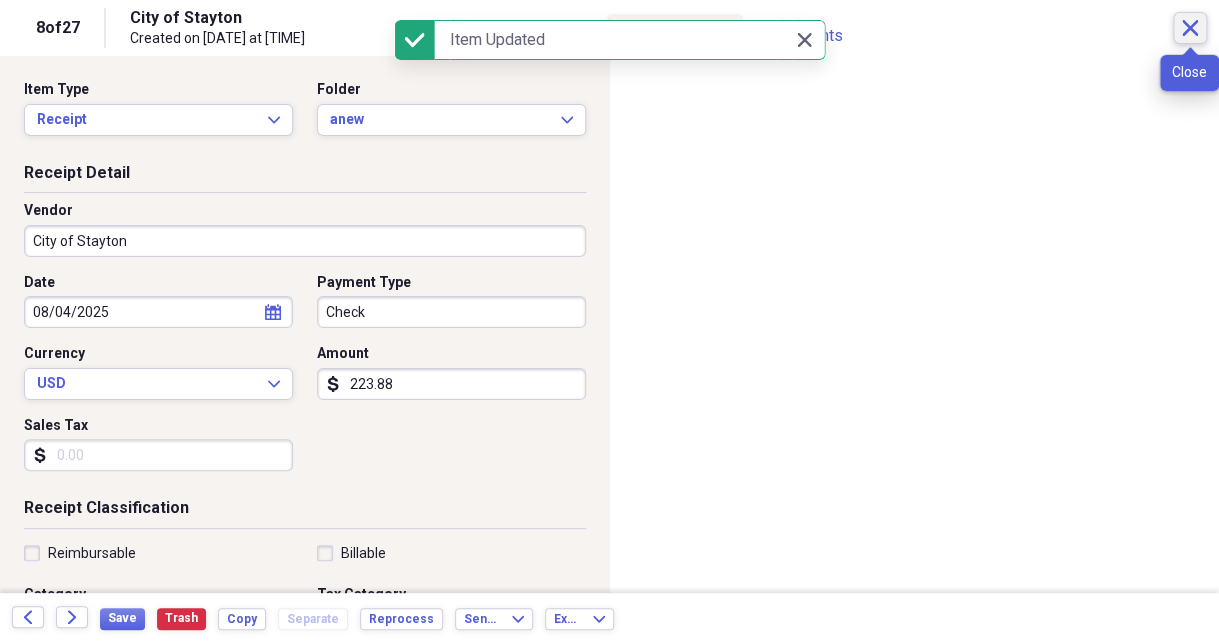 click 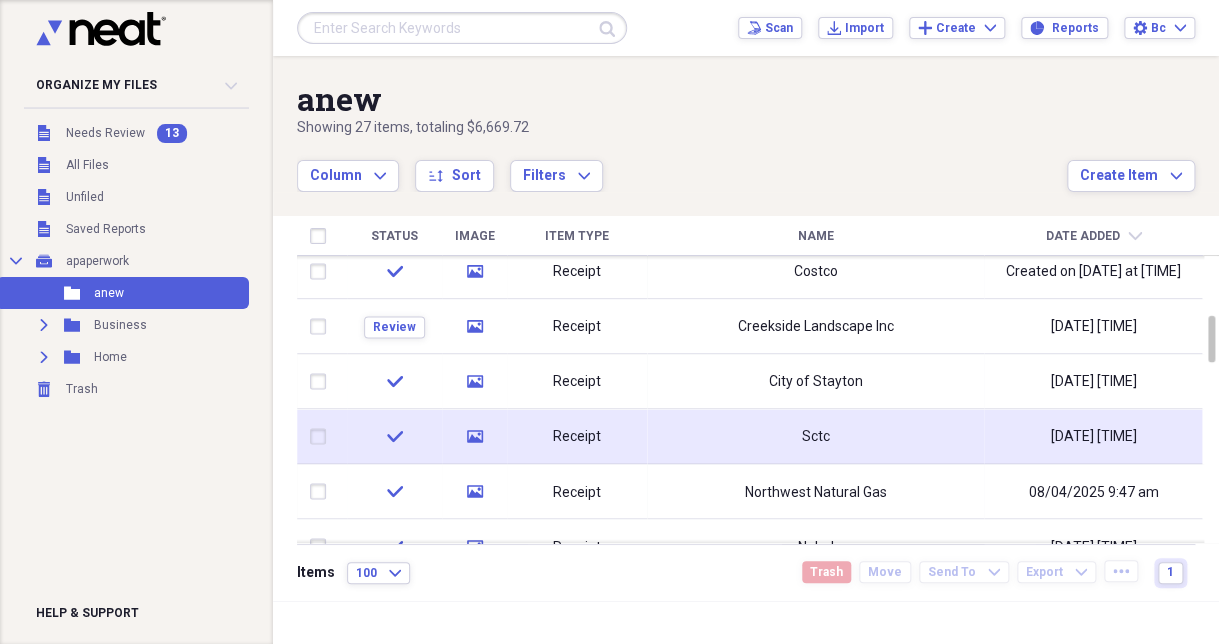 click on "Receipt" at bounding box center (577, 436) 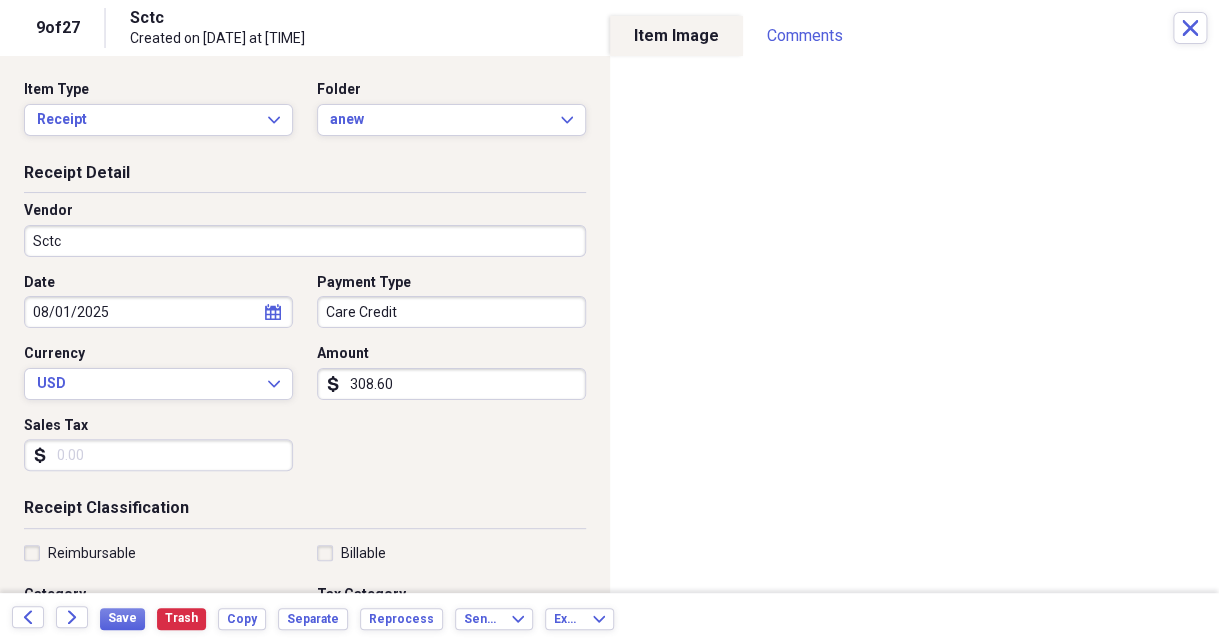 click on "Care Credit" at bounding box center (451, 312) 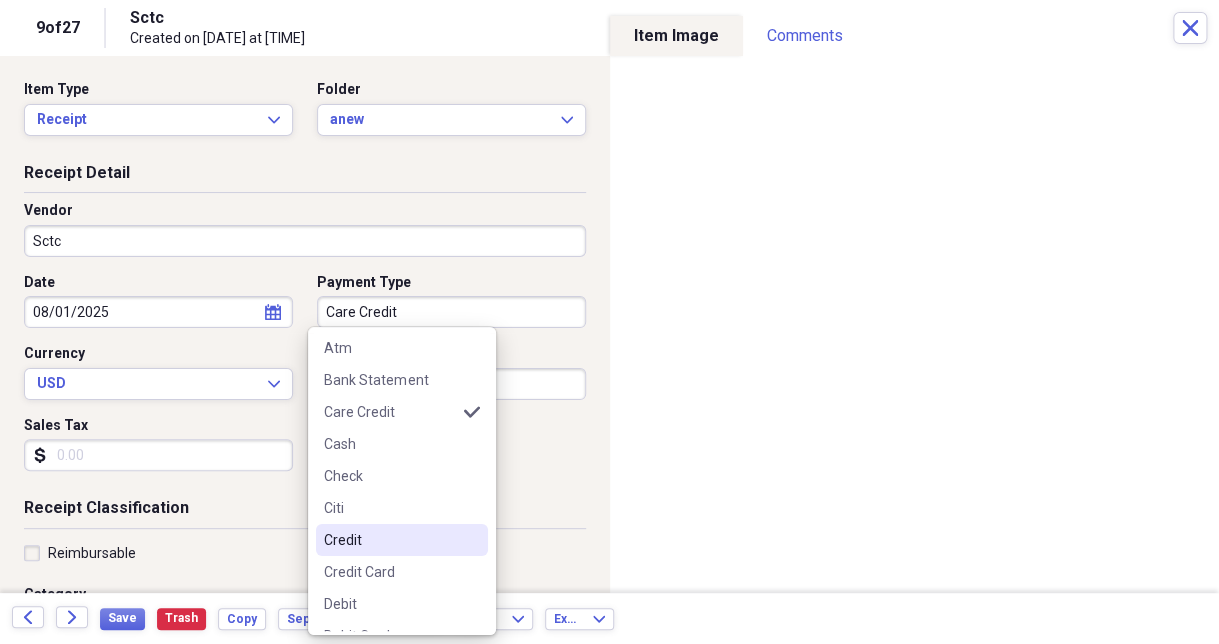 scroll, scrollTop: 99, scrollLeft: 0, axis: vertical 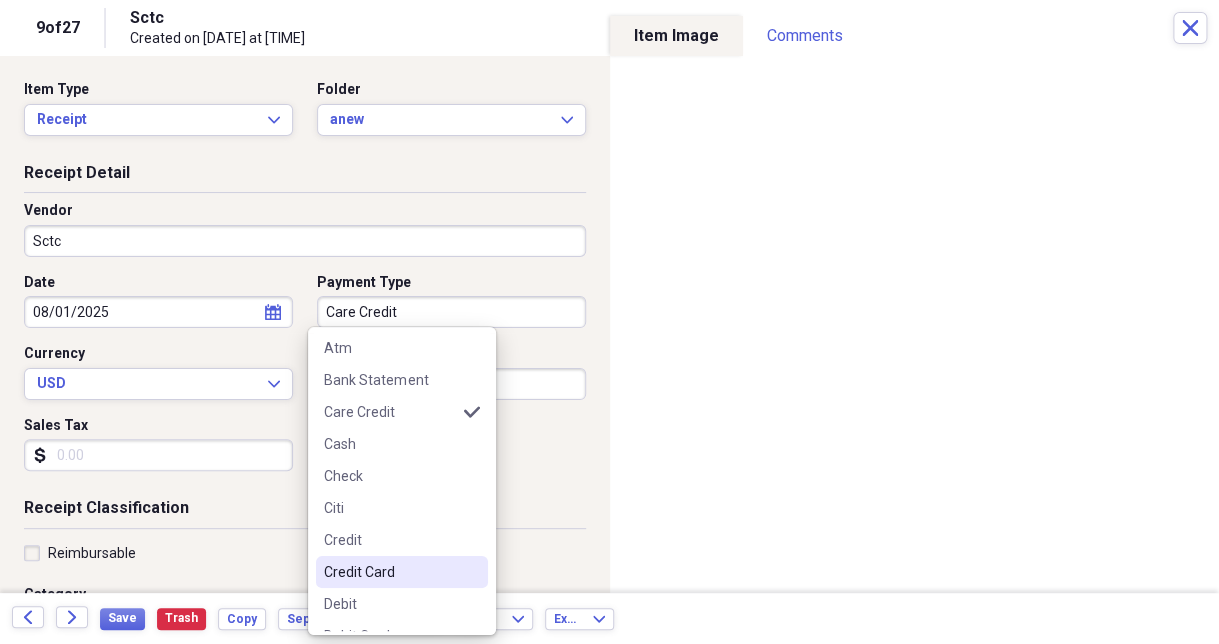 click on "Credit Card" at bounding box center [390, 572] 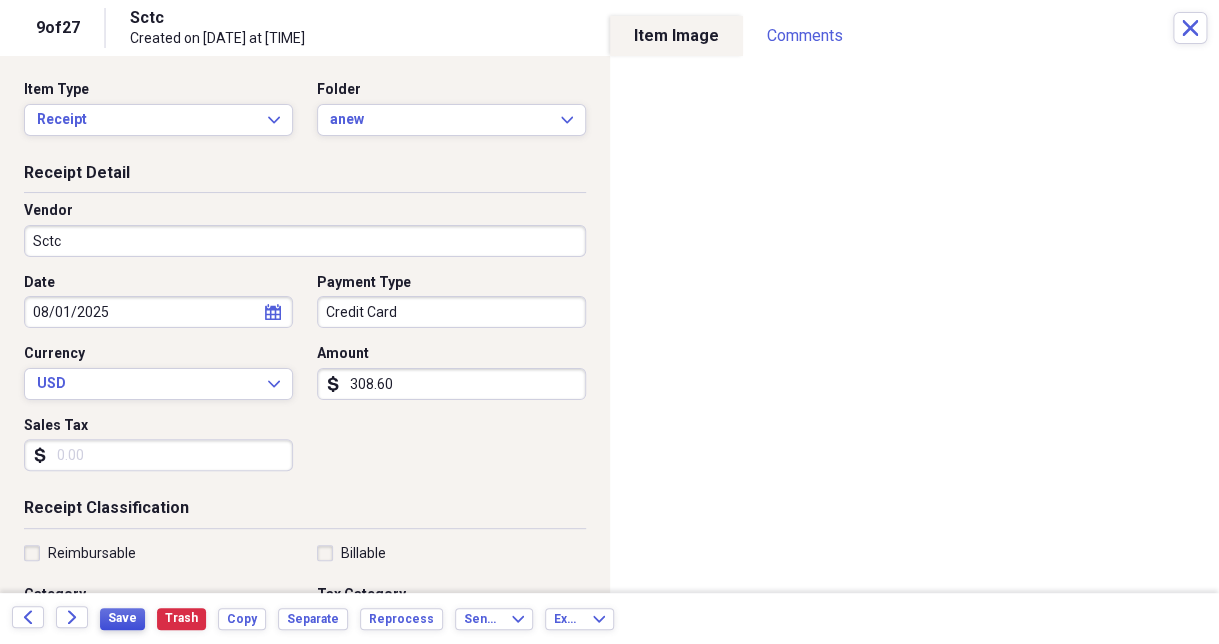 click on "Save" at bounding box center [122, 618] 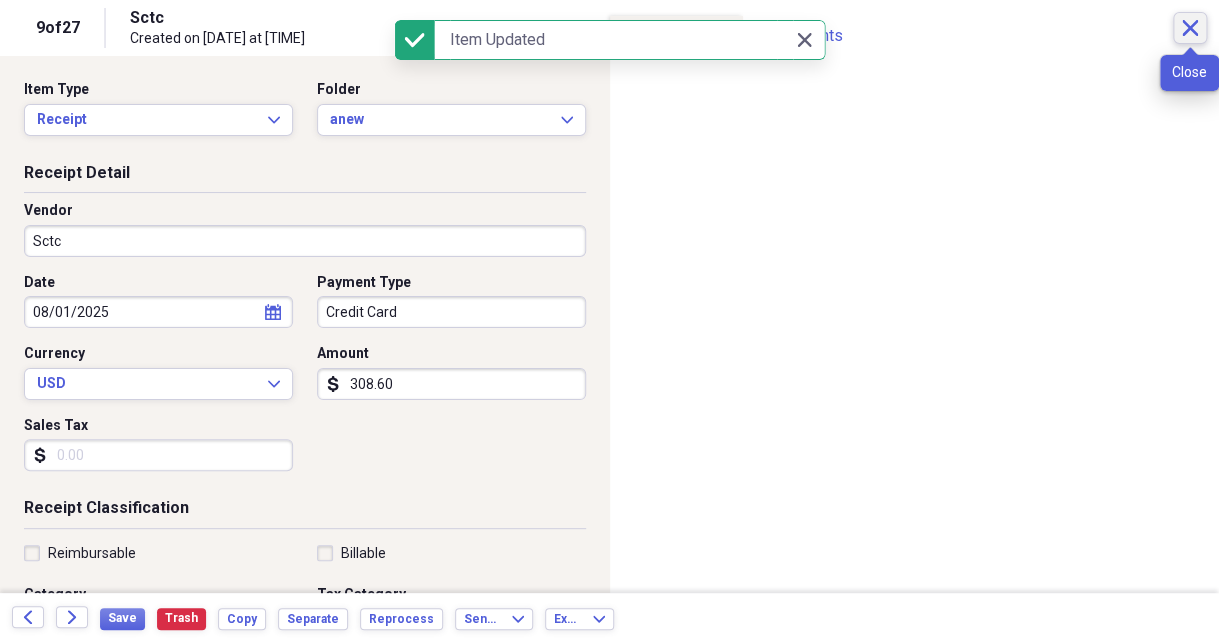 click on "Close" 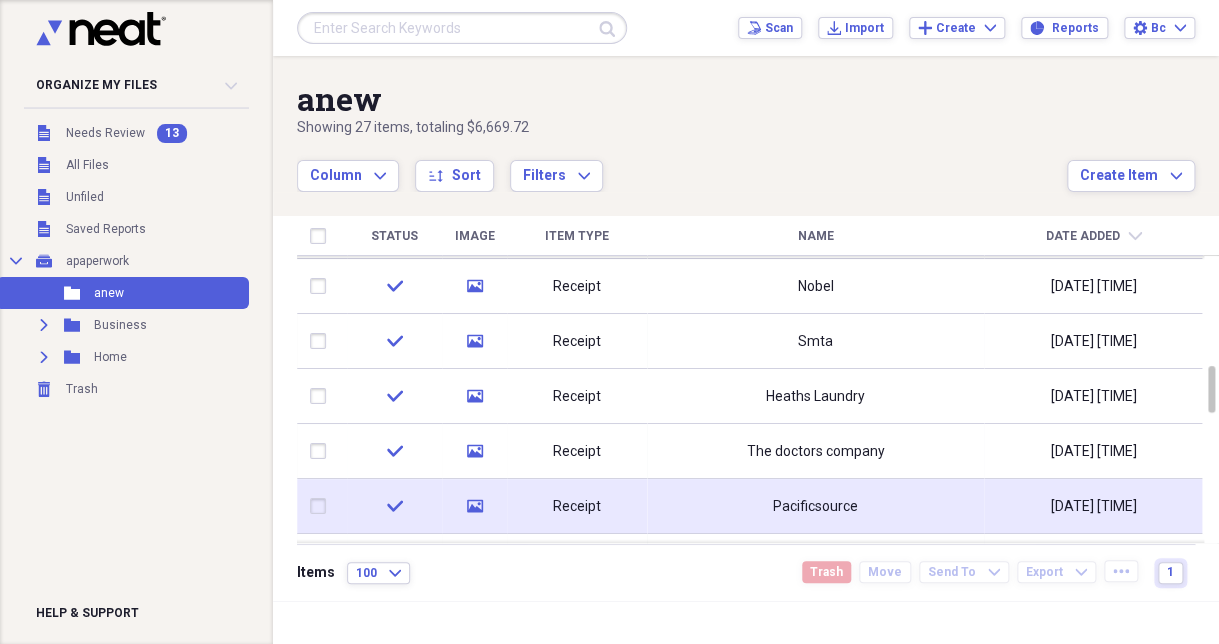 click on "Receipt" at bounding box center (577, 506) 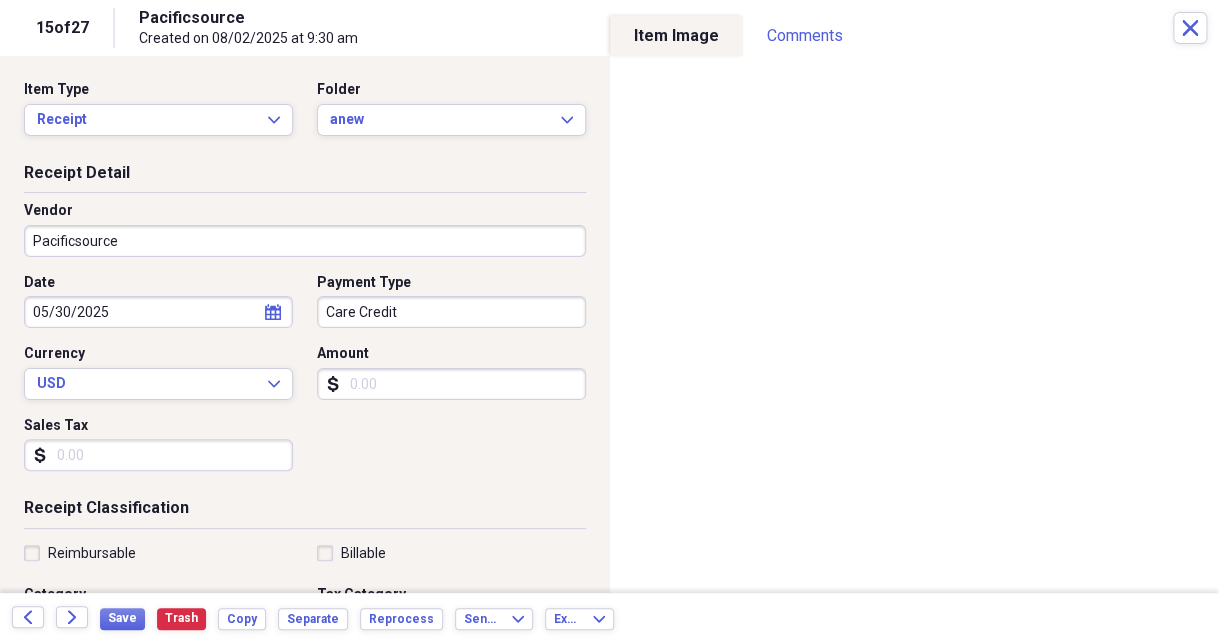 click on "Care Credit" at bounding box center (451, 312) 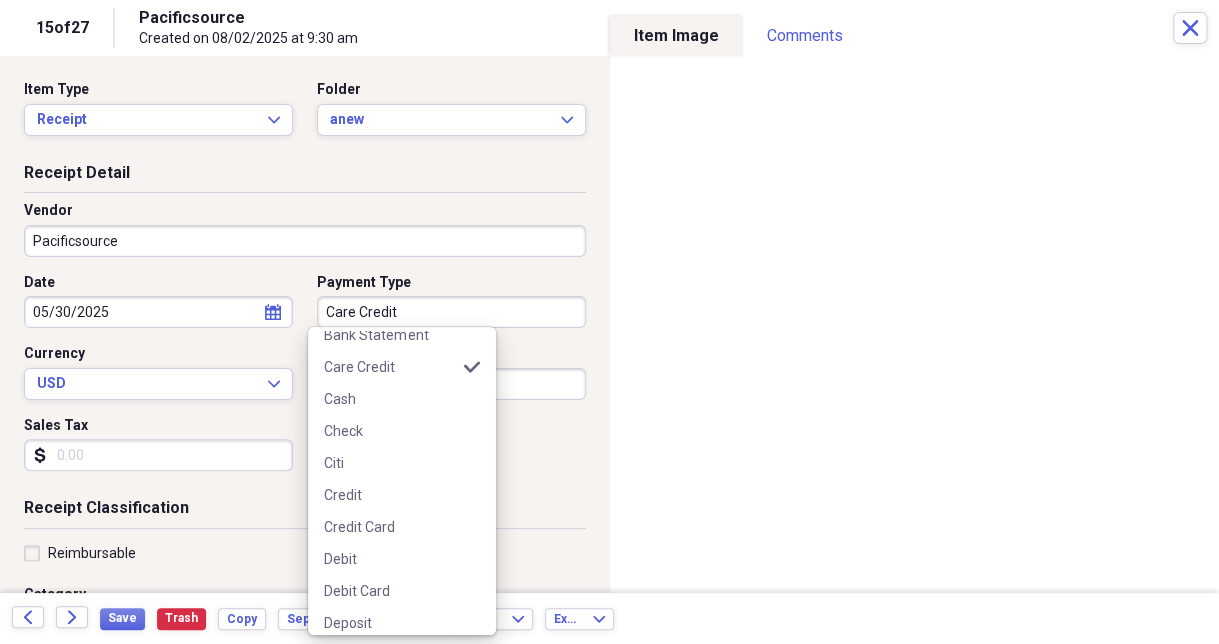 scroll, scrollTop: 148, scrollLeft: 0, axis: vertical 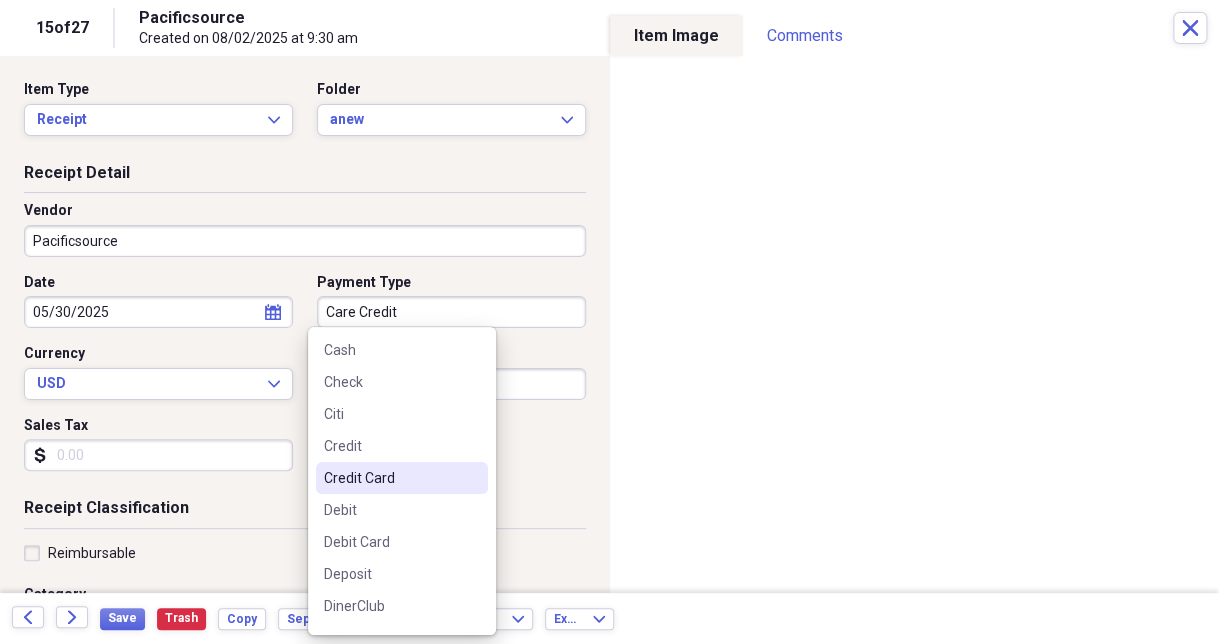 click on "Credit Card" at bounding box center (390, 478) 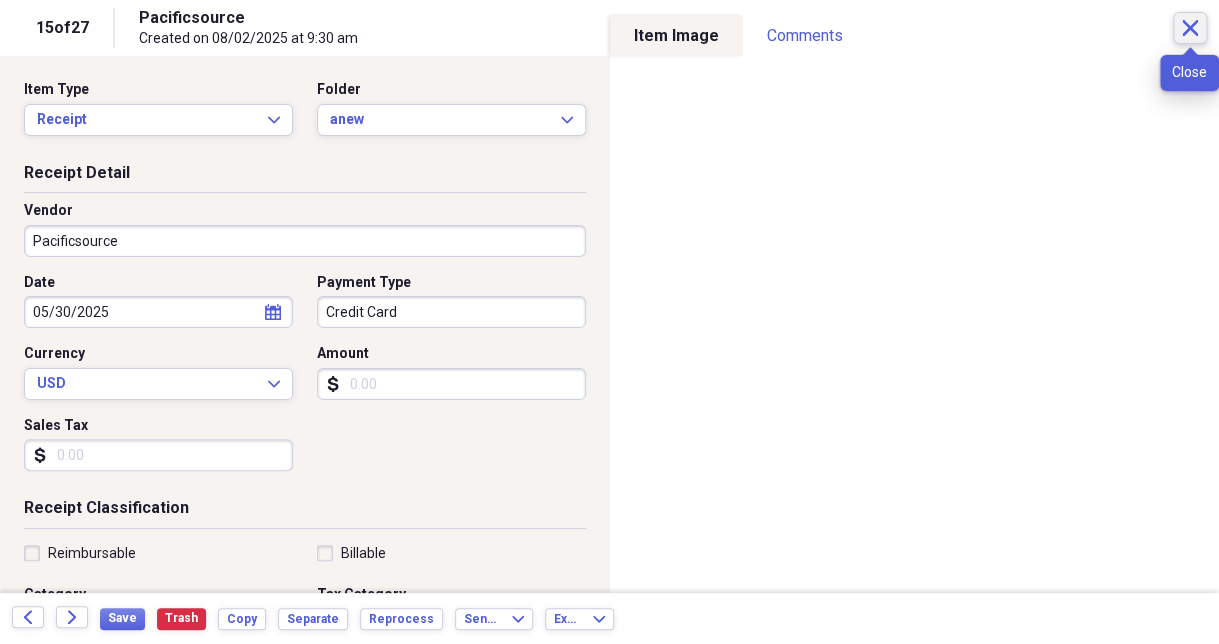click on "Close" 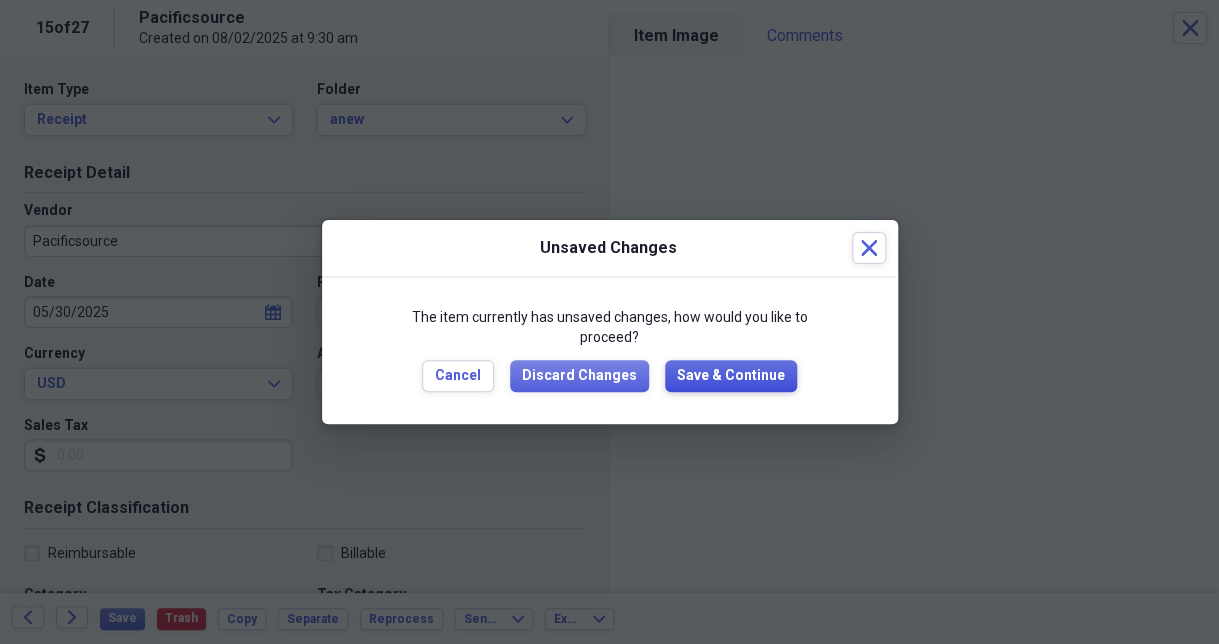 click on "Save & Continue" at bounding box center [731, 376] 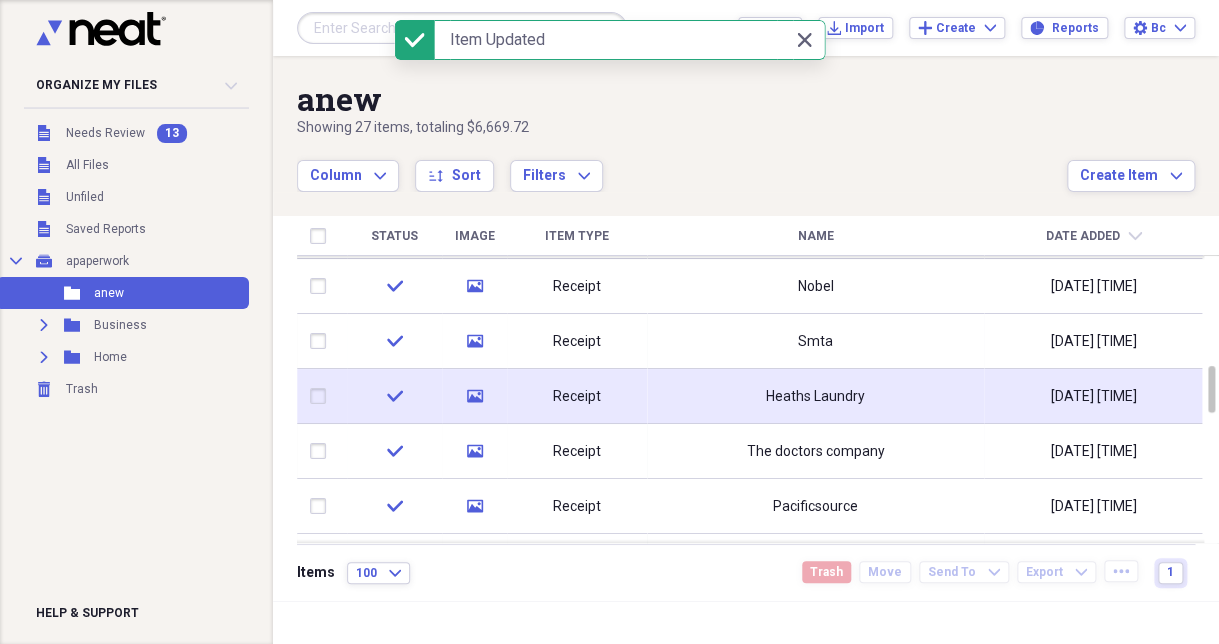 click on "Heaths Laundry" at bounding box center [815, 396] 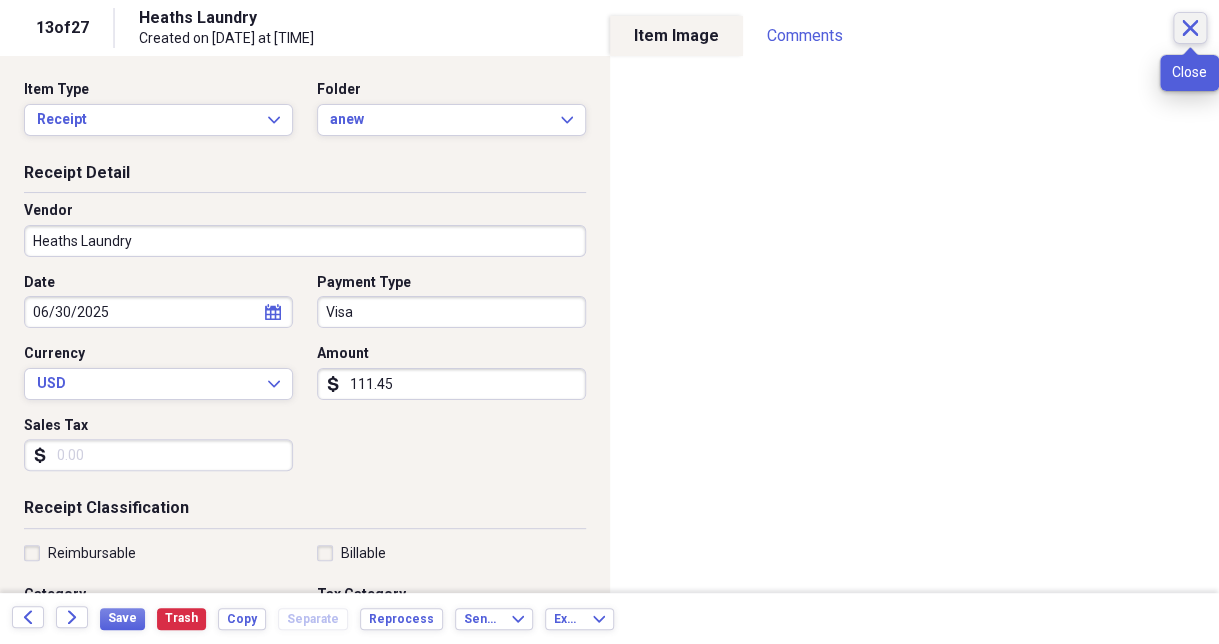 click on "Close" 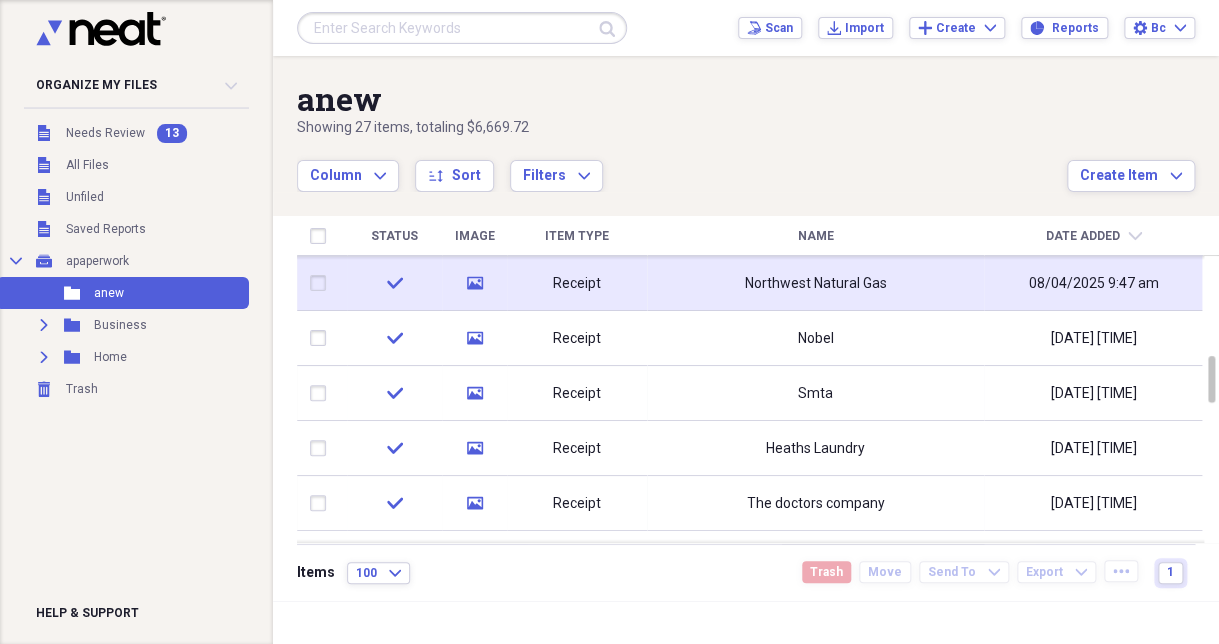 click on "Northwest Natural Gas" at bounding box center (815, 283) 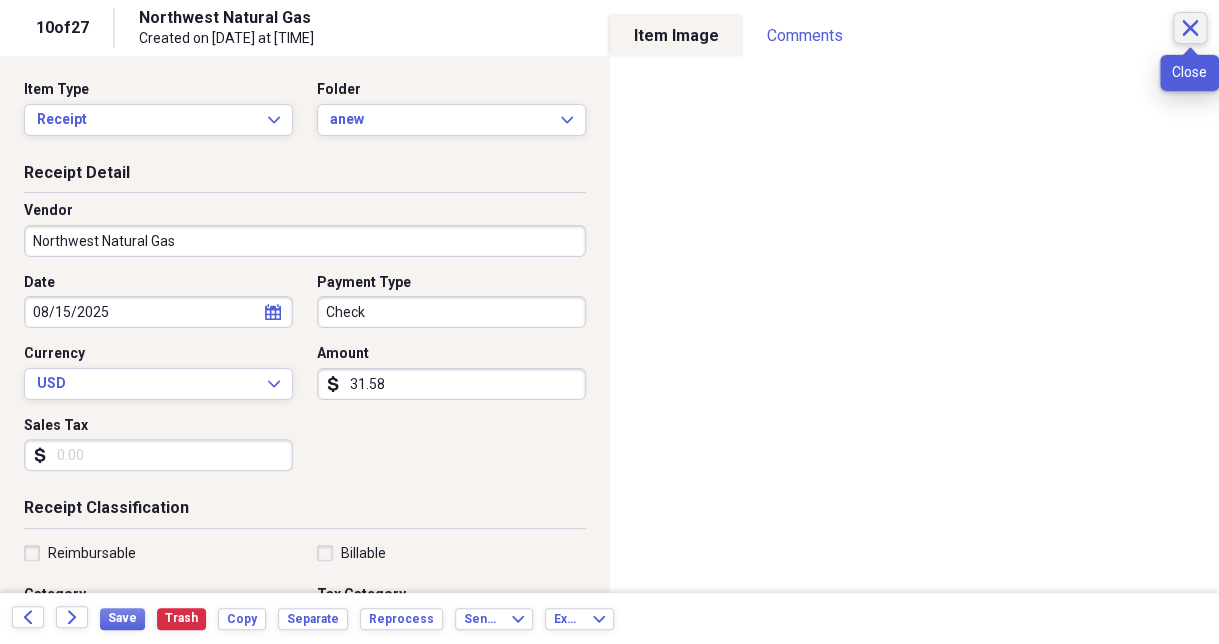 click 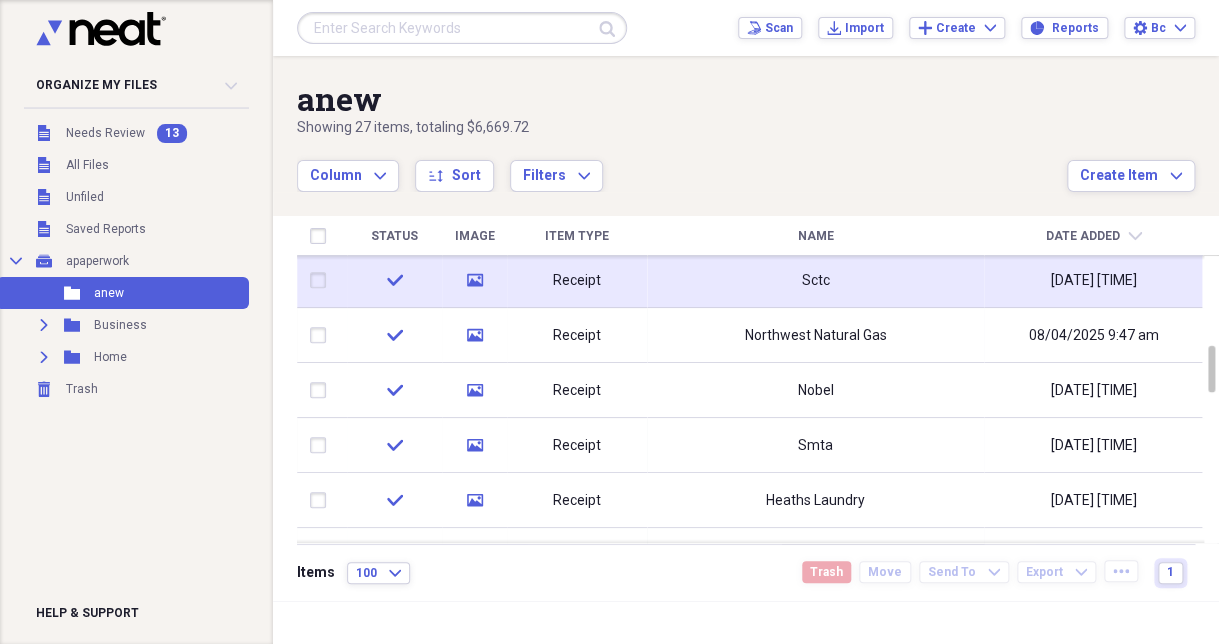 click on "Sctc" at bounding box center (815, 280) 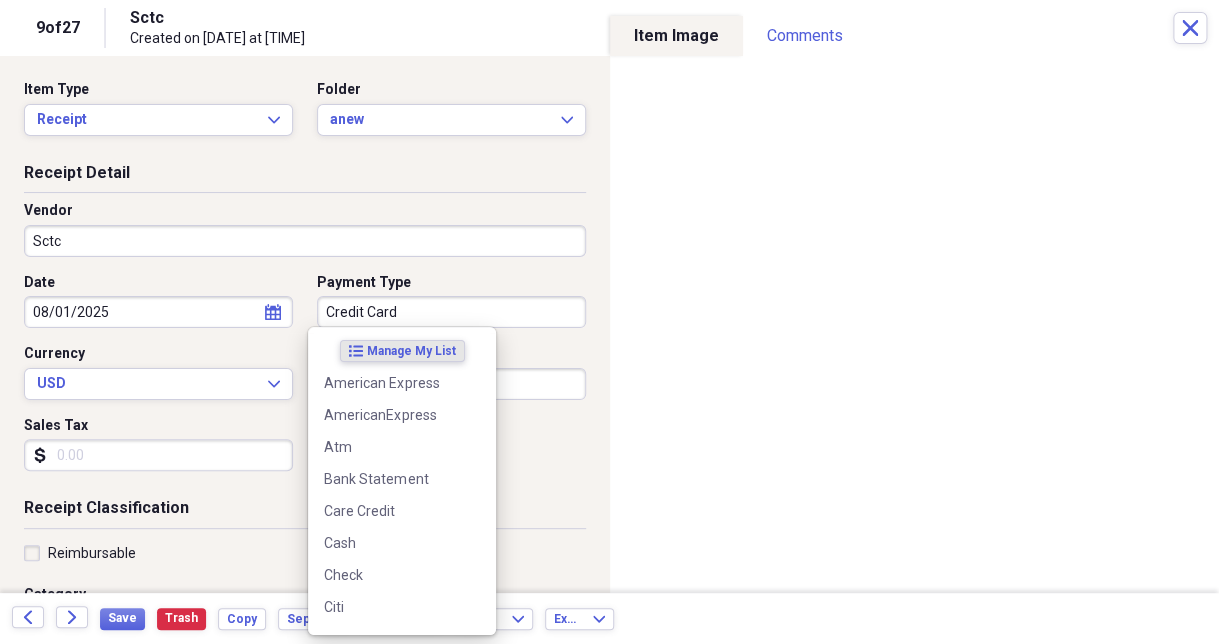 click on "Credit Card" at bounding box center [451, 312] 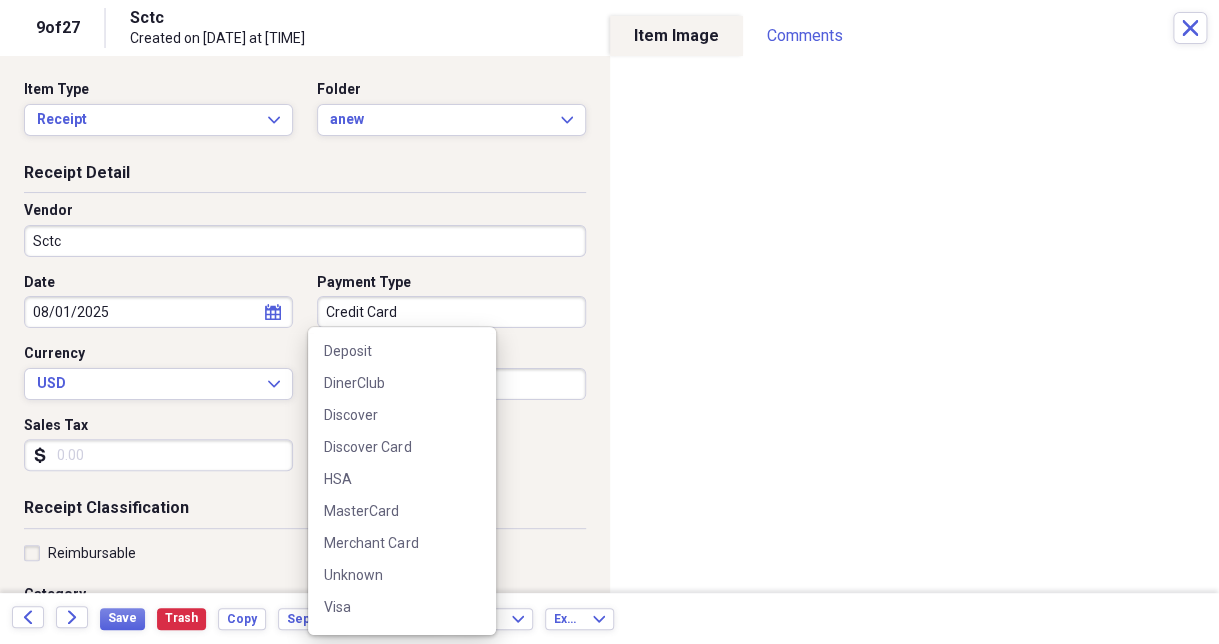 scroll, scrollTop: 426, scrollLeft: 0, axis: vertical 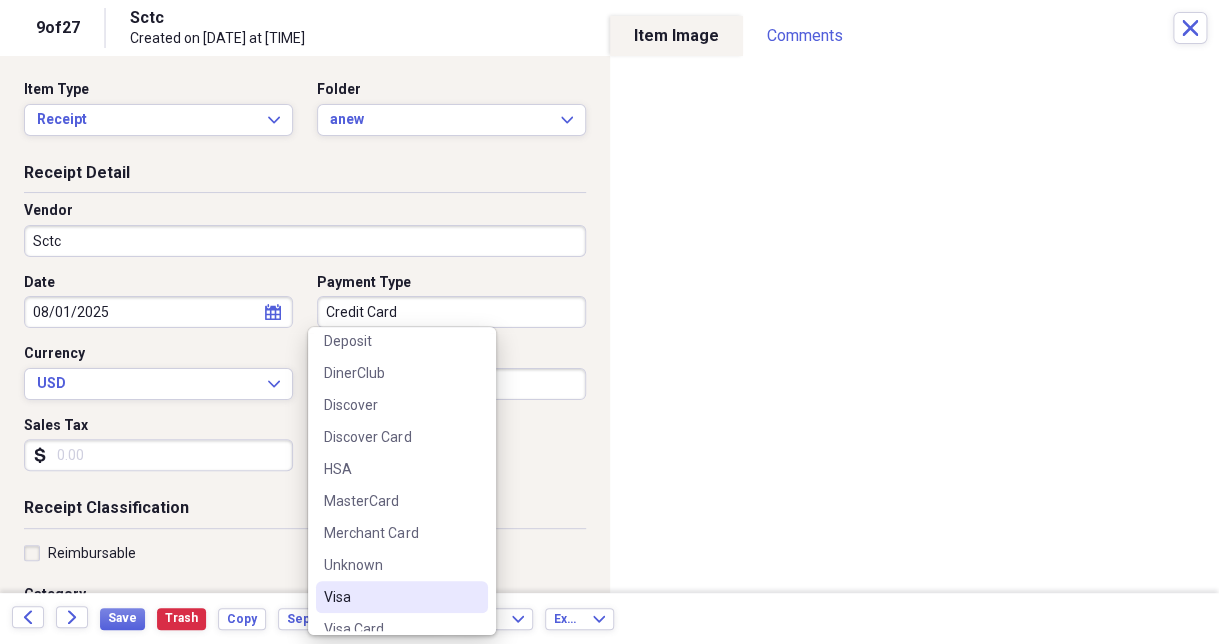 click on "Visa" at bounding box center [390, 597] 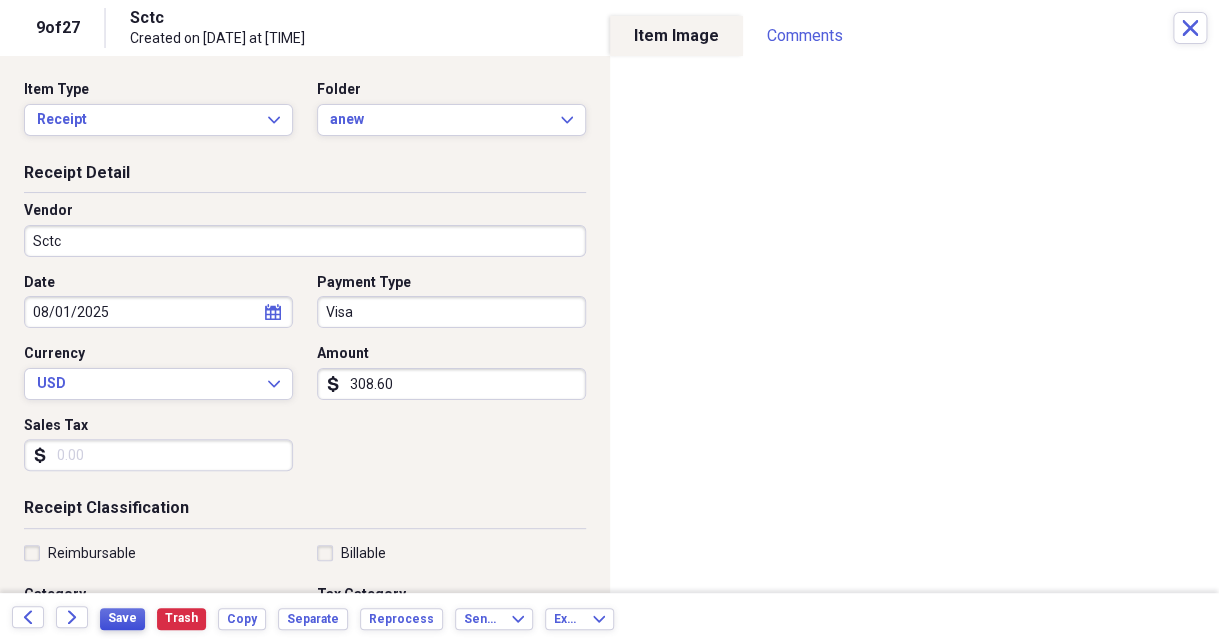 click on "Save" at bounding box center (122, 618) 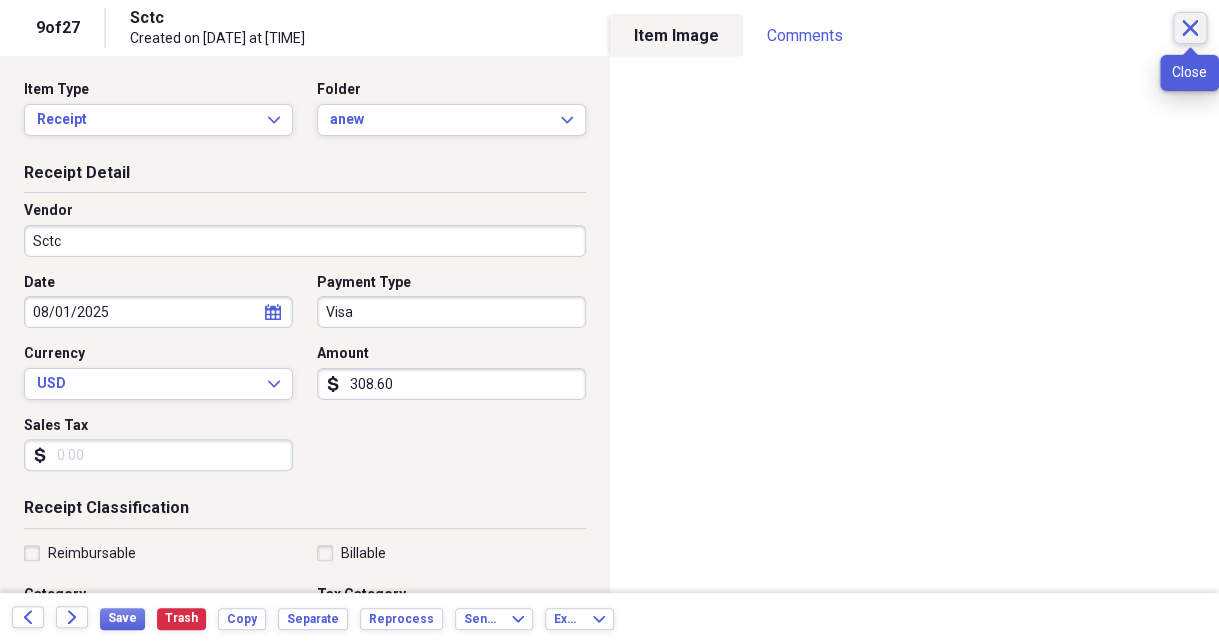 click 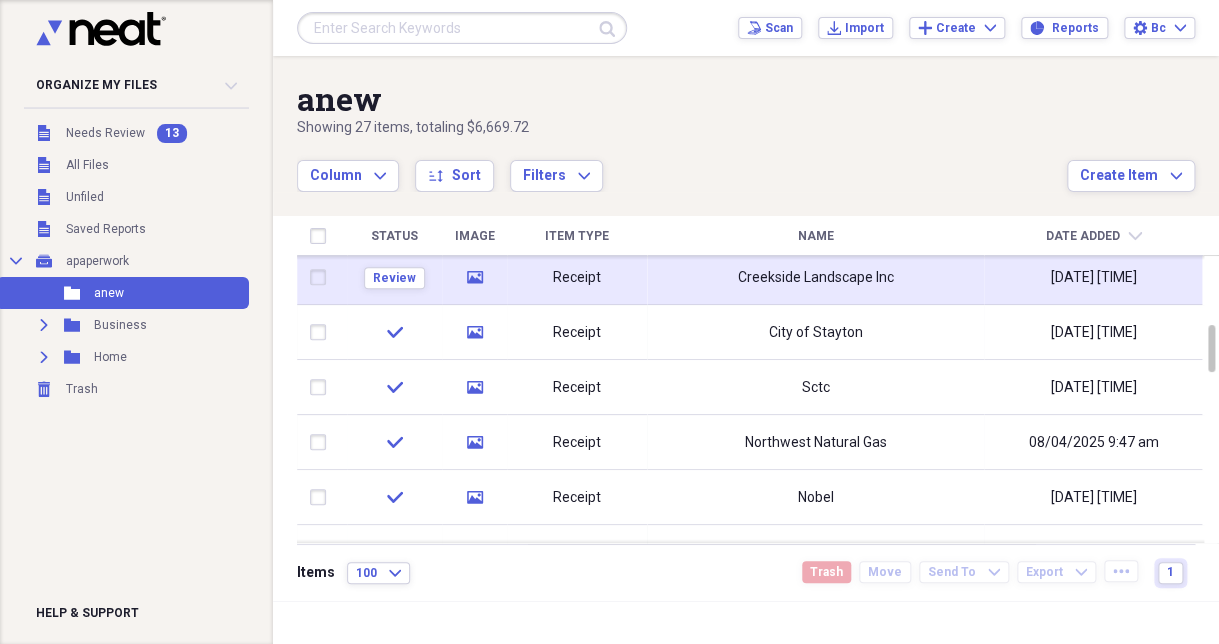 click on "Creekside Landscape Inc" at bounding box center [815, 277] 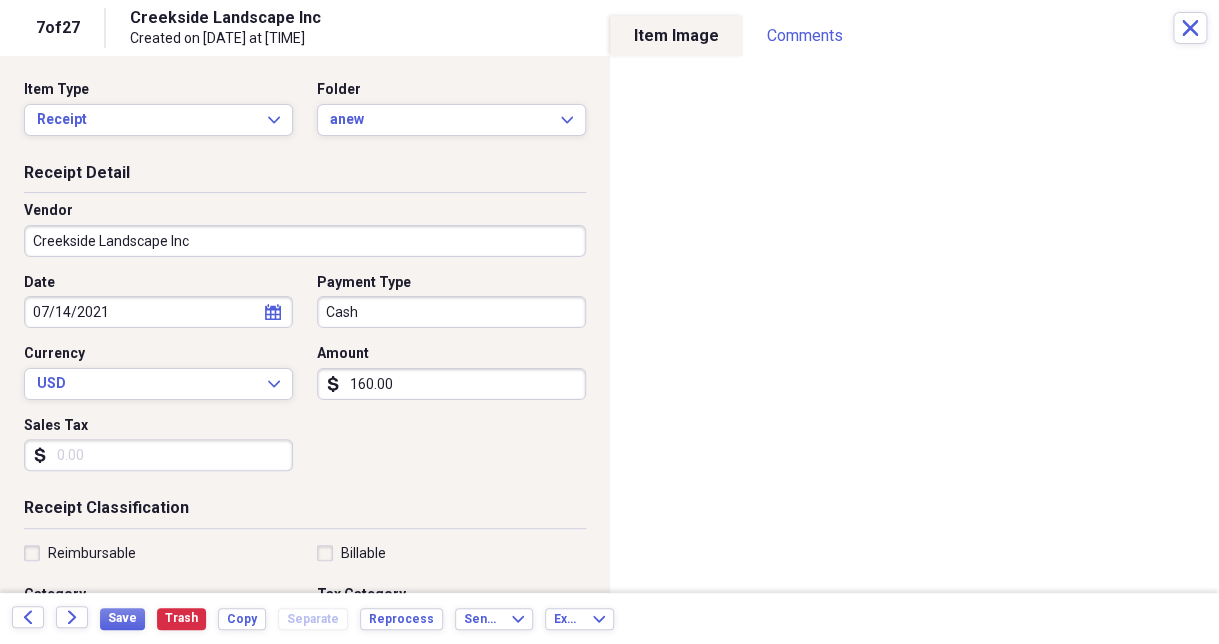 click on "Cash" at bounding box center (451, 312) 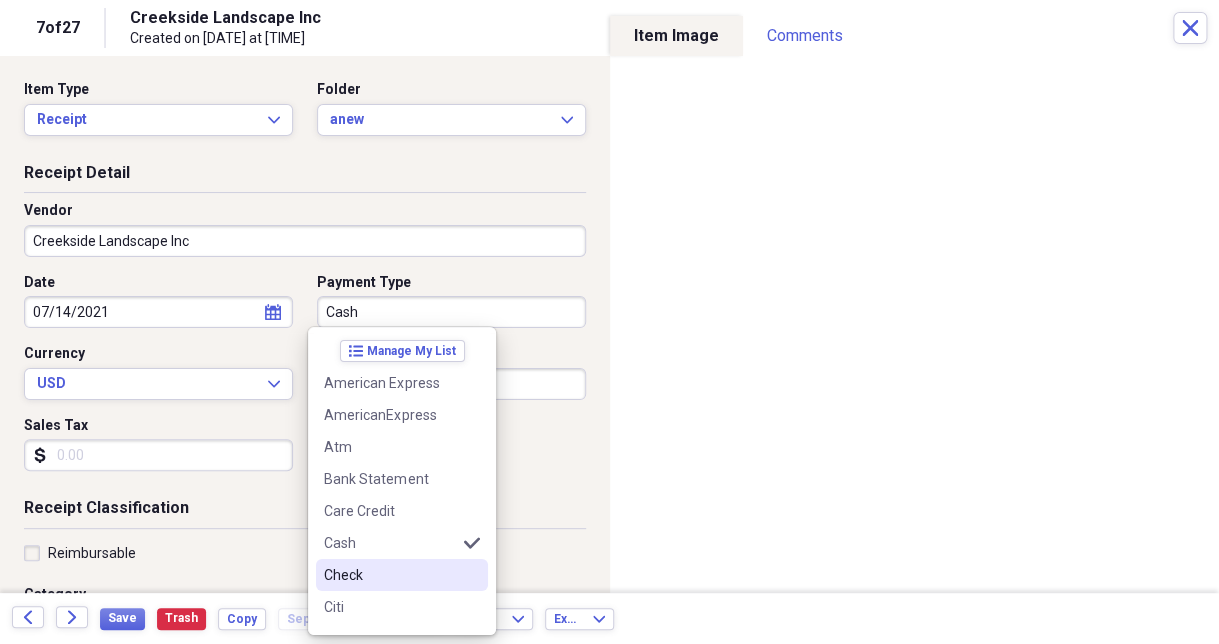 click on "Check" at bounding box center [390, 575] 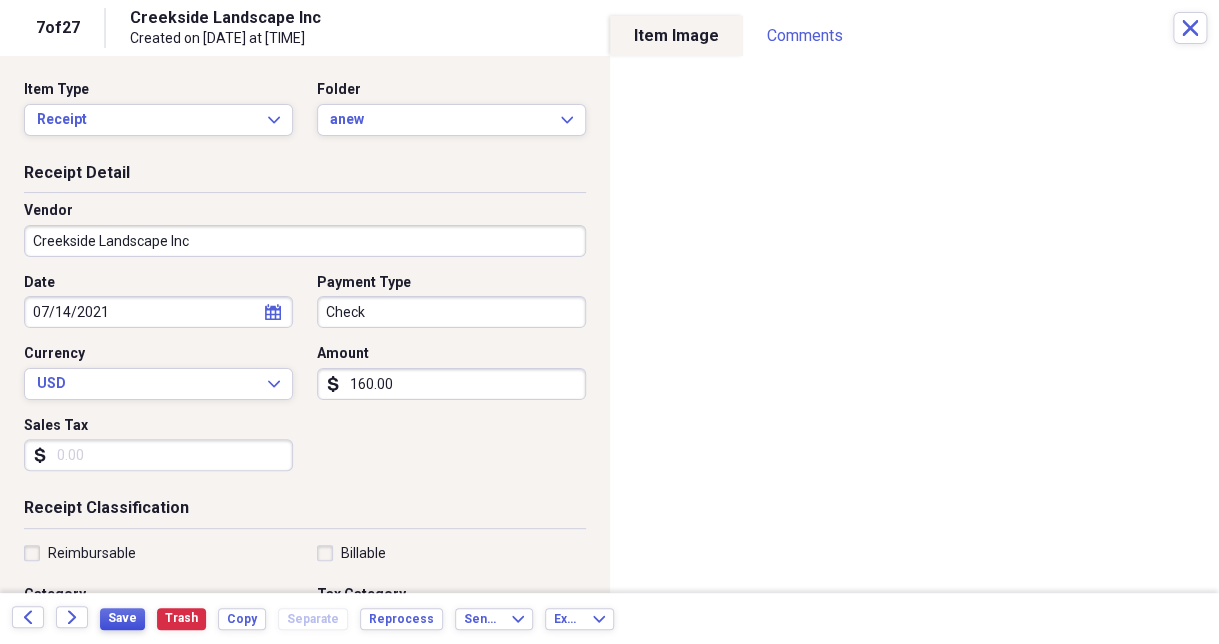 click on "Save" at bounding box center (122, 618) 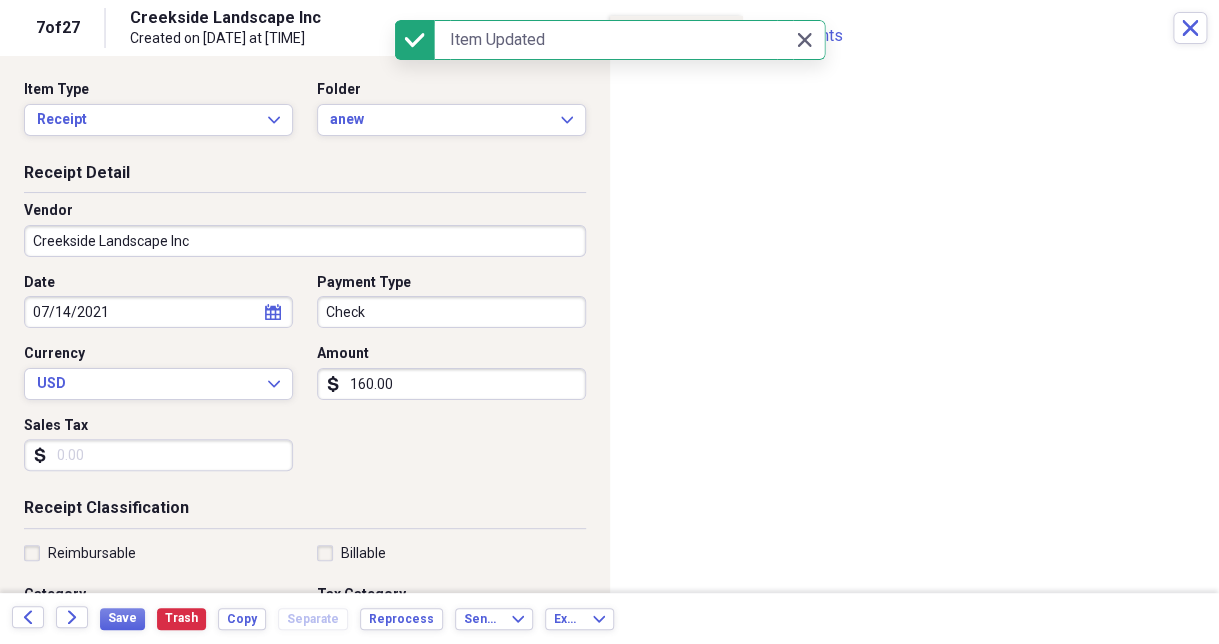click on "calendar" 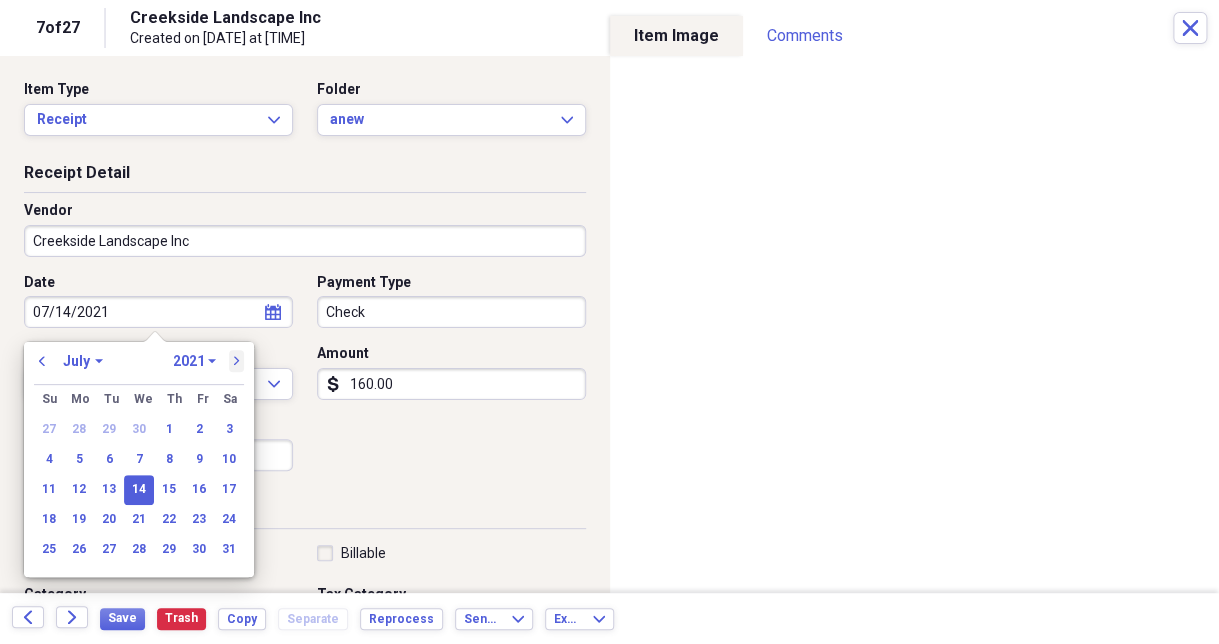 click on "next" at bounding box center [237, 361] 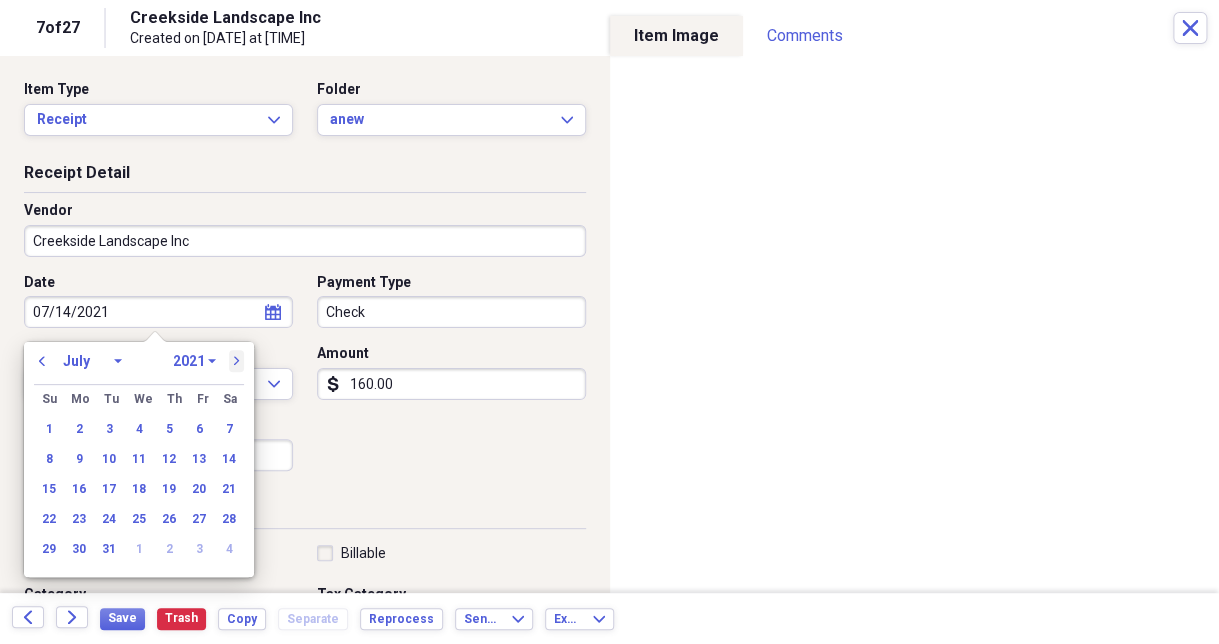 select on "7" 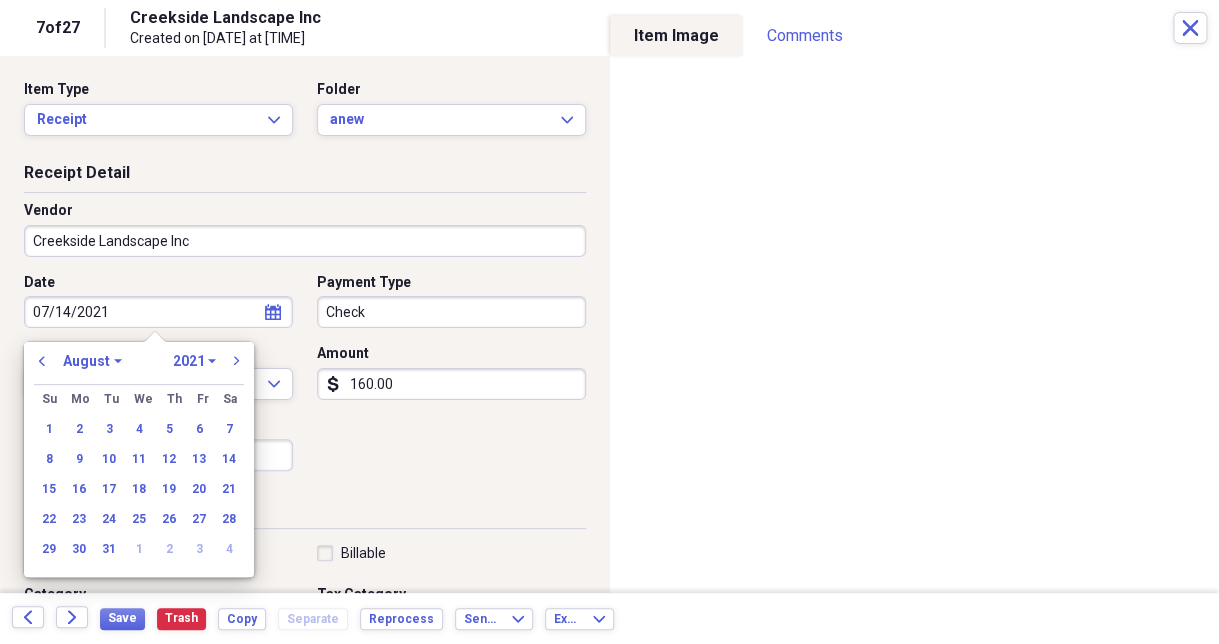 click on "07/14/2021" at bounding box center [158, 312] 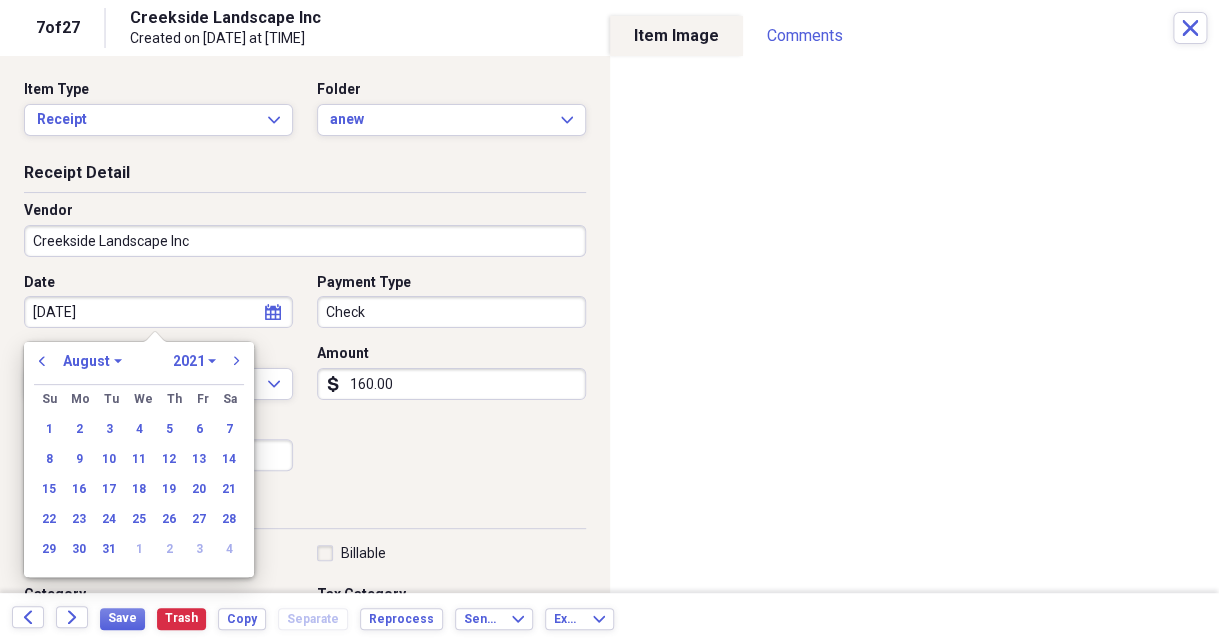 type on "07/14/2025" 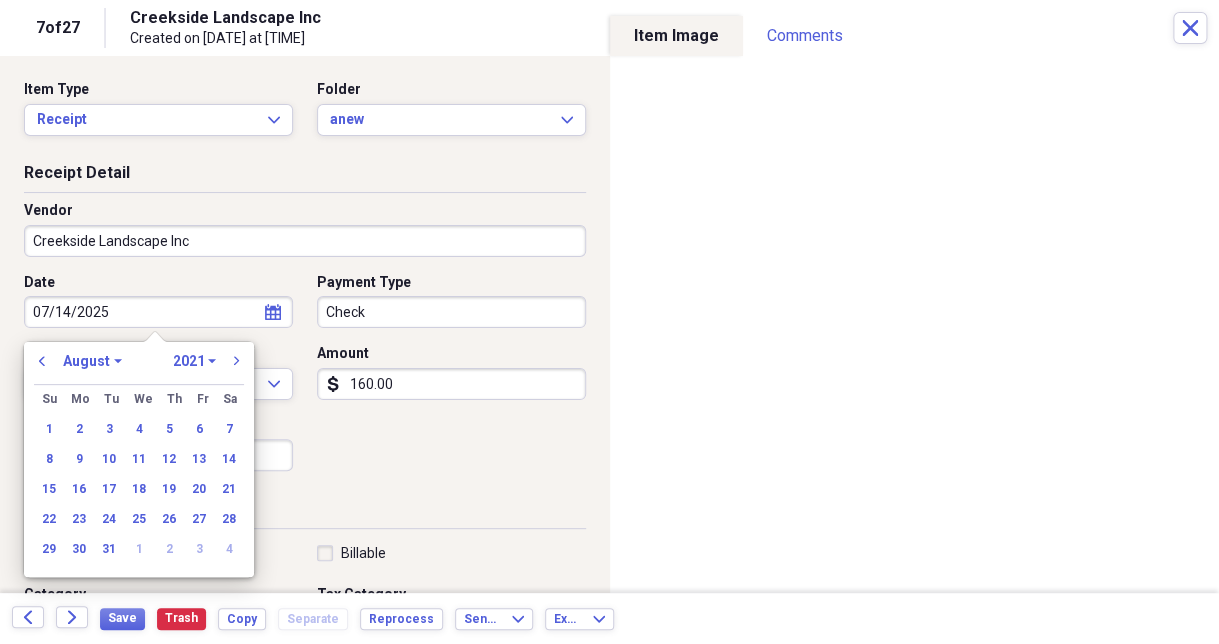 select on "6" 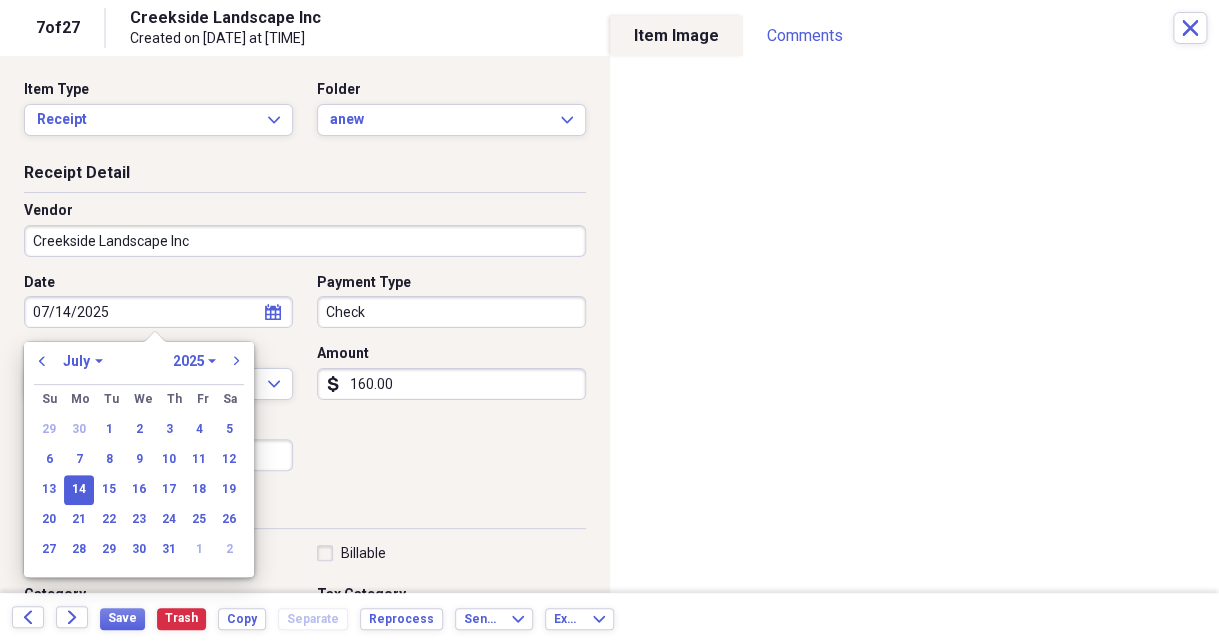 type on "07/14/2025" 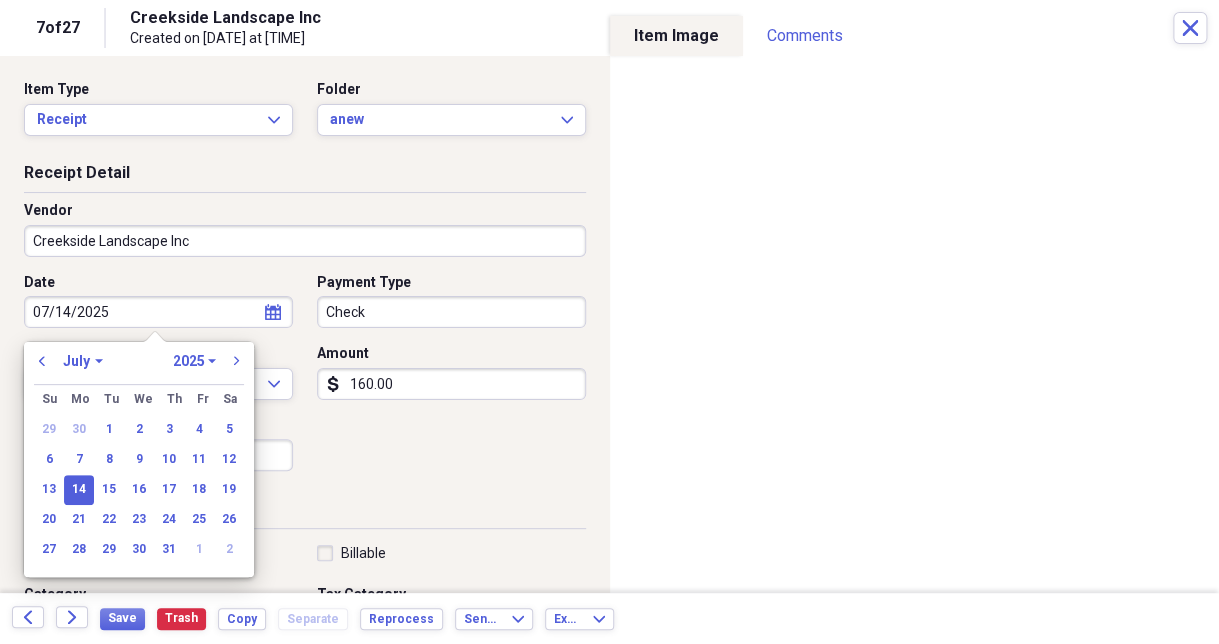 select on "7" 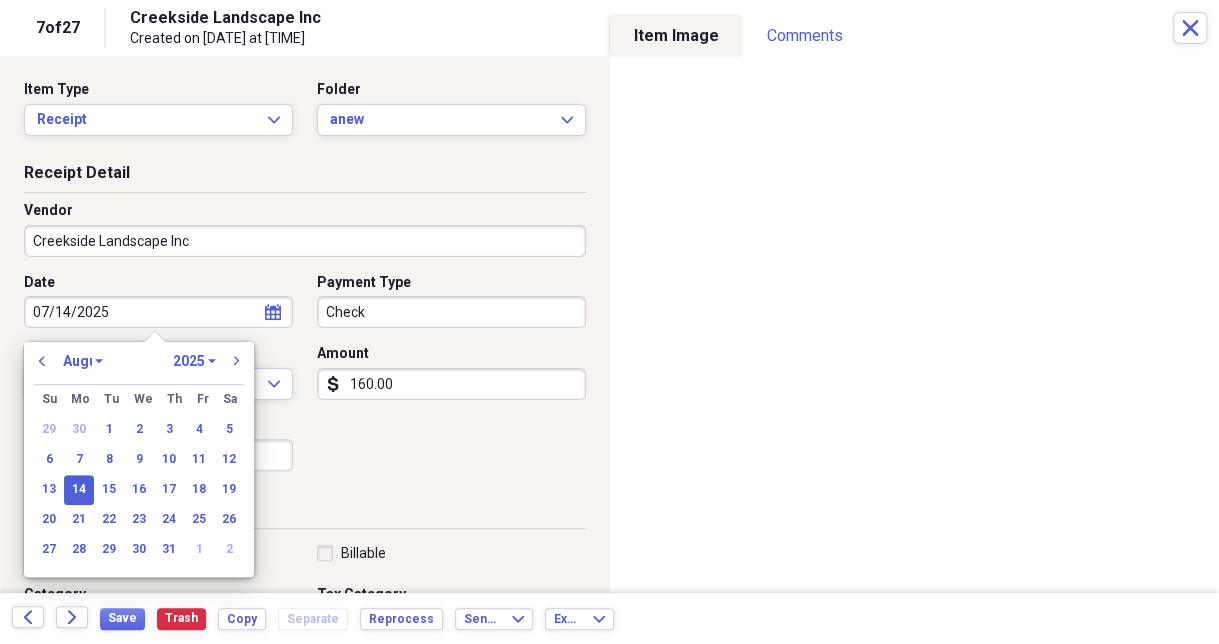 click on "January February March April May June July August September October November December" at bounding box center [83, 361] 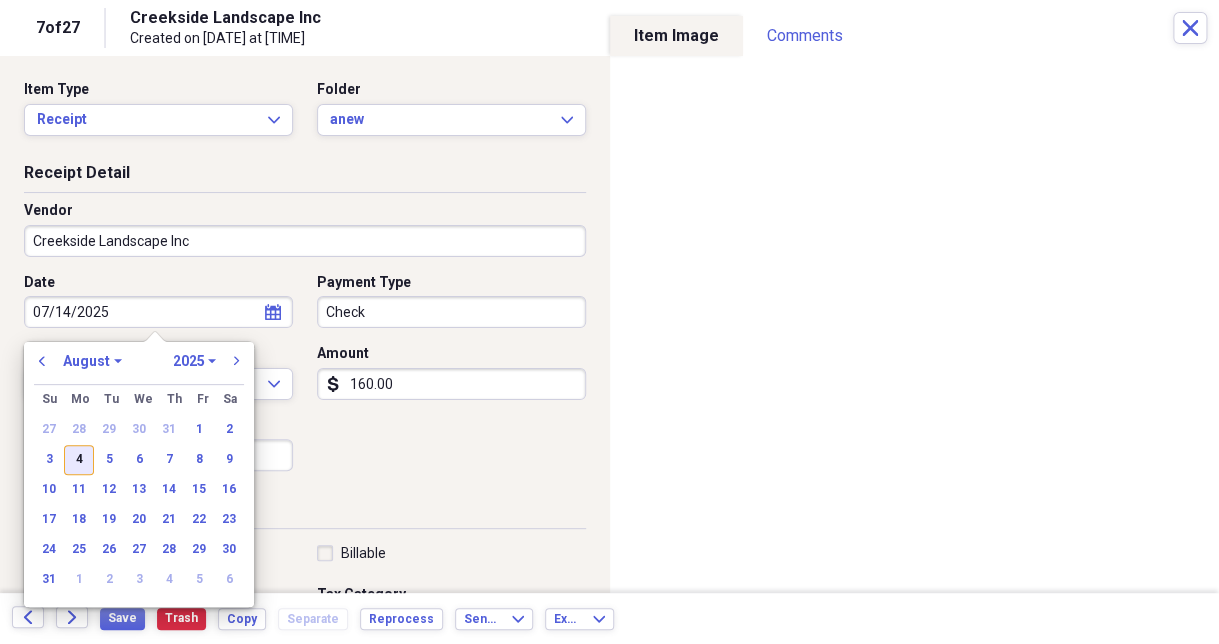 click on "4" at bounding box center [79, 460] 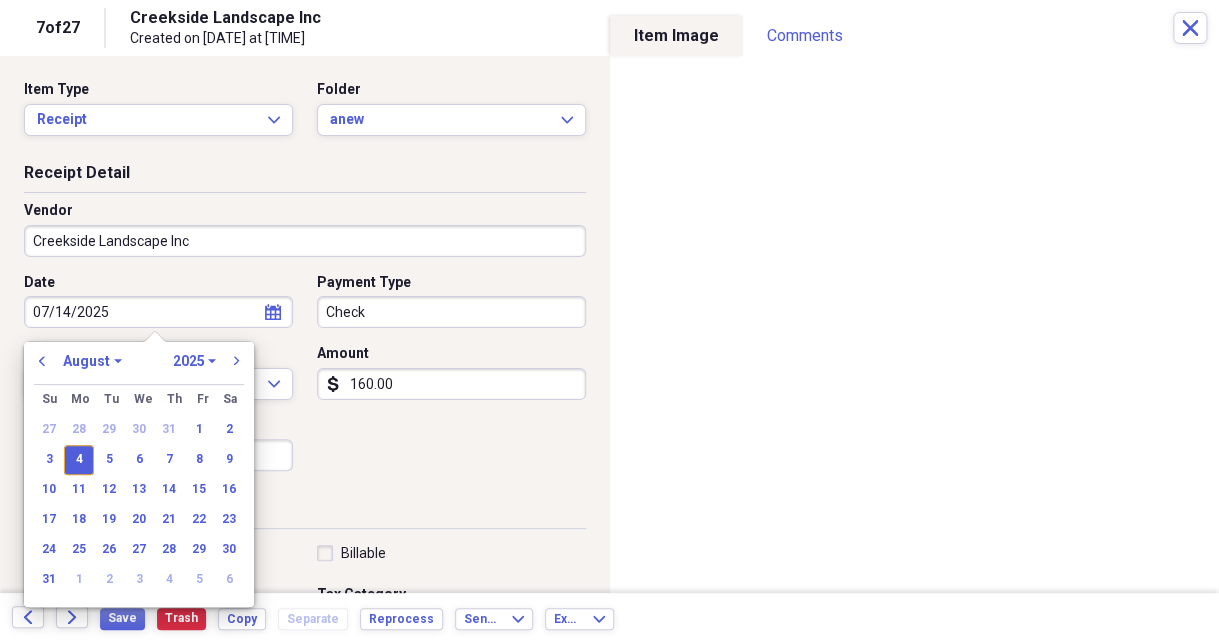 type on "08/04/2025" 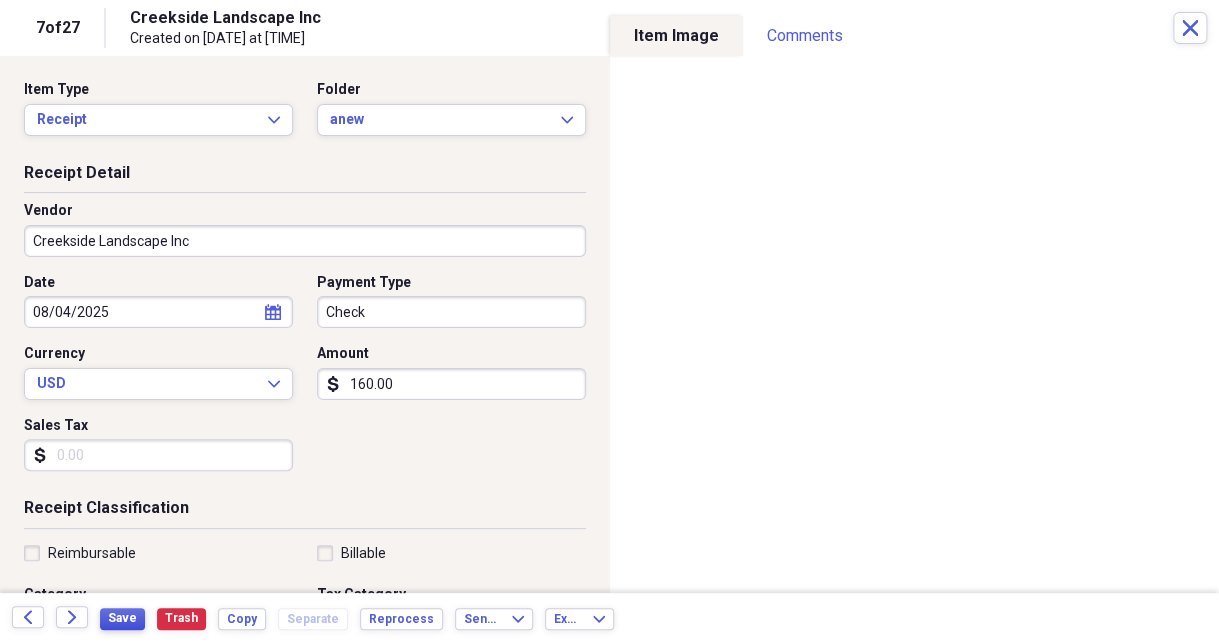 click on "Save" at bounding box center [122, 618] 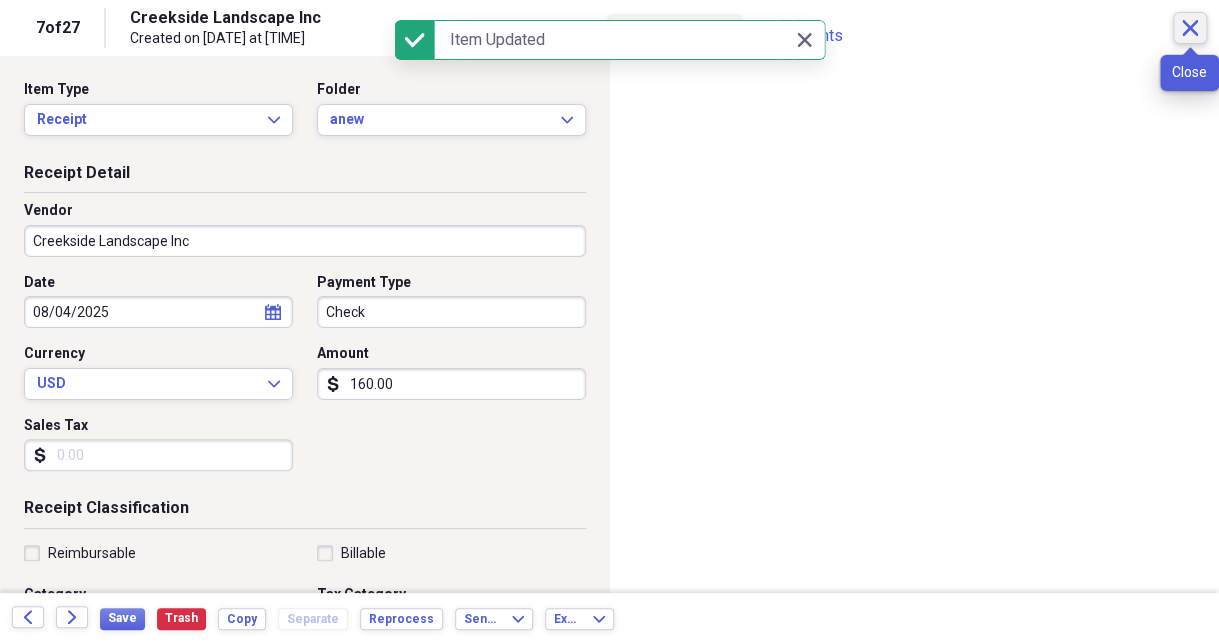 click 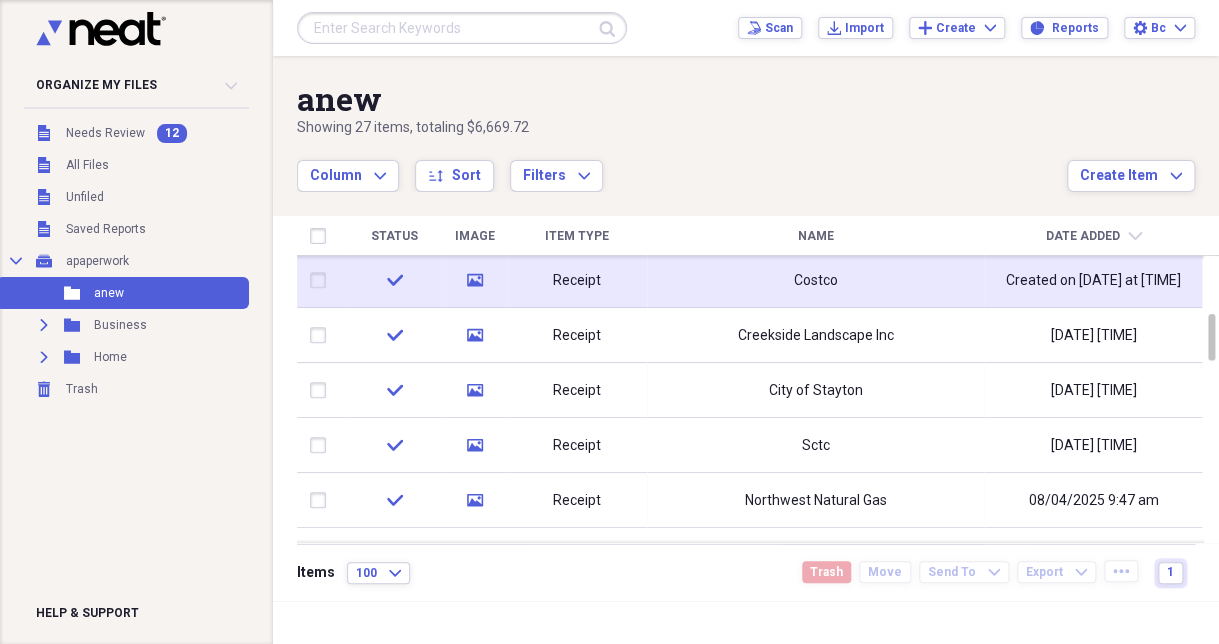 click on "Costco" at bounding box center (815, 280) 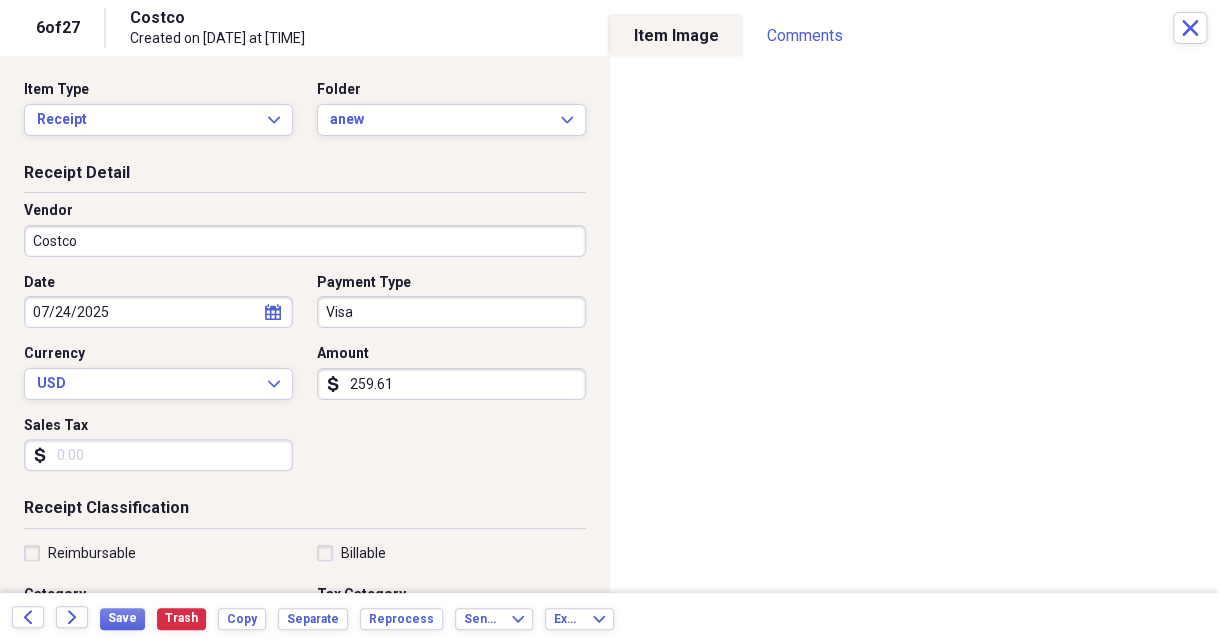click on "Visa" at bounding box center [451, 312] 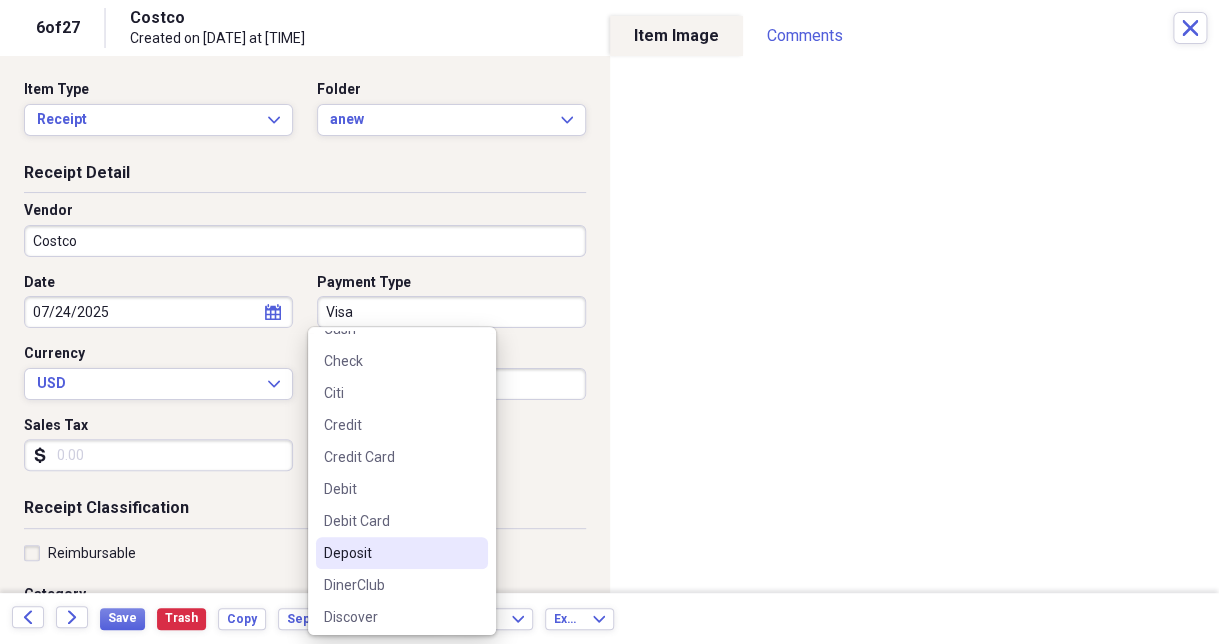 scroll, scrollTop: 210, scrollLeft: 0, axis: vertical 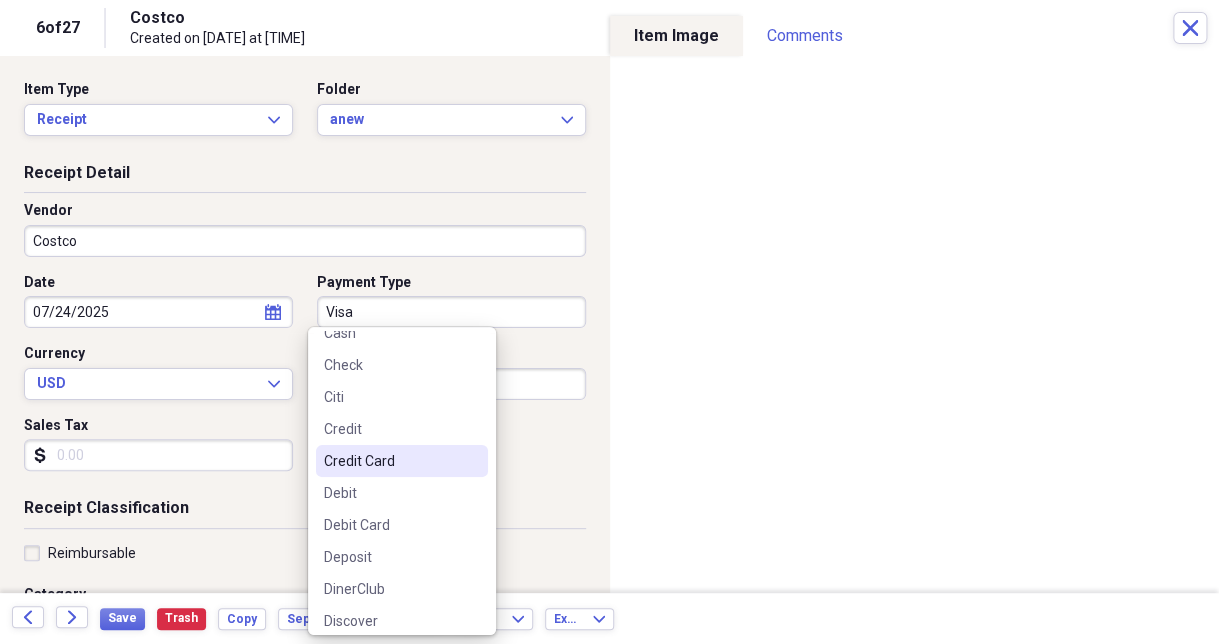 click on "Credit Card" at bounding box center [390, 461] 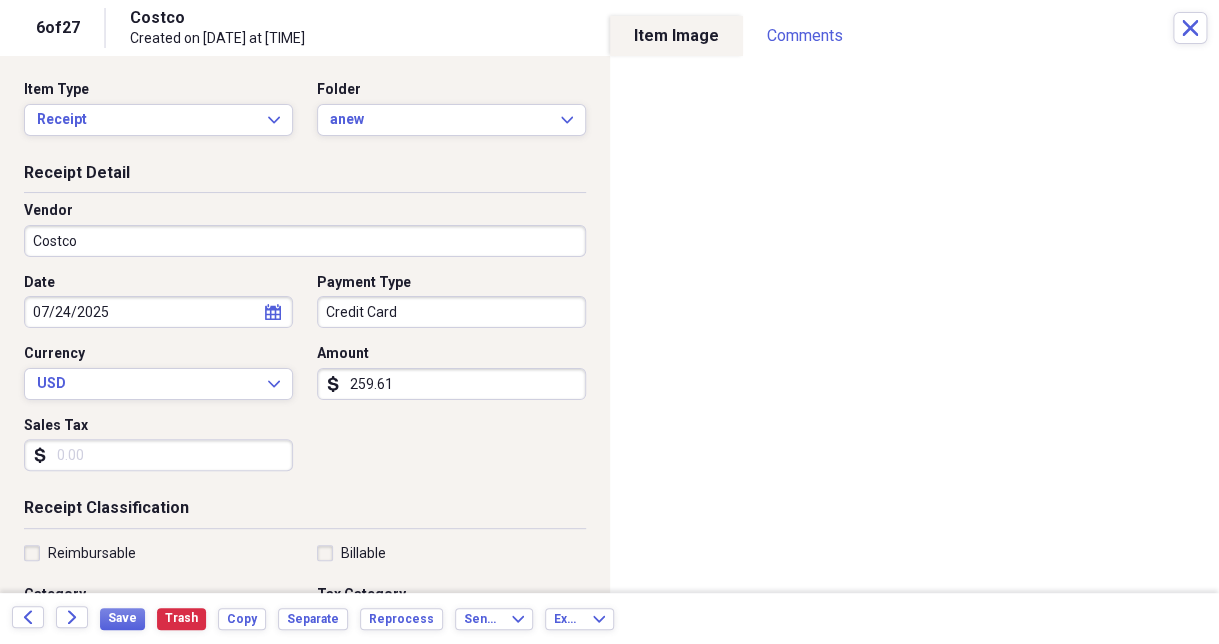 click 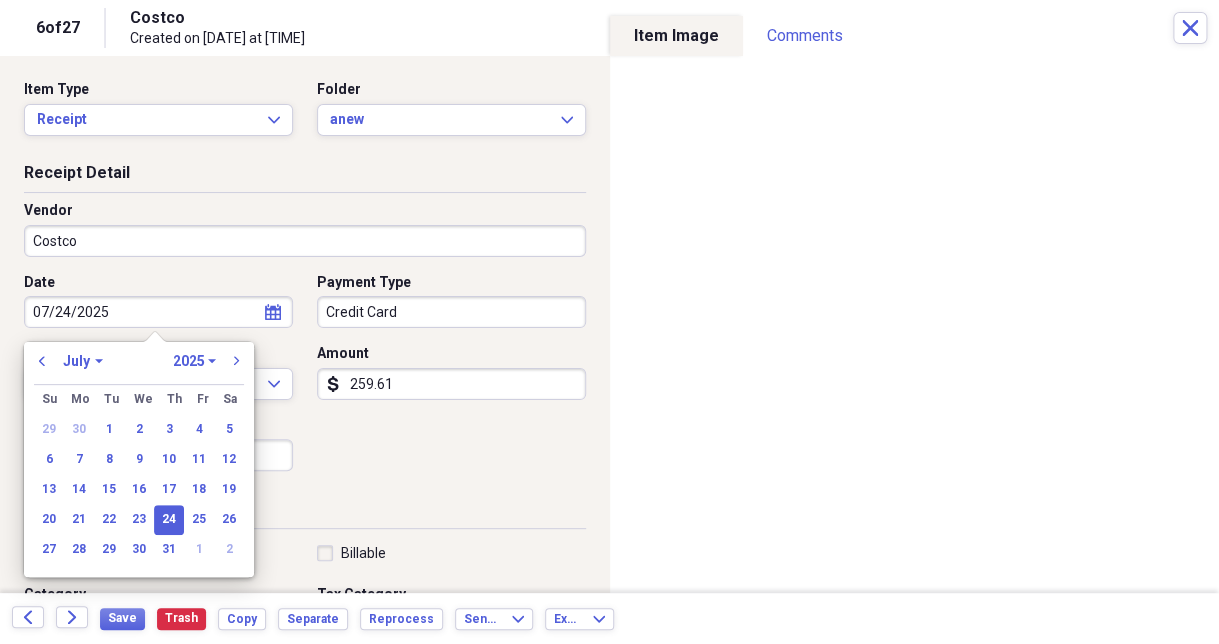 click on "January February March April May June July August September October November December" at bounding box center [83, 361] 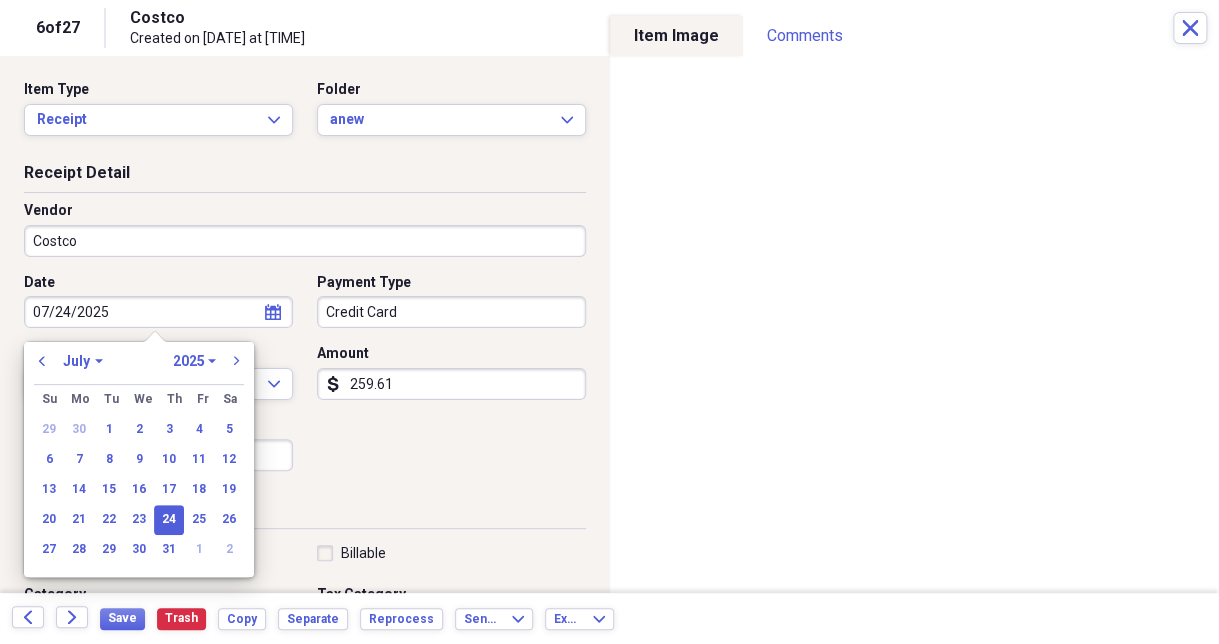 select on "7" 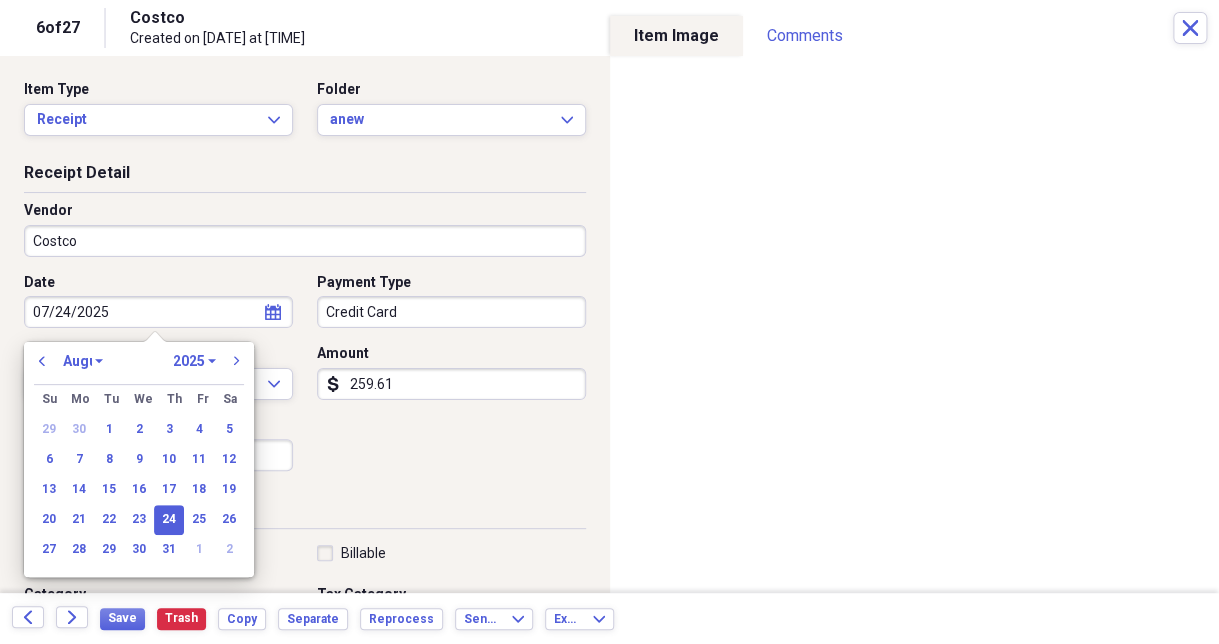 click on "January February March April May June July August September October November December" at bounding box center [83, 361] 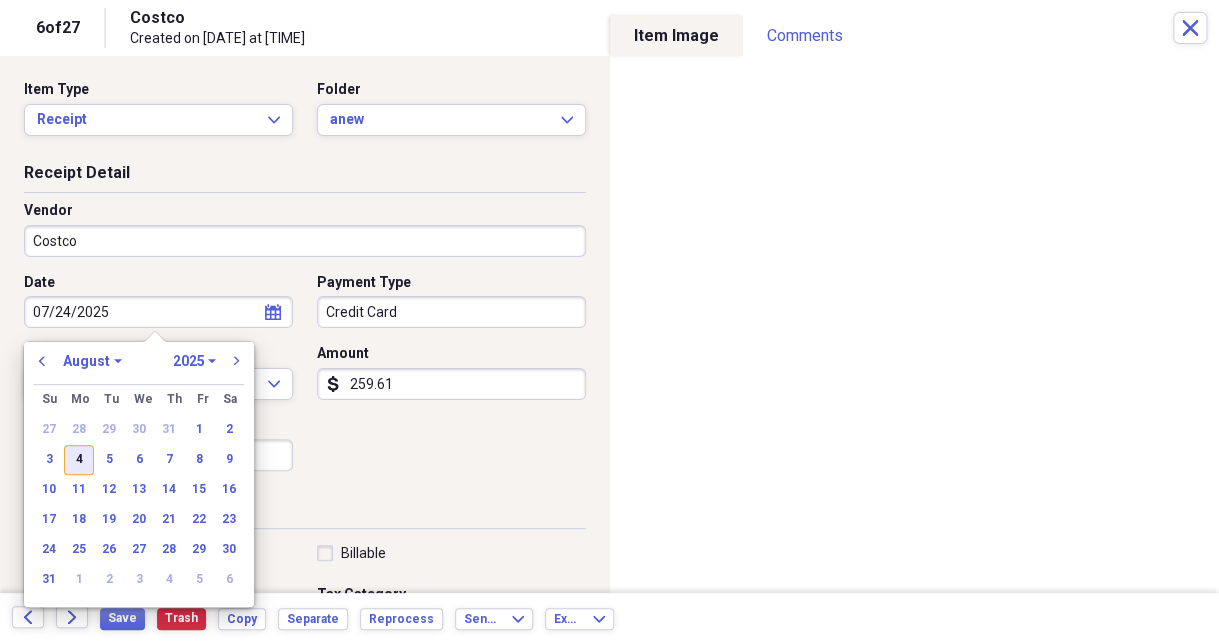 click on "4" at bounding box center [79, 460] 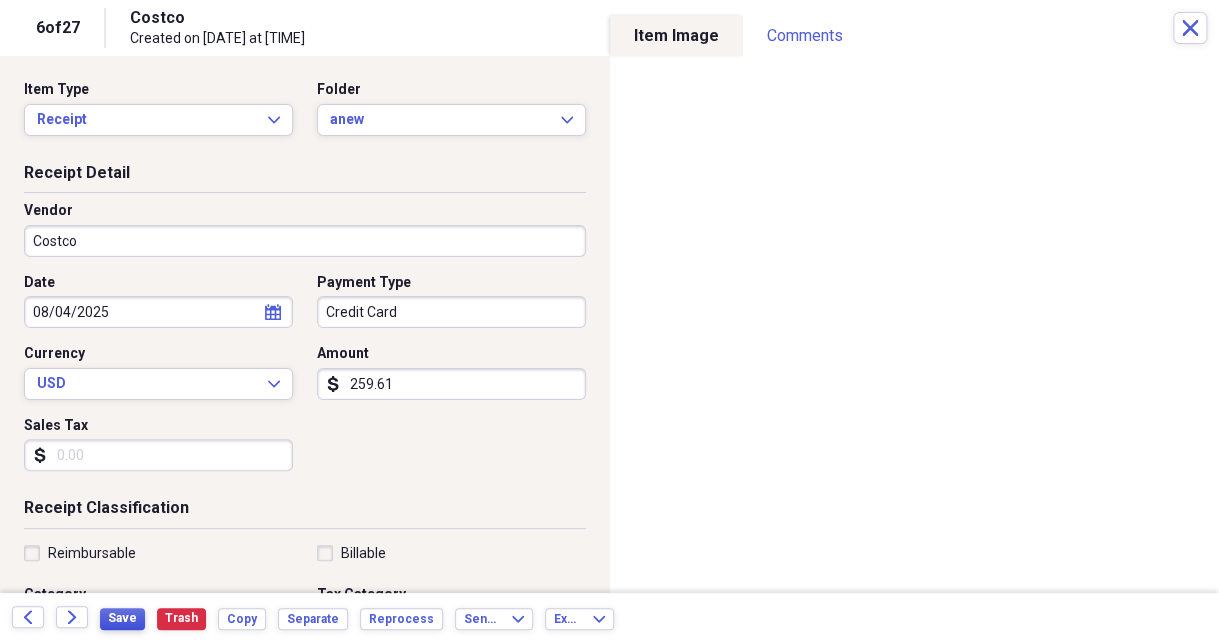 click on "Save" at bounding box center [122, 618] 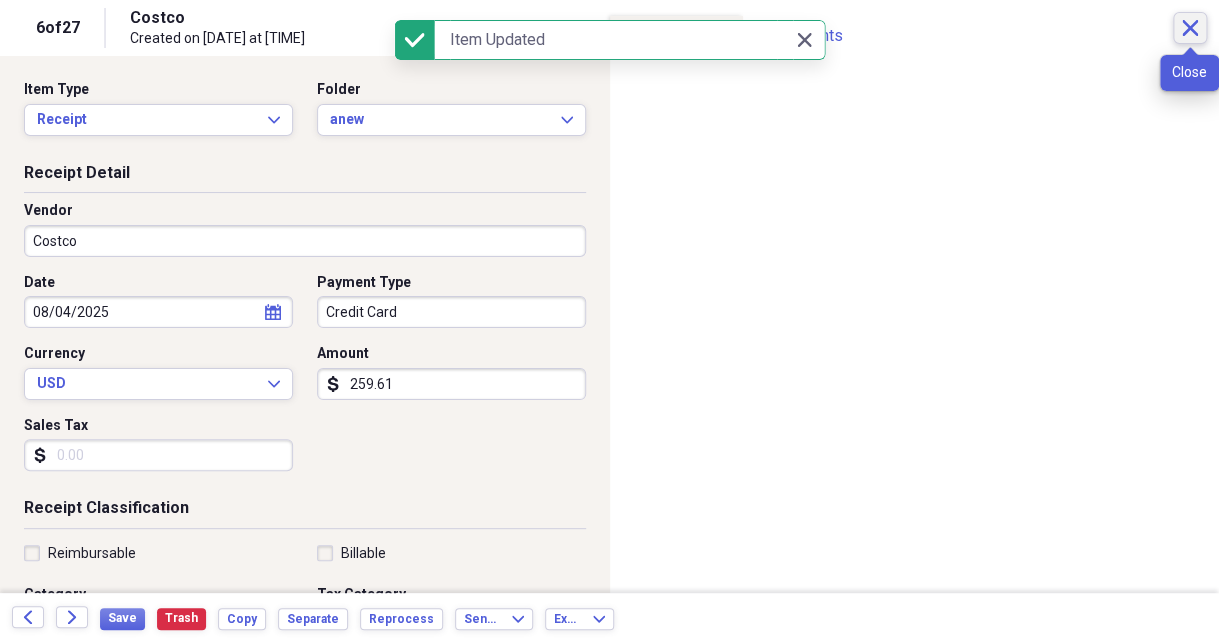 click on "Close" 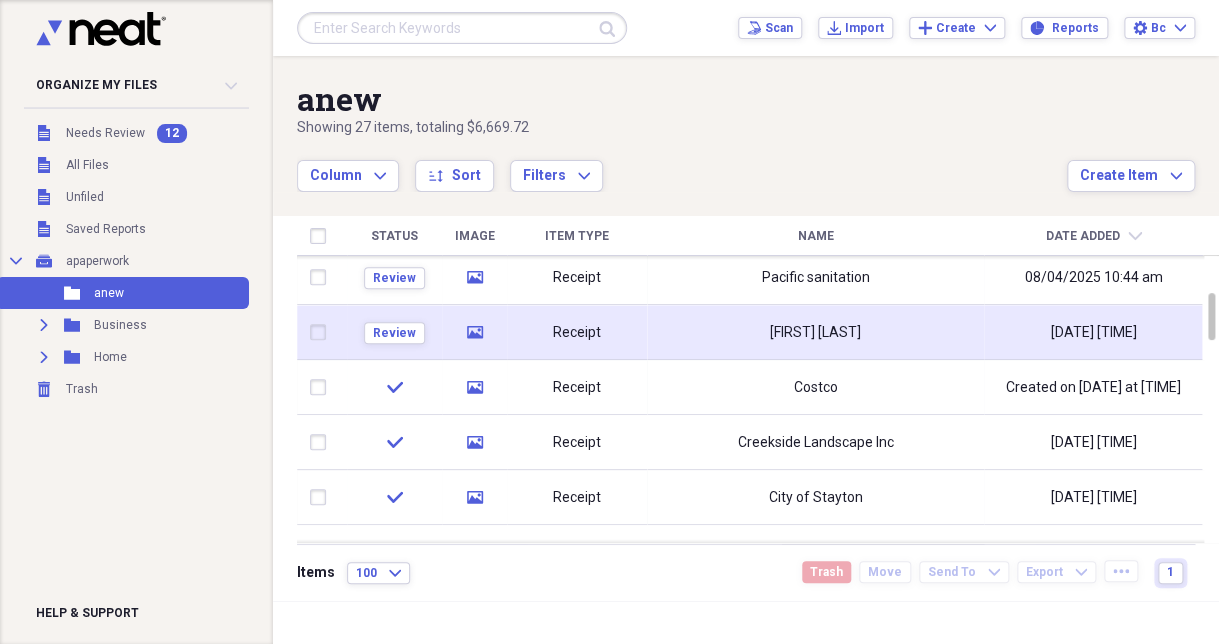 click on "Receipt" at bounding box center [577, 333] 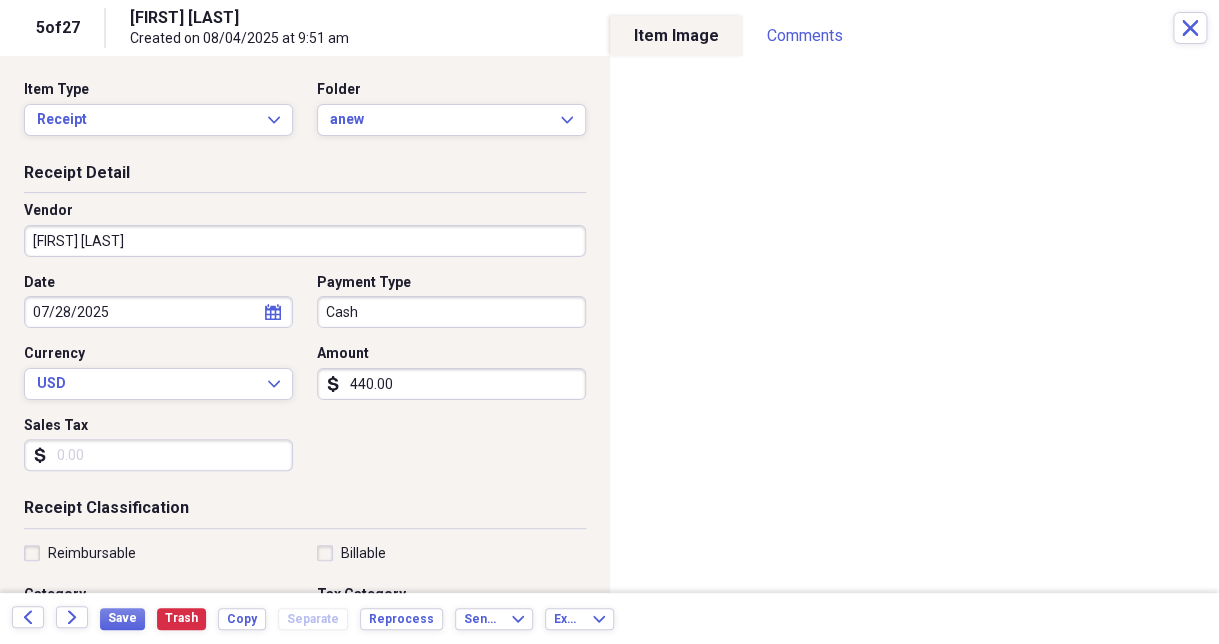 click on "[FIRST] [LAST]" at bounding box center [305, 241] 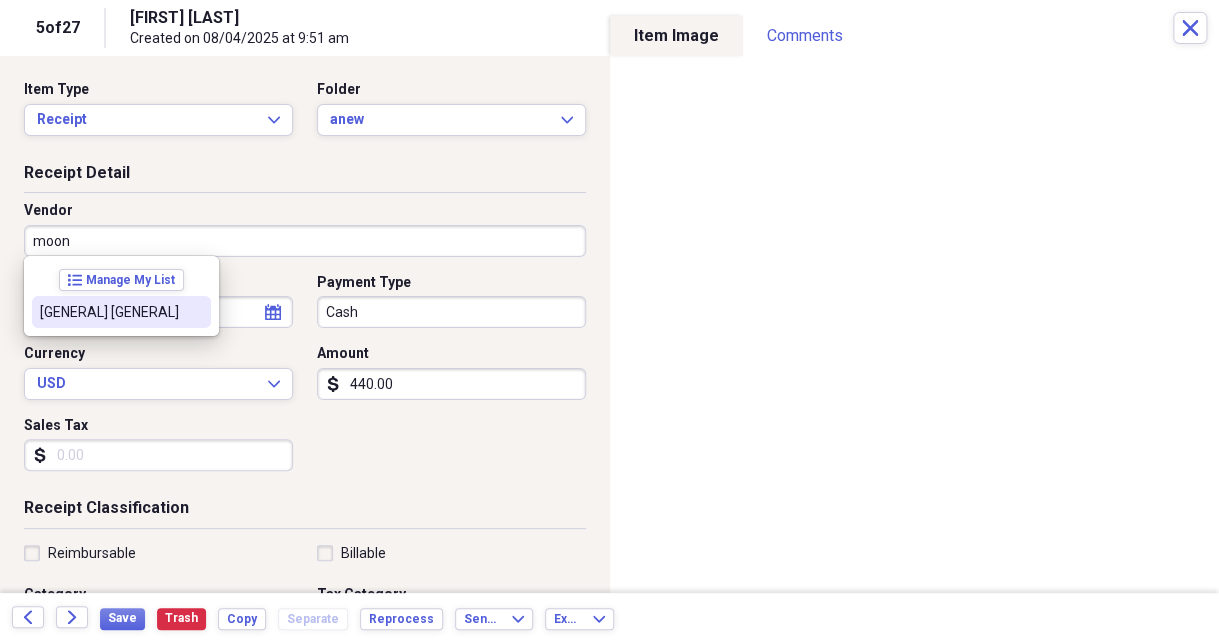 click on "[GENERAL] [GENERAL]" at bounding box center [109, 312] 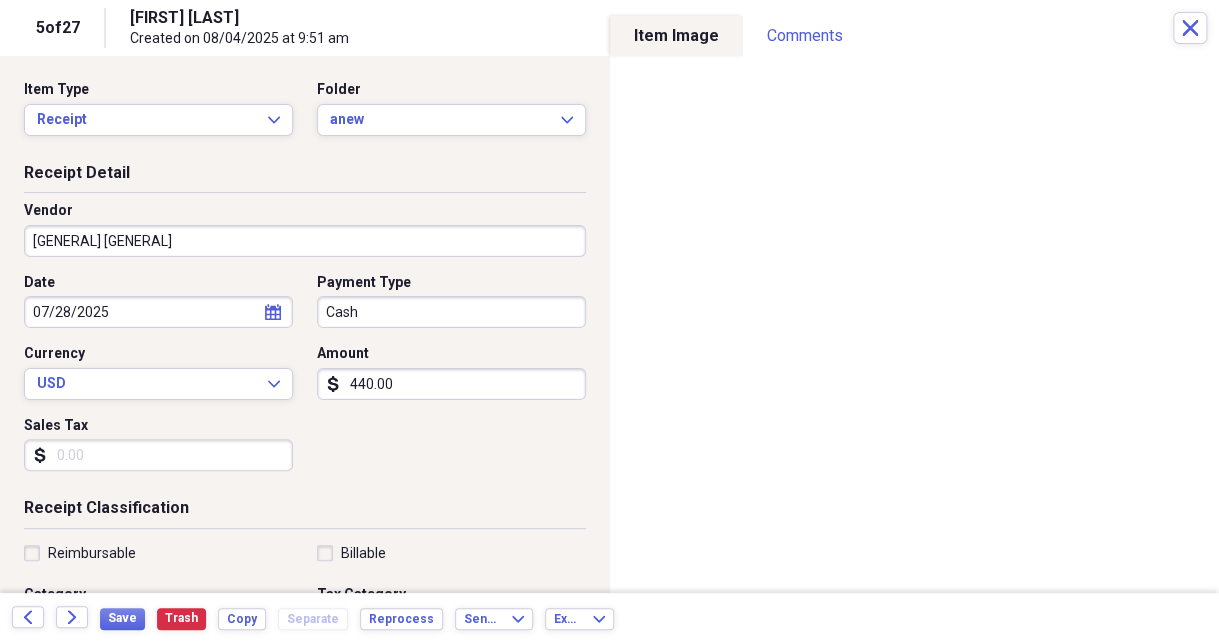 type on "repairs and maintenence" 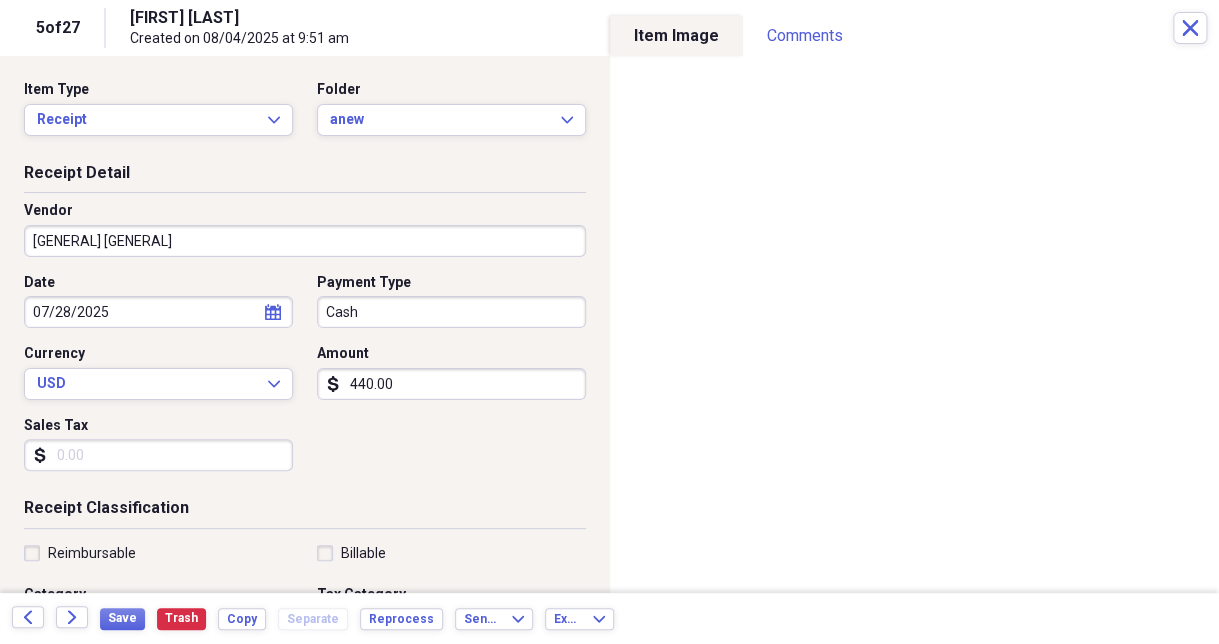 click on "calendar" 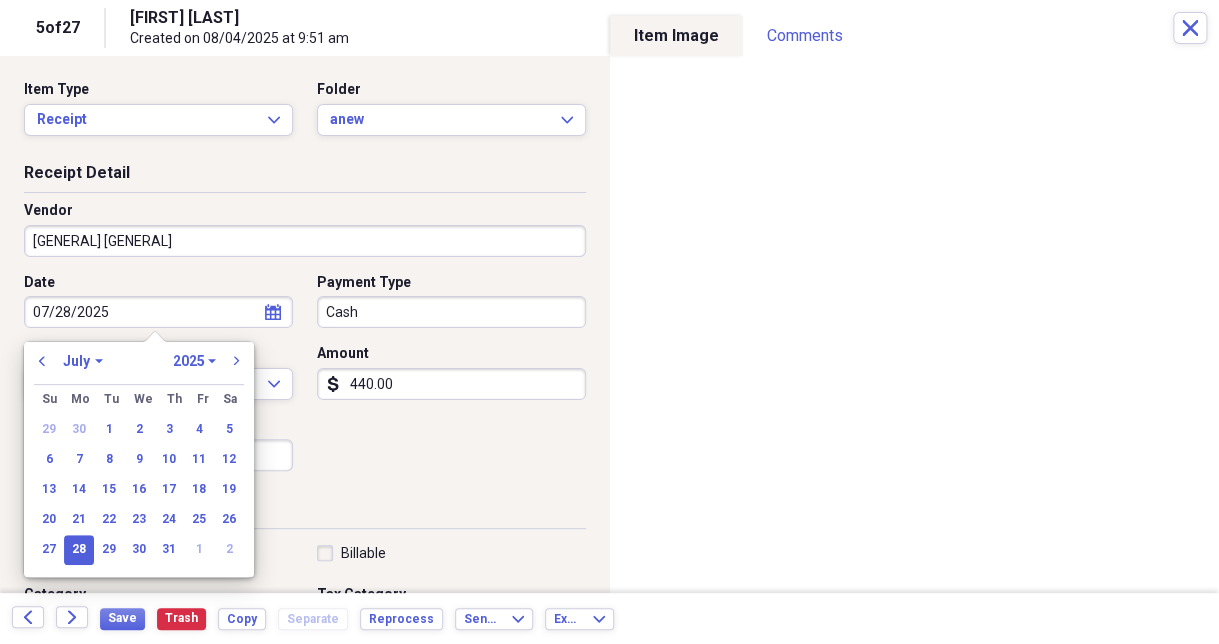 click on "January February March April May June July August September October November December" at bounding box center (83, 361) 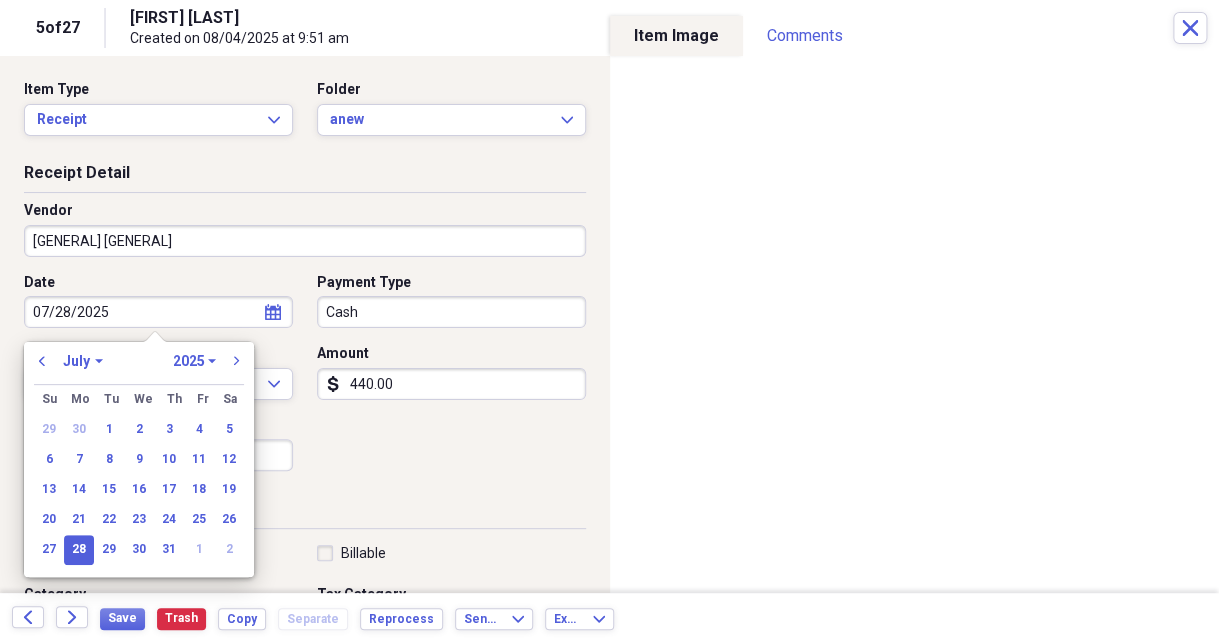 select on "7" 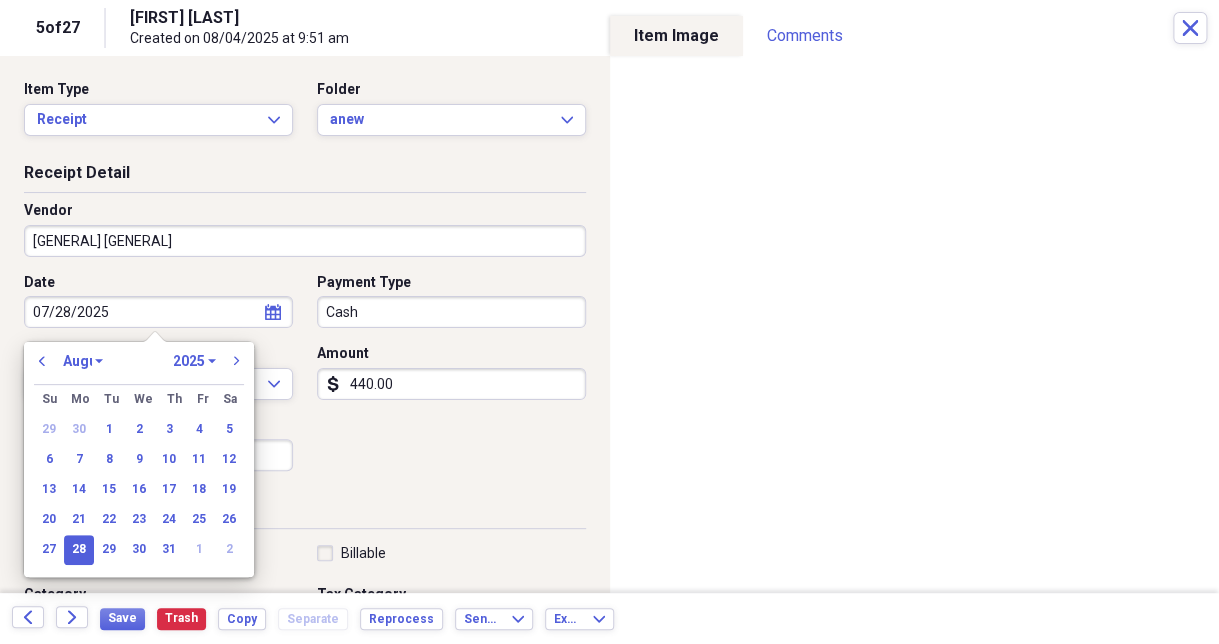 click on "January February March April May June July August September October November December" at bounding box center [83, 361] 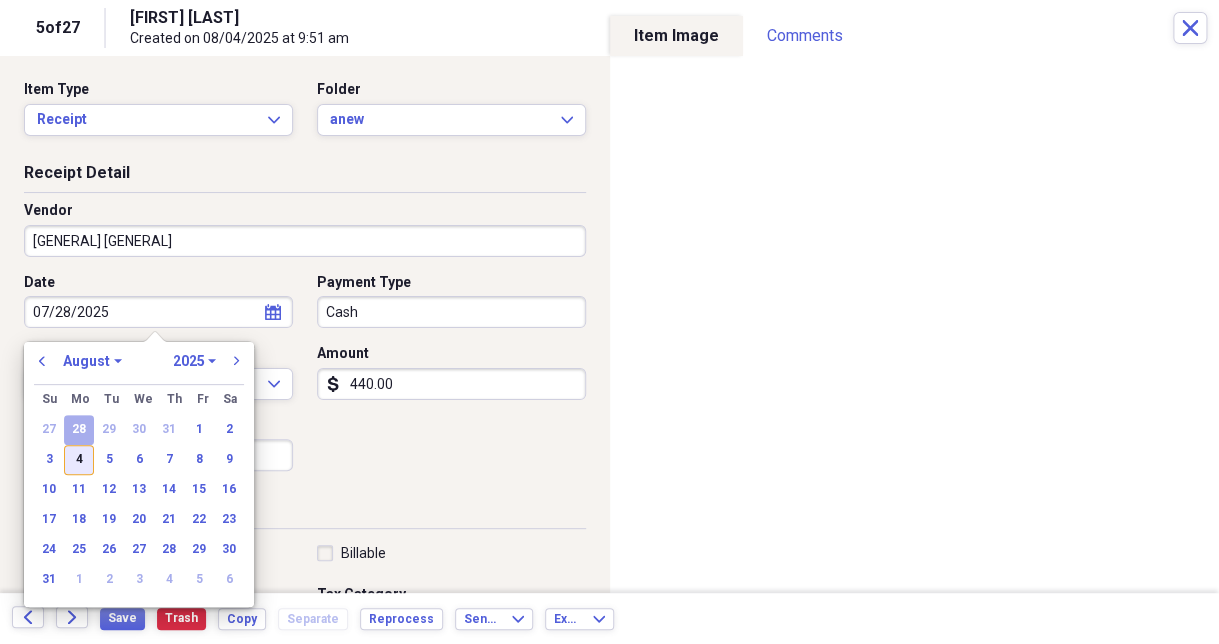 click on "4" at bounding box center (79, 460) 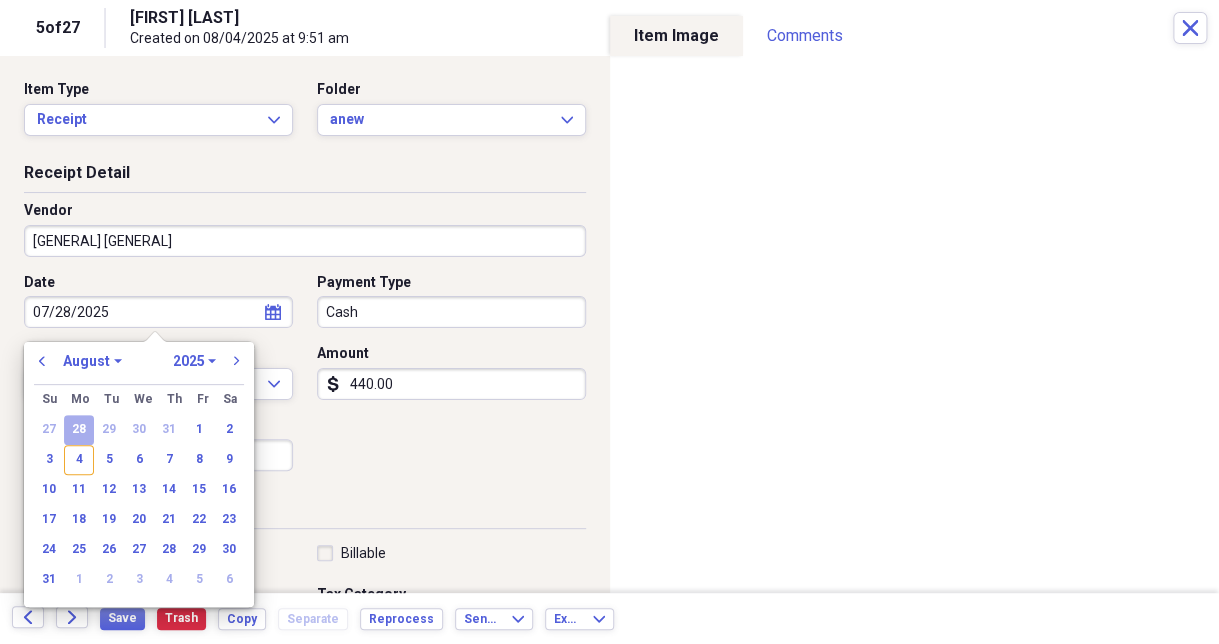 type on "08/04/2025" 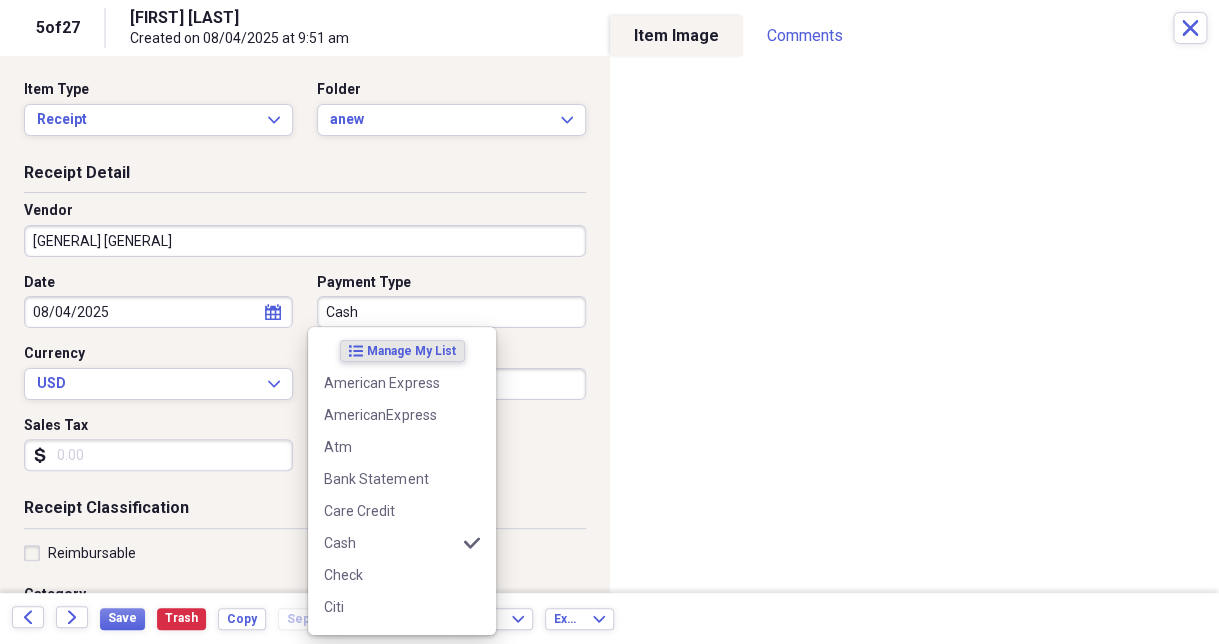 click on "Cash" at bounding box center [451, 312] 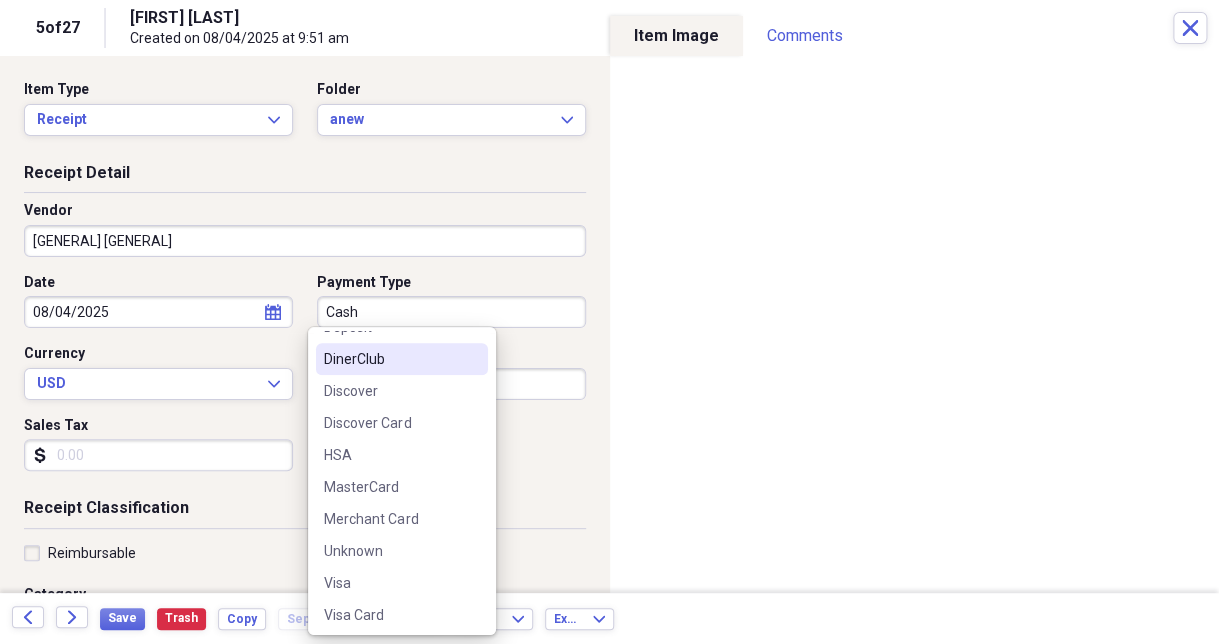 scroll, scrollTop: 444, scrollLeft: 0, axis: vertical 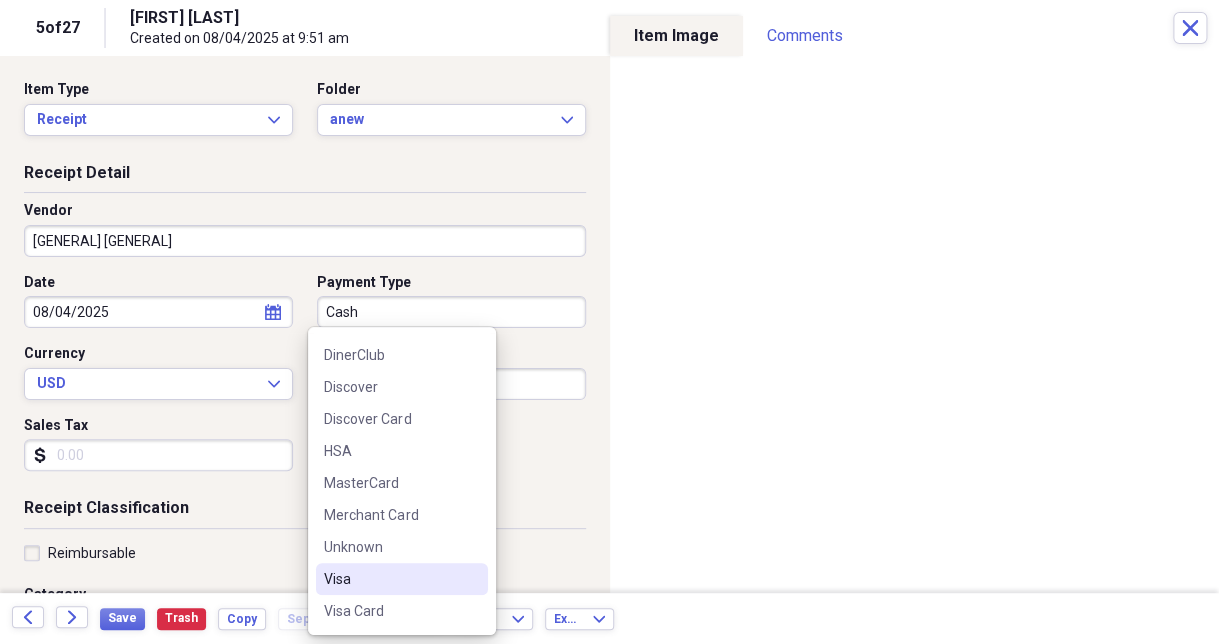 click on "Visa" at bounding box center [390, 579] 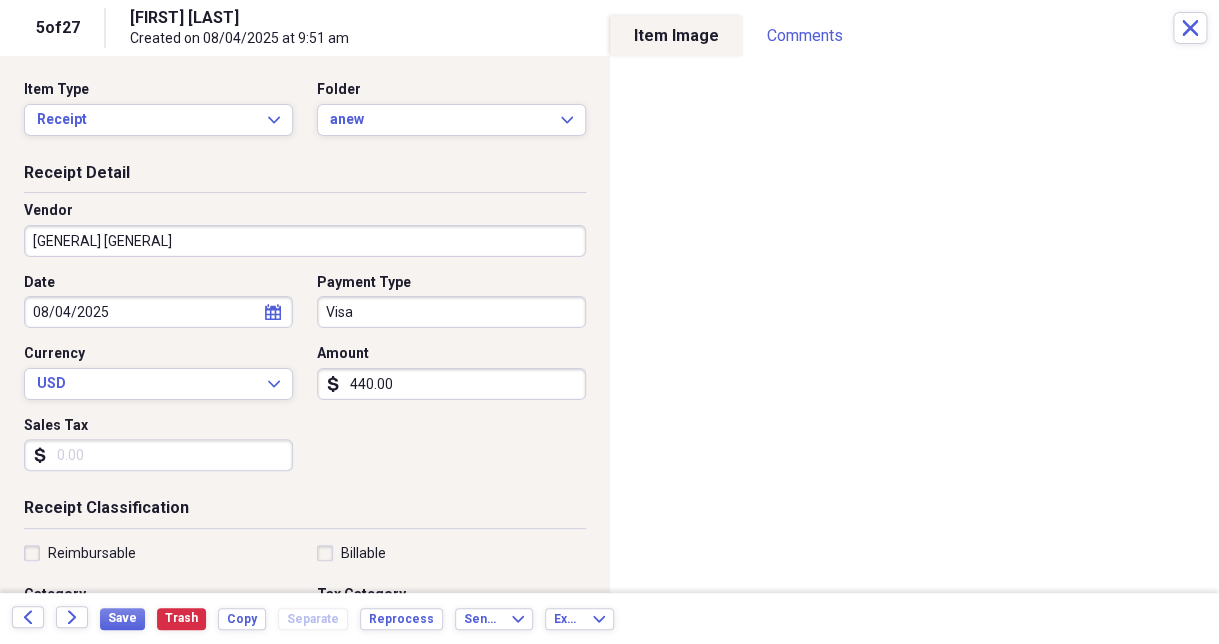 click on "440.00" at bounding box center (451, 384) 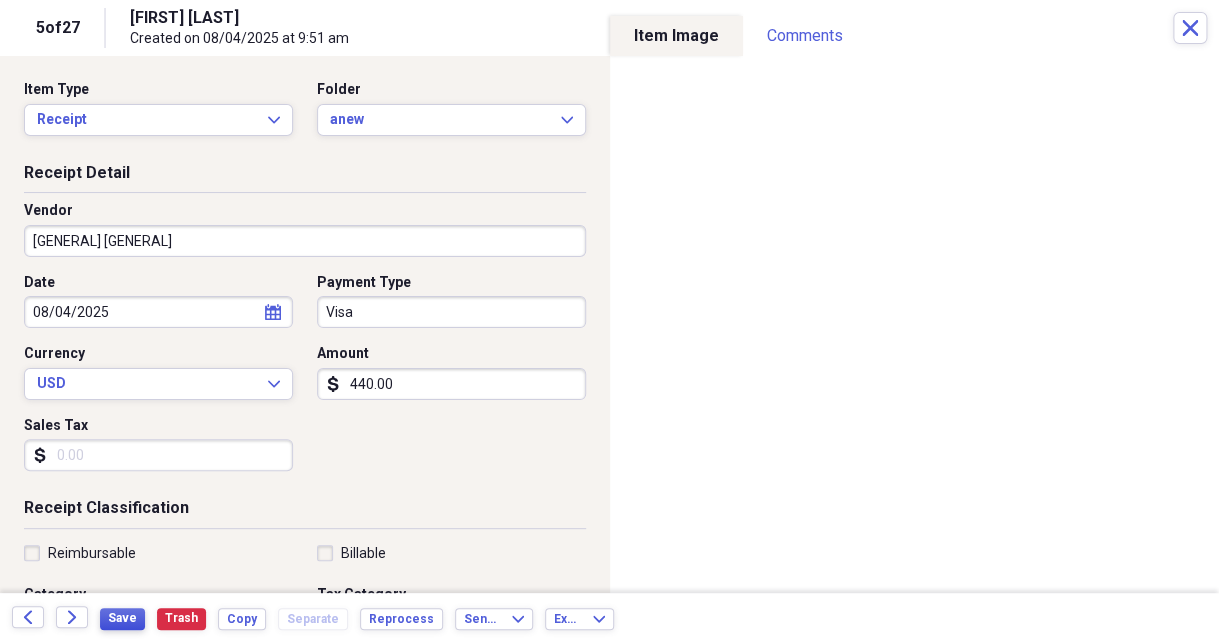 click on "Save" at bounding box center (122, 618) 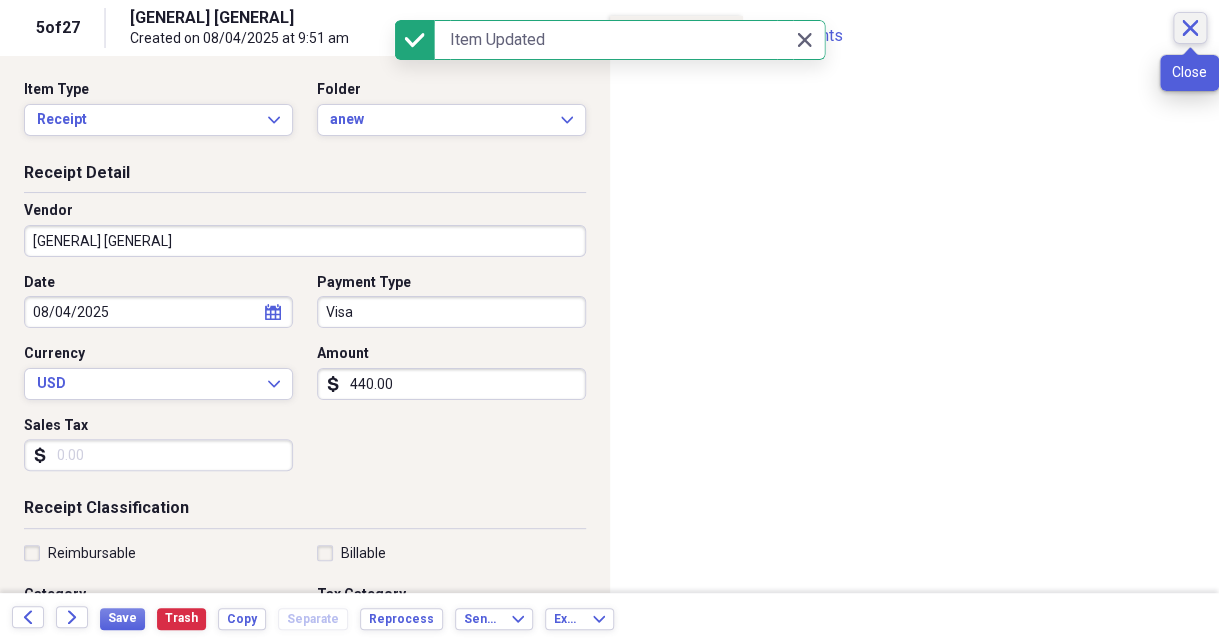 click on "Close" 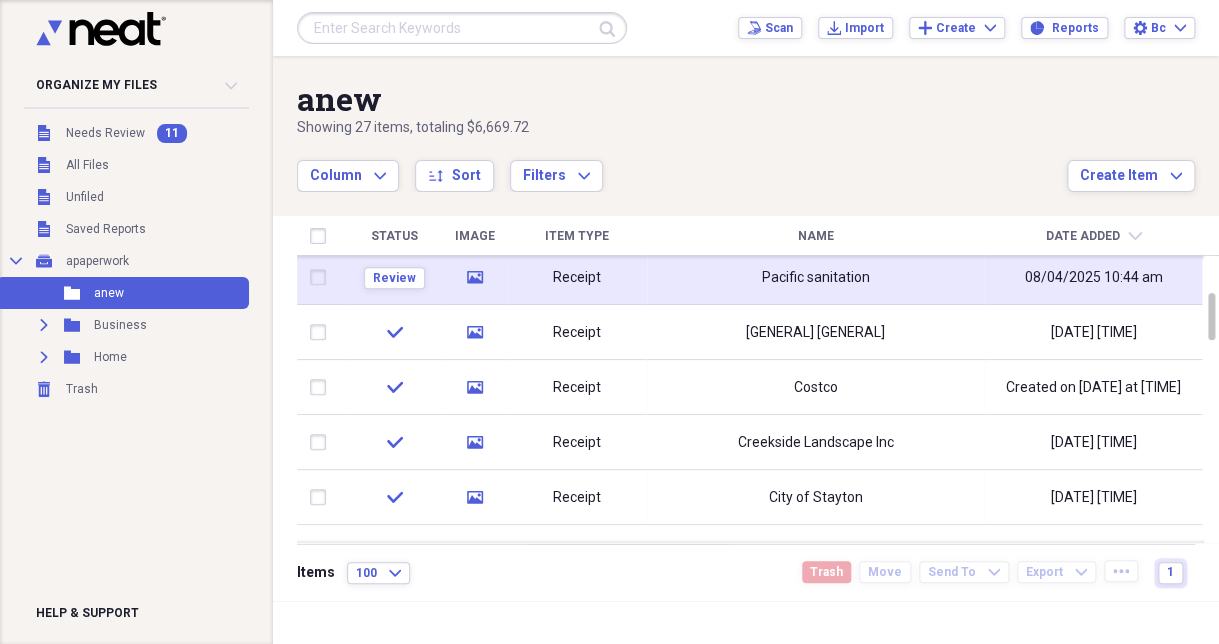 click on "Receipt" at bounding box center (577, 277) 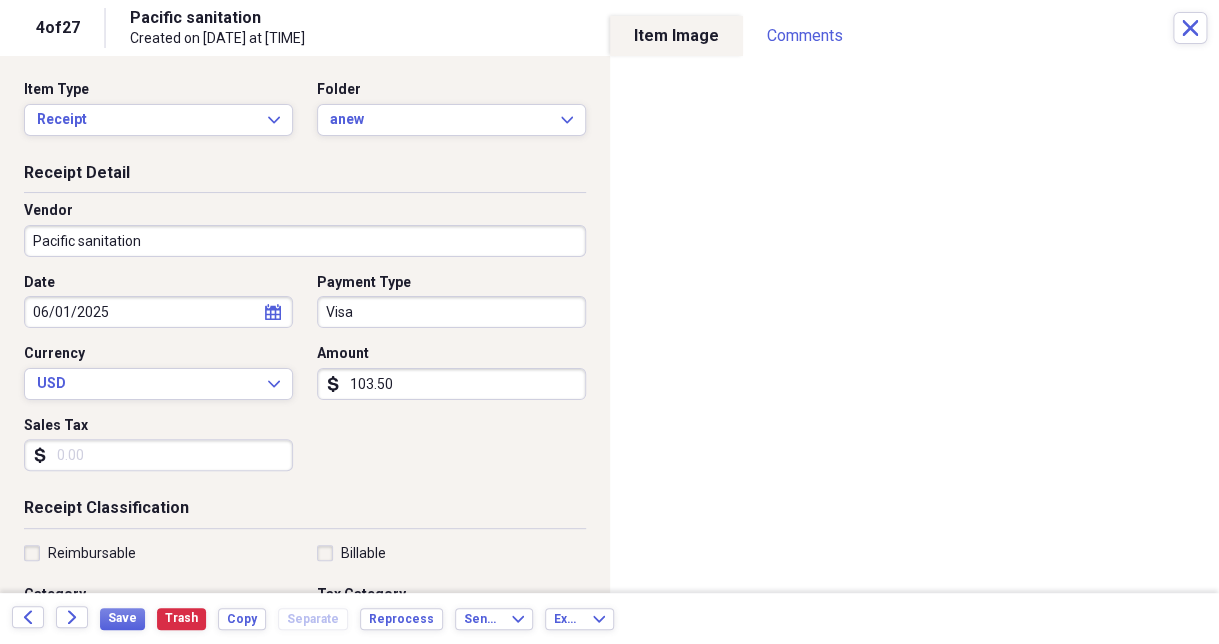 click on "calendar" 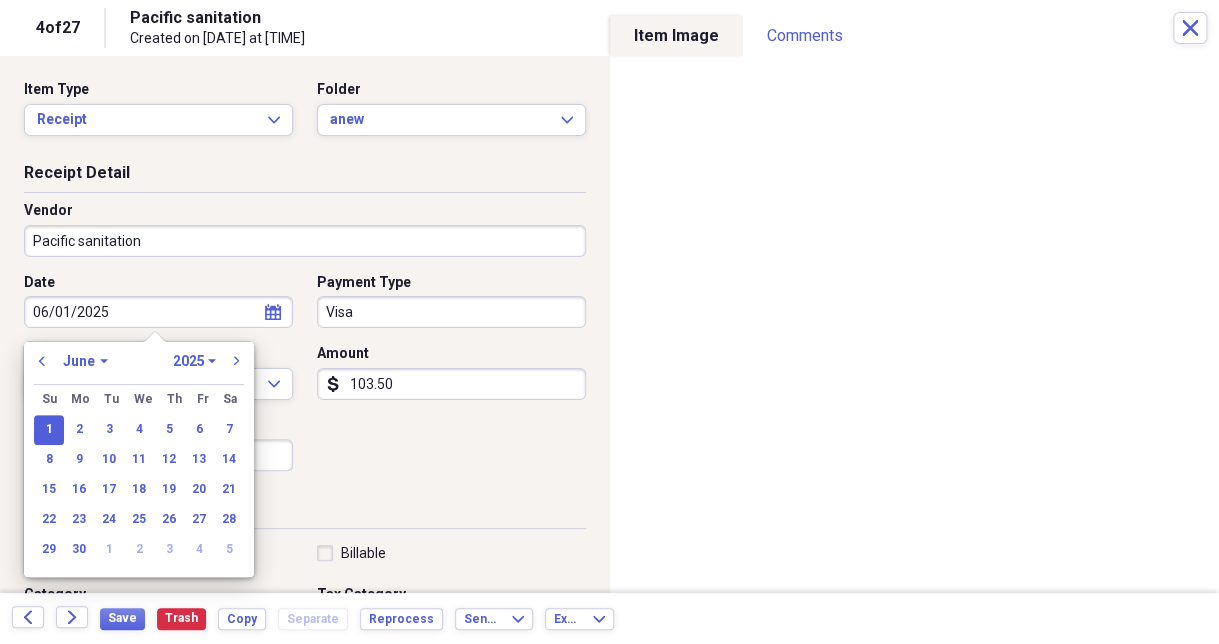 click on "January February March April May June July August September October November December" at bounding box center [85, 361] 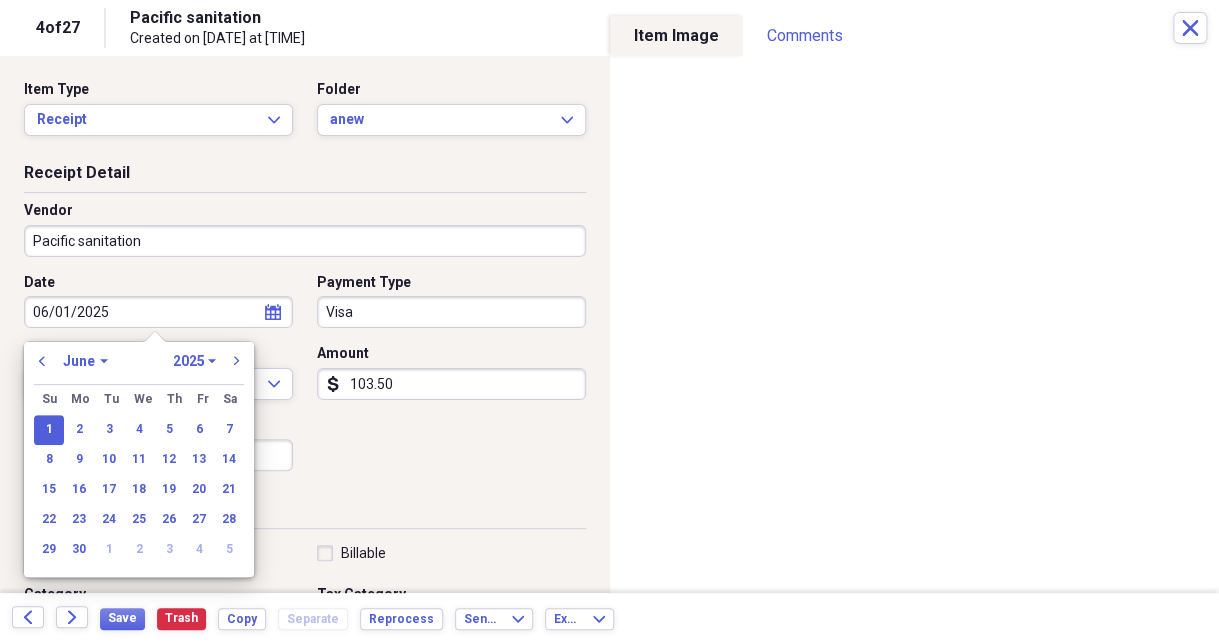 select on "7" 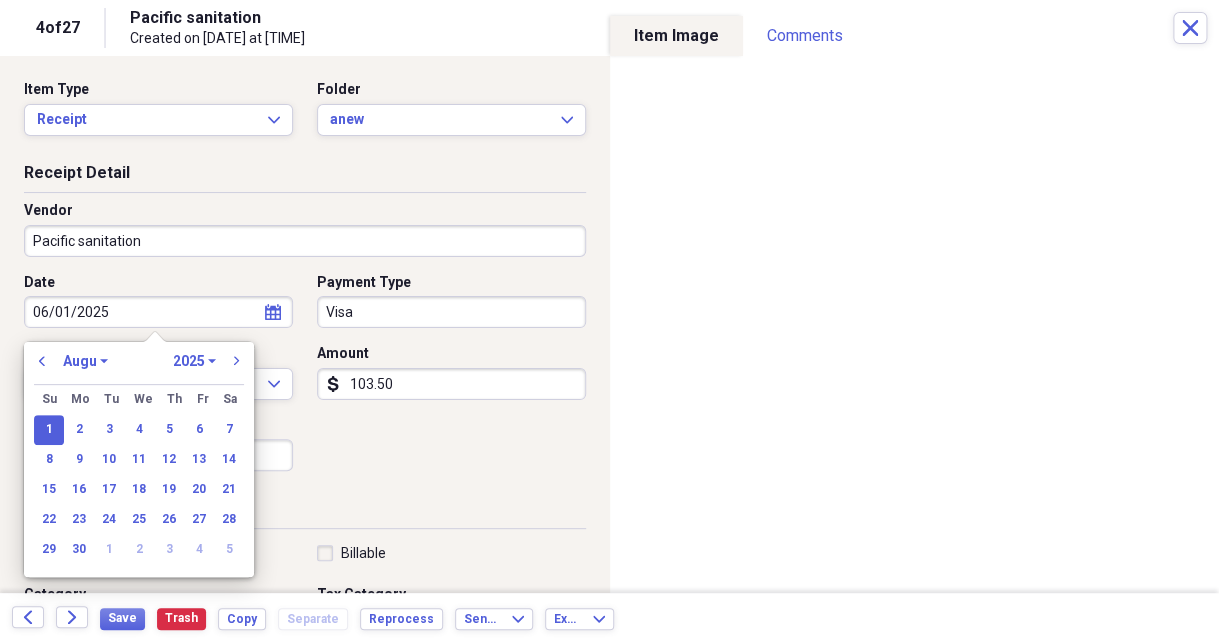 click on "January February March April May June July August September October November December" at bounding box center (85, 361) 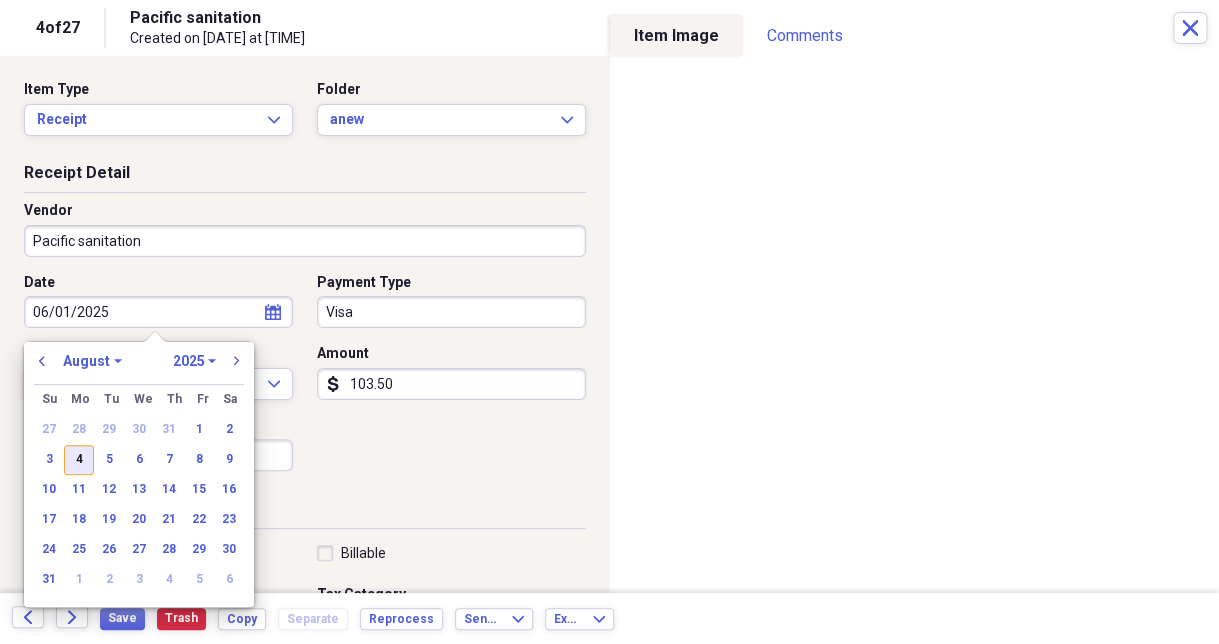 click on "4" at bounding box center [79, 460] 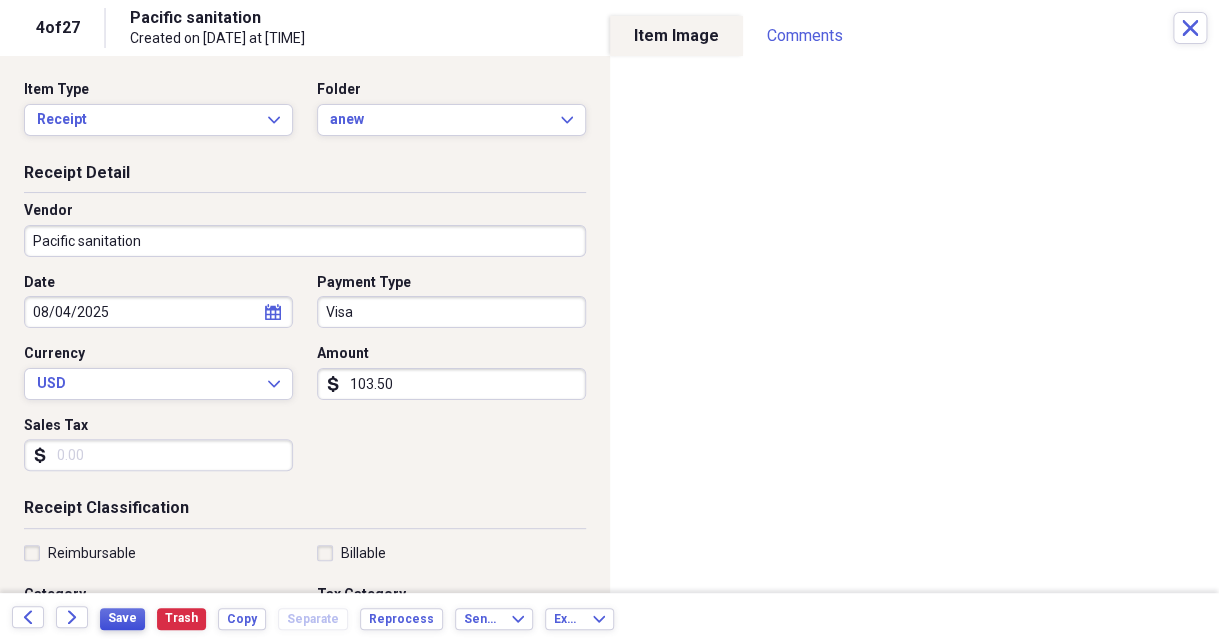 click on "Save" at bounding box center [122, 618] 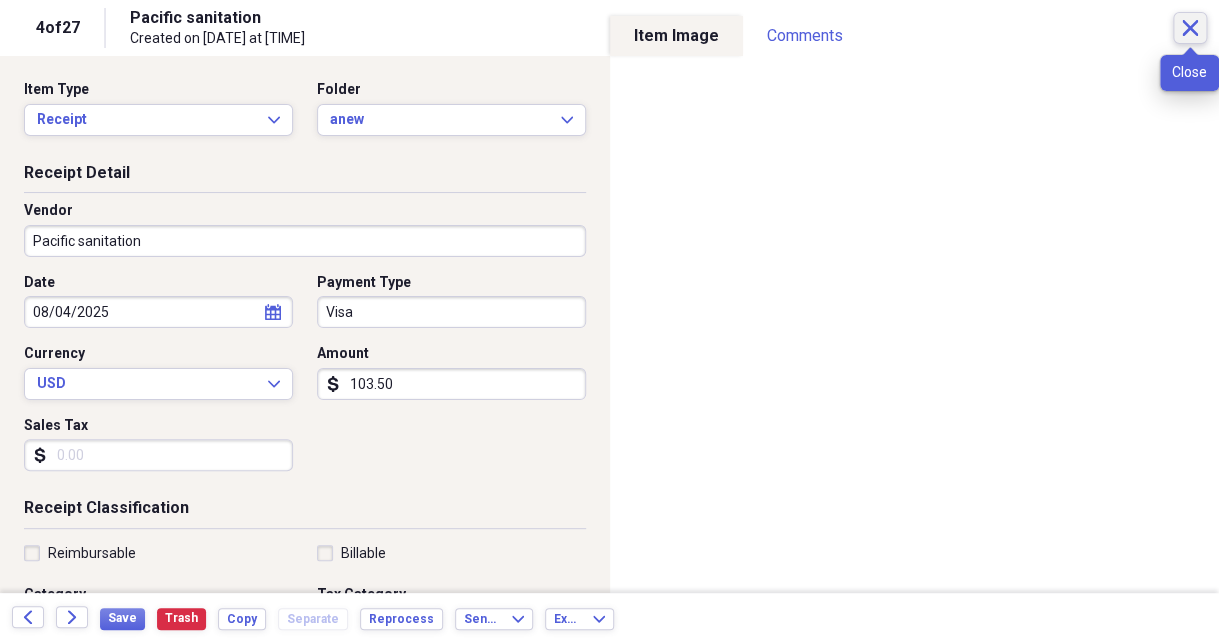 click 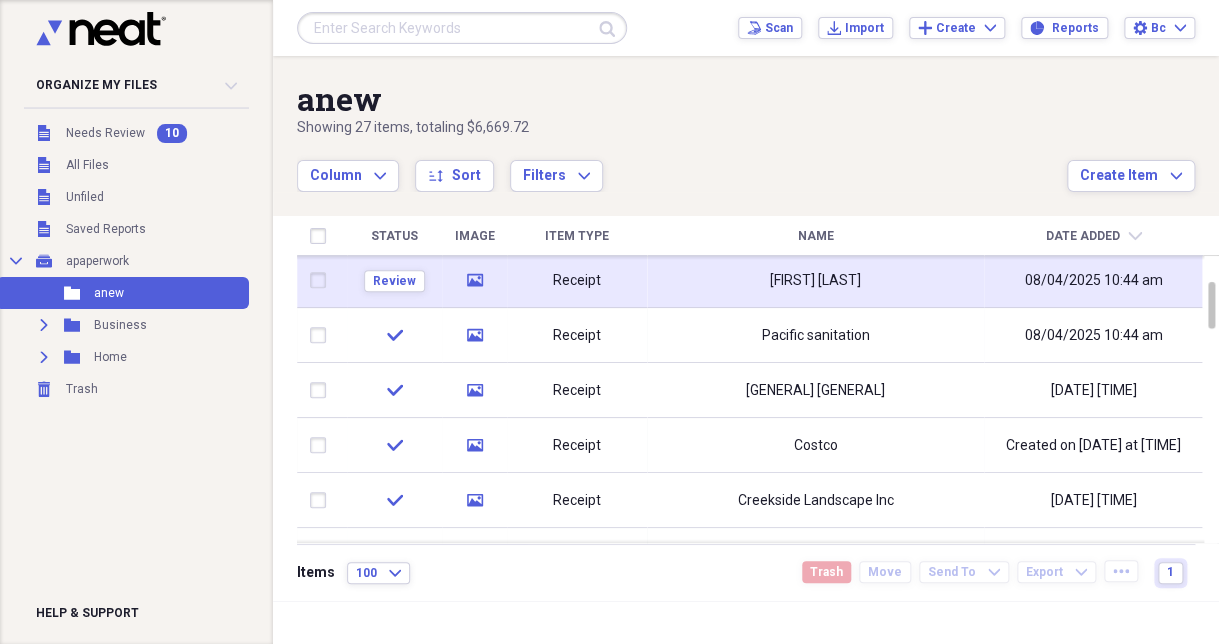 click on "[FIRST] [LAST]" at bounding box center (815, 280) 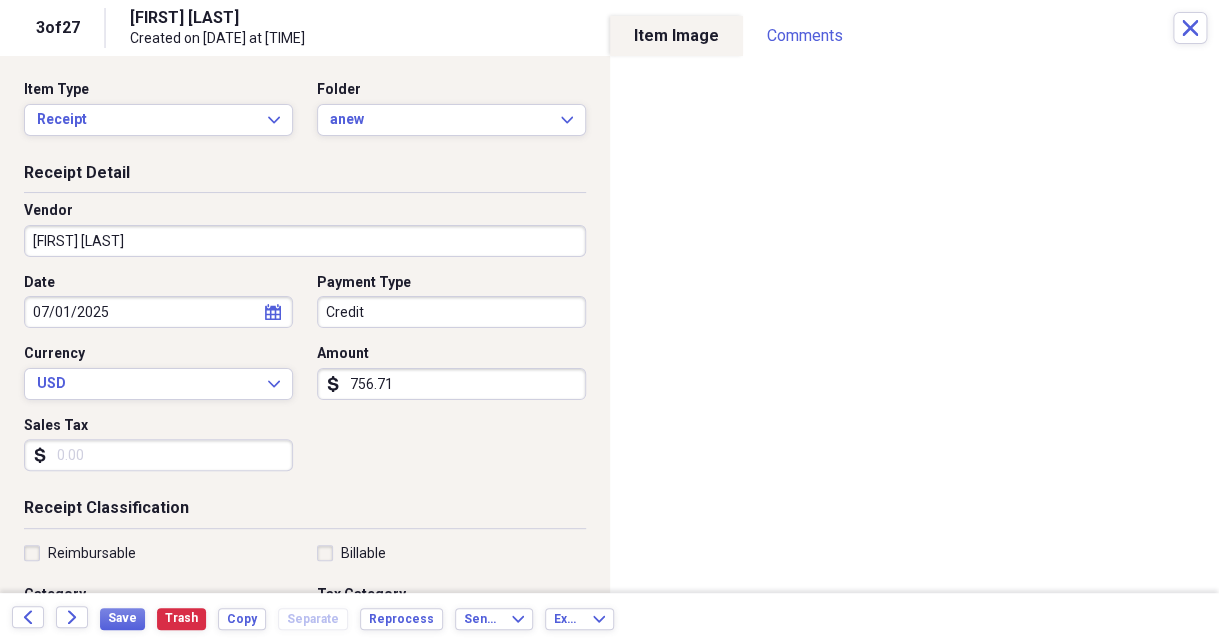 click on "[FIRST] [LAST]" at bounding box center (305, 241) 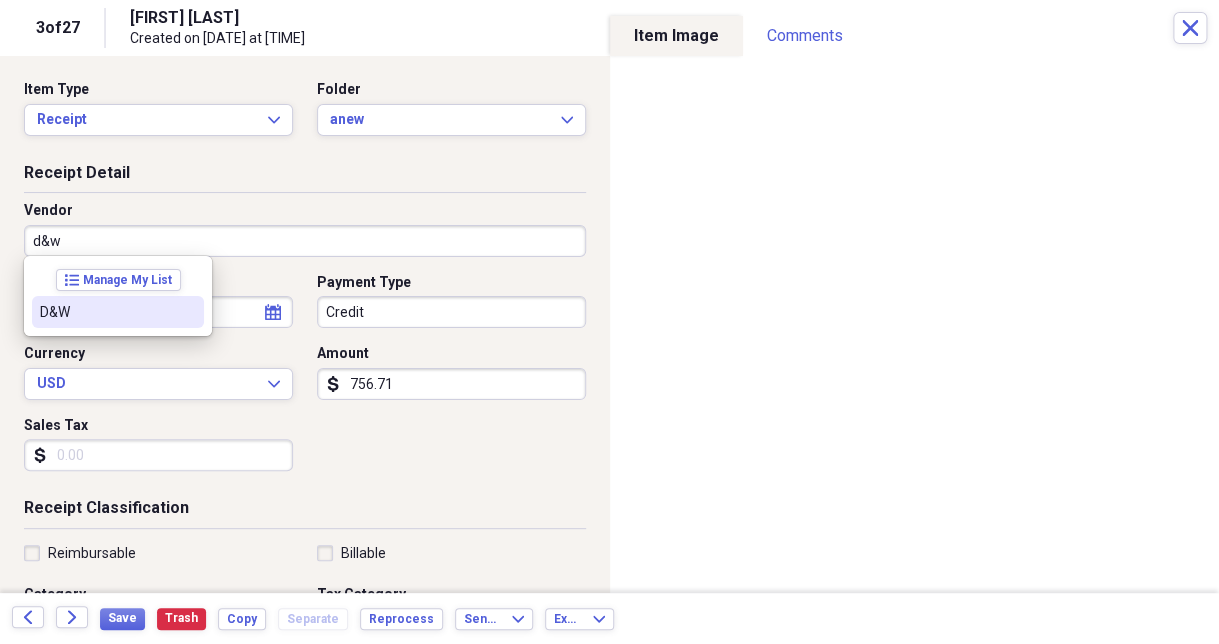 click on "D&W" at bounding box center [106, 312] 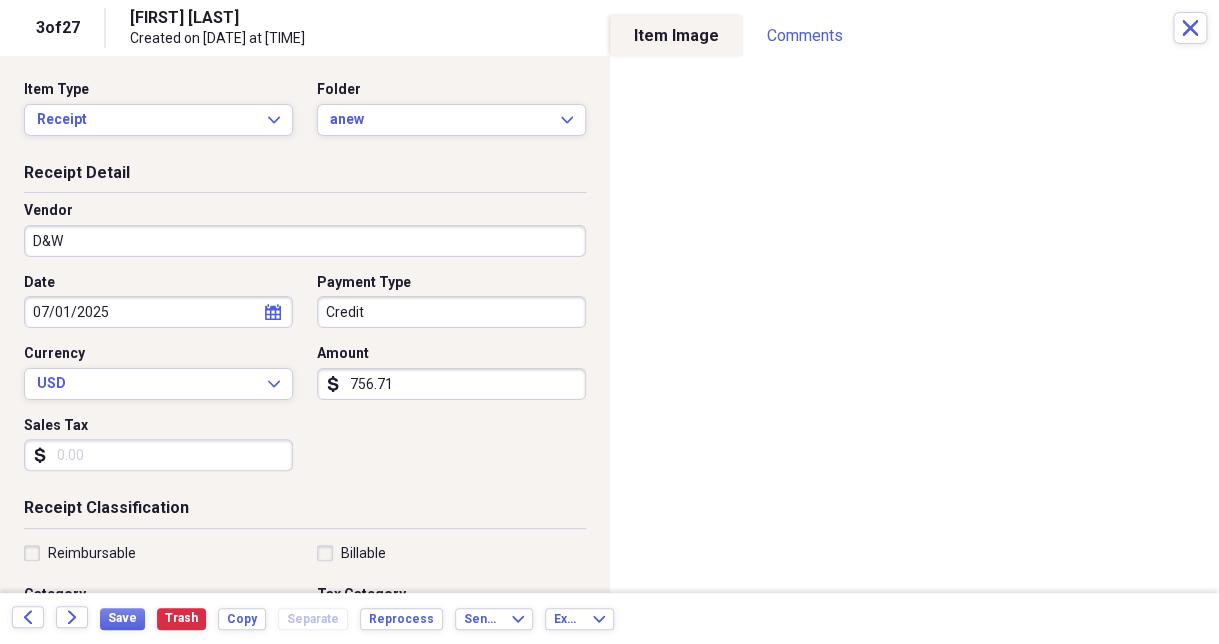 type on "auto/tires" 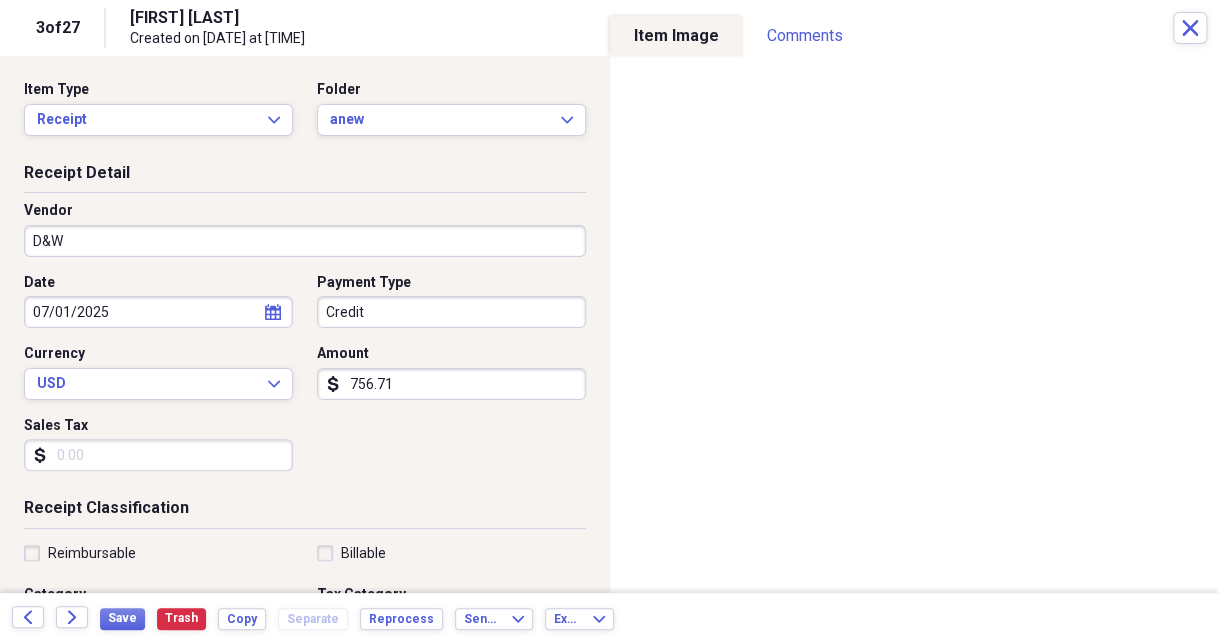click 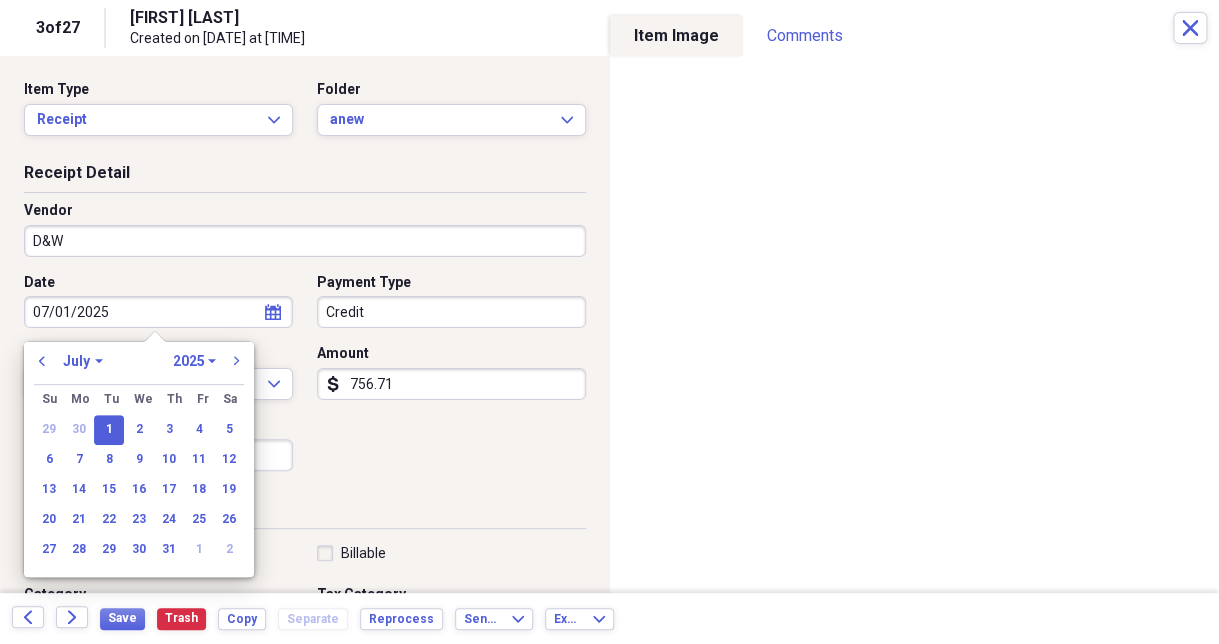 click on "January February March April May June July August September October November December" at bounding box center [83, 361] 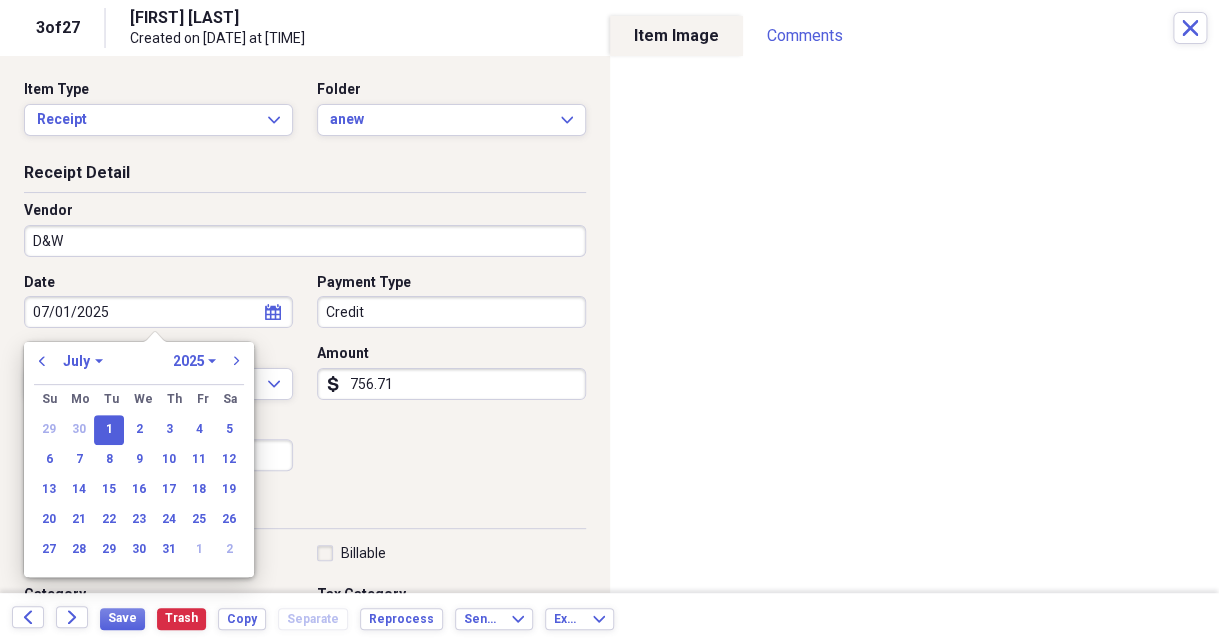 select on "7" 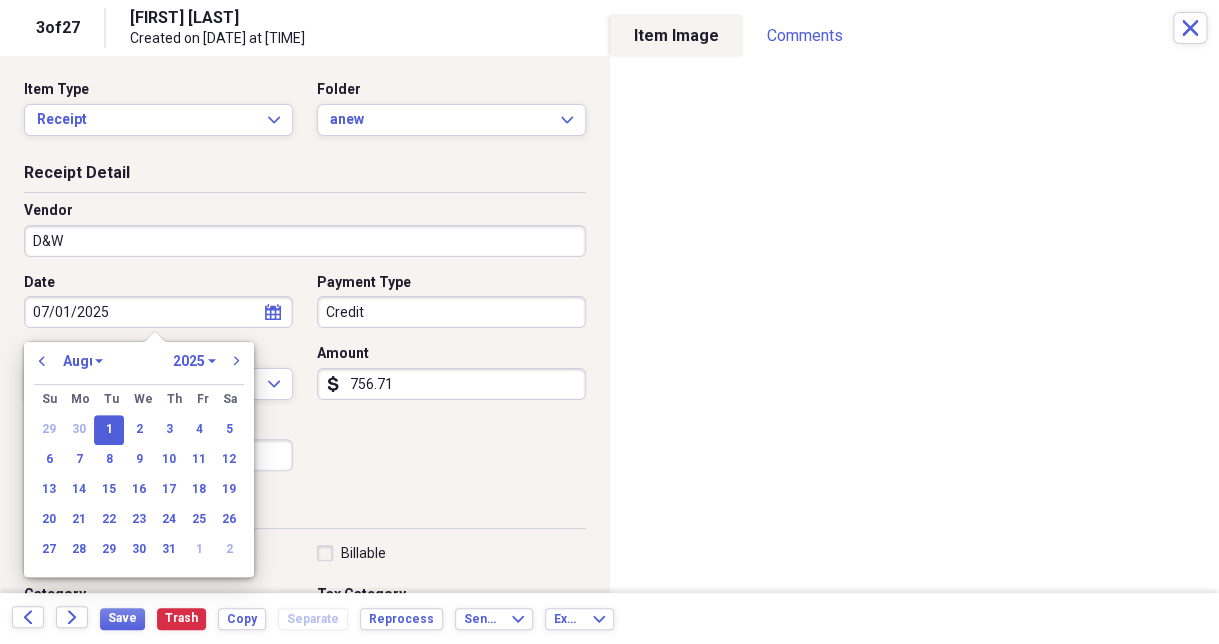 click on "January February March April May June July August September October November December" at bounding box center [83, 361] 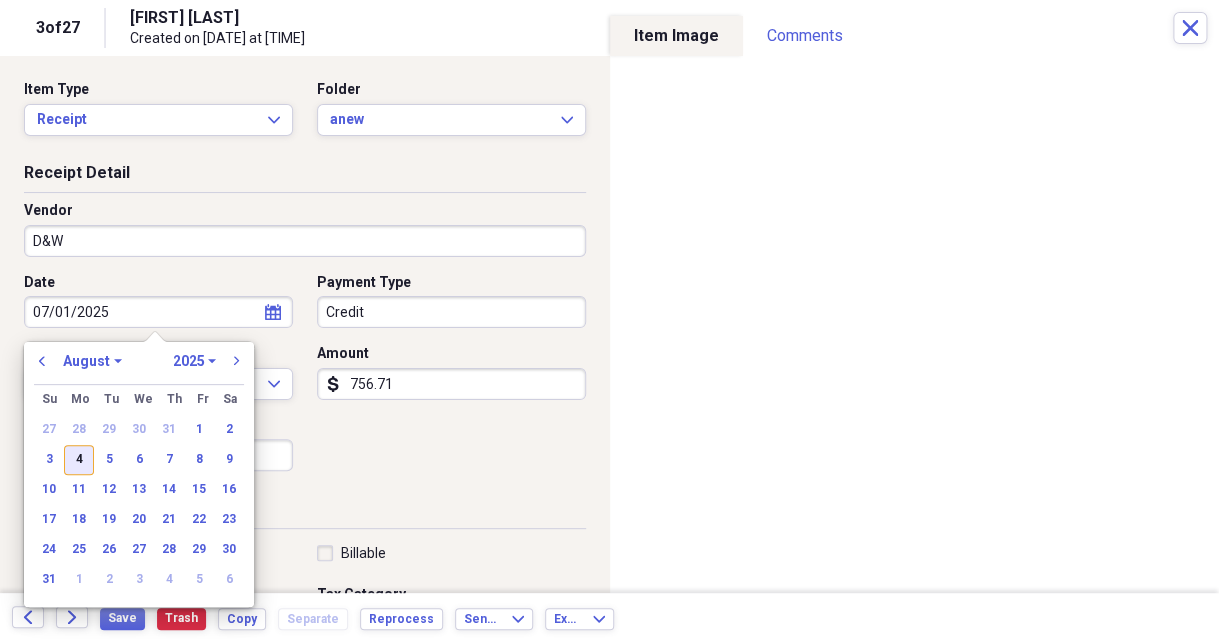 click on "4" at bounding box center [79, 460] 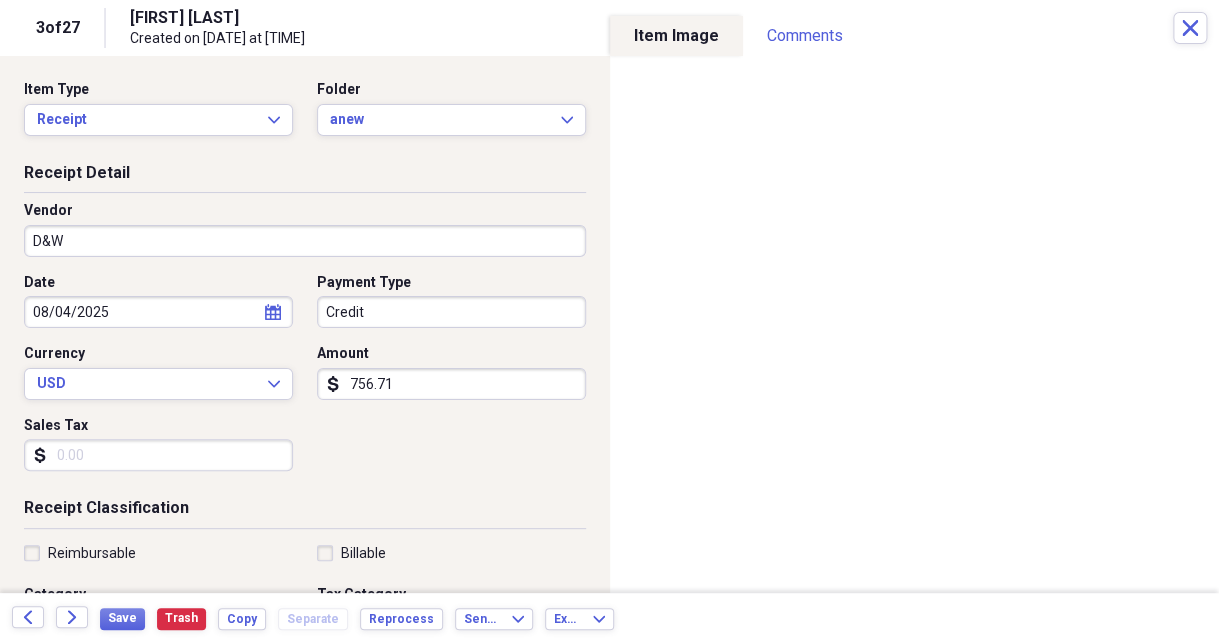 click on "Credit" at bounding box center [451, 312] 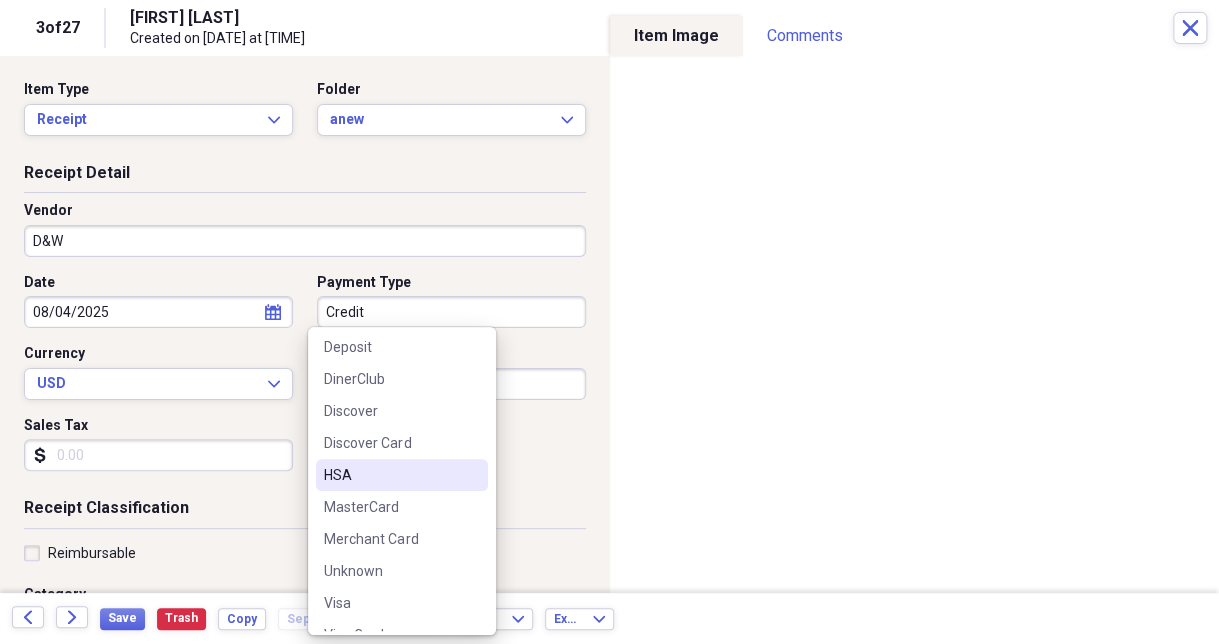 scroll, scrollTop: 444, scrollLeft: 0, axis: vertical 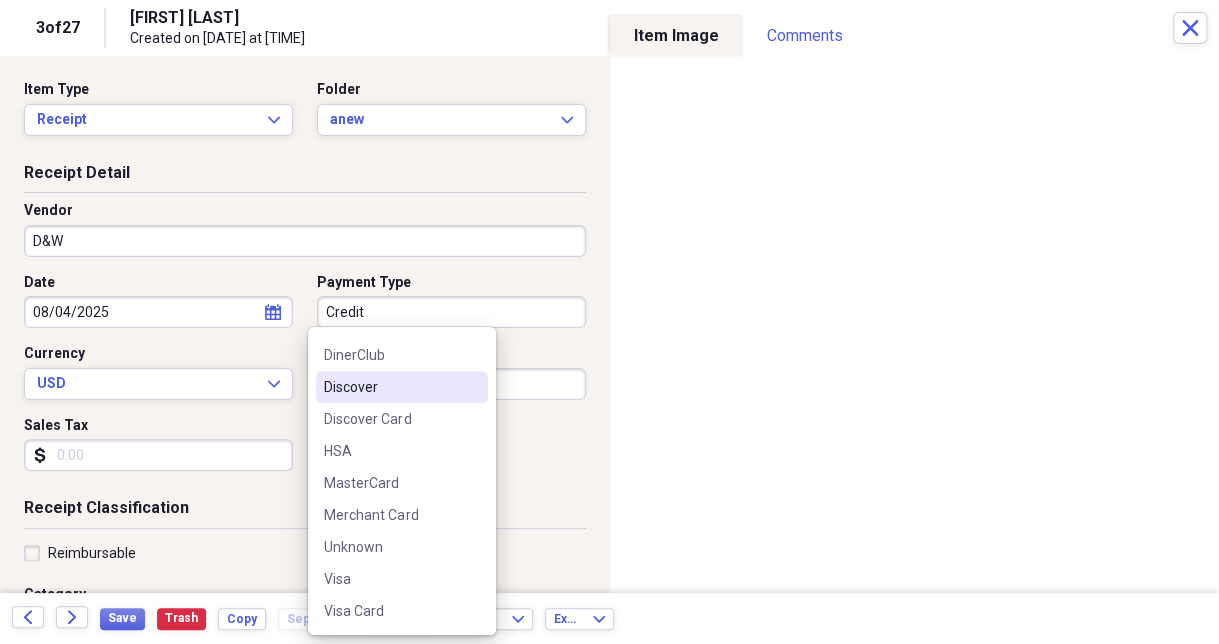 click on "Discover" at bounding box center [390, 387] 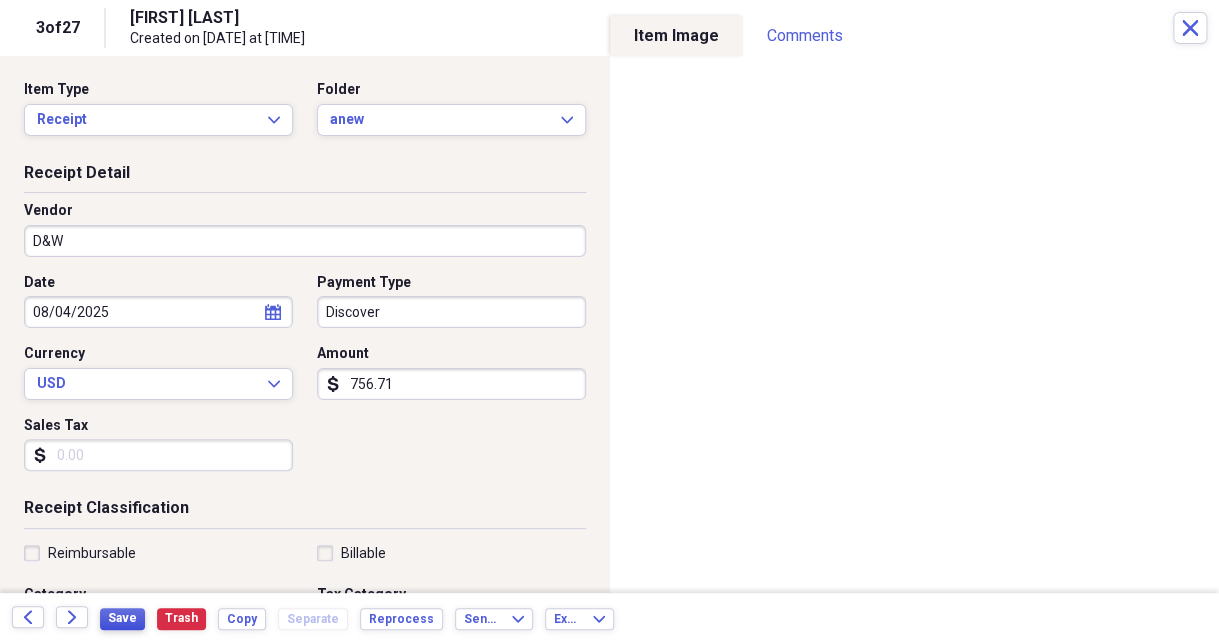click on "Save" at bounding box center (122, 618) 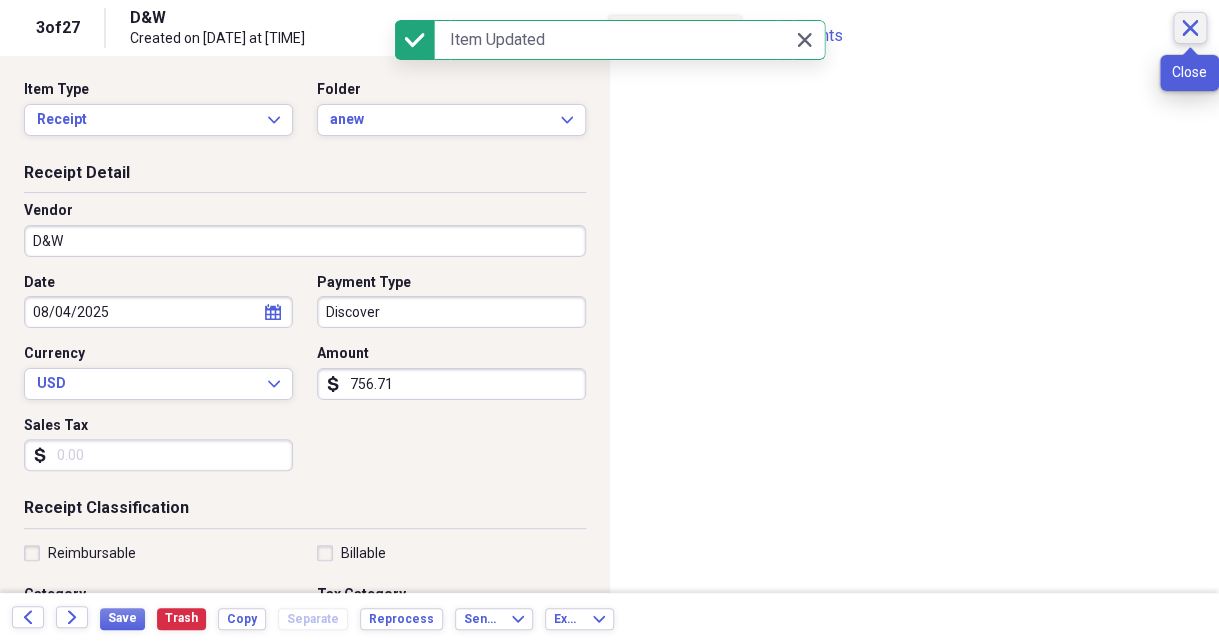 click 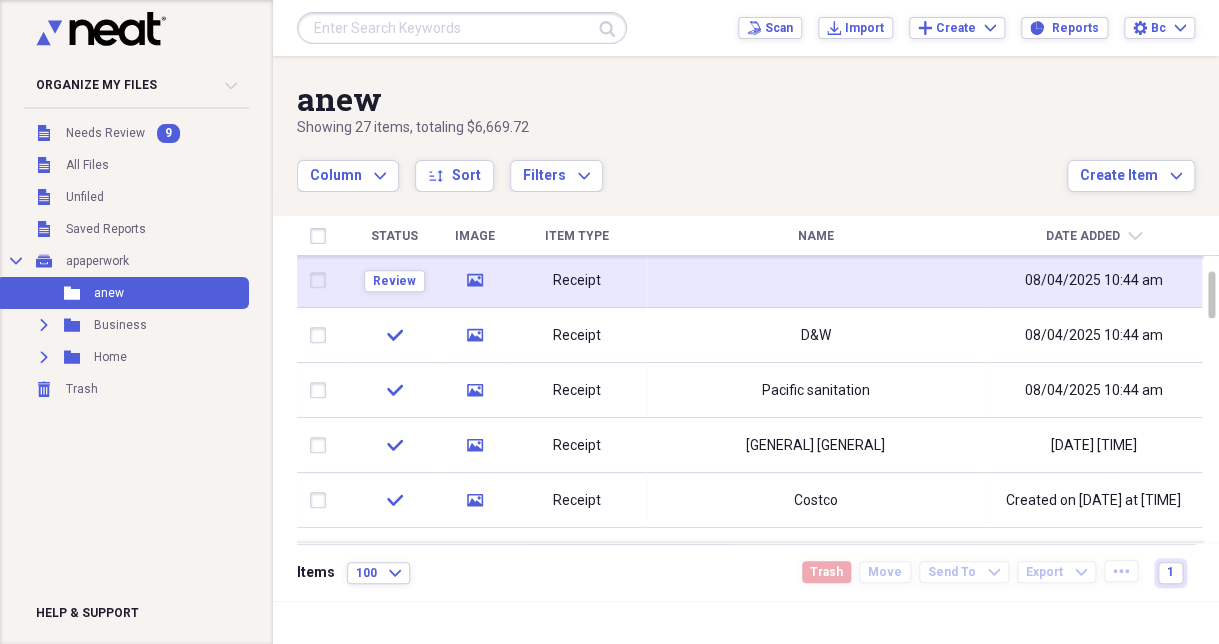 click on "Receipt" at bounding box center (577, 280) 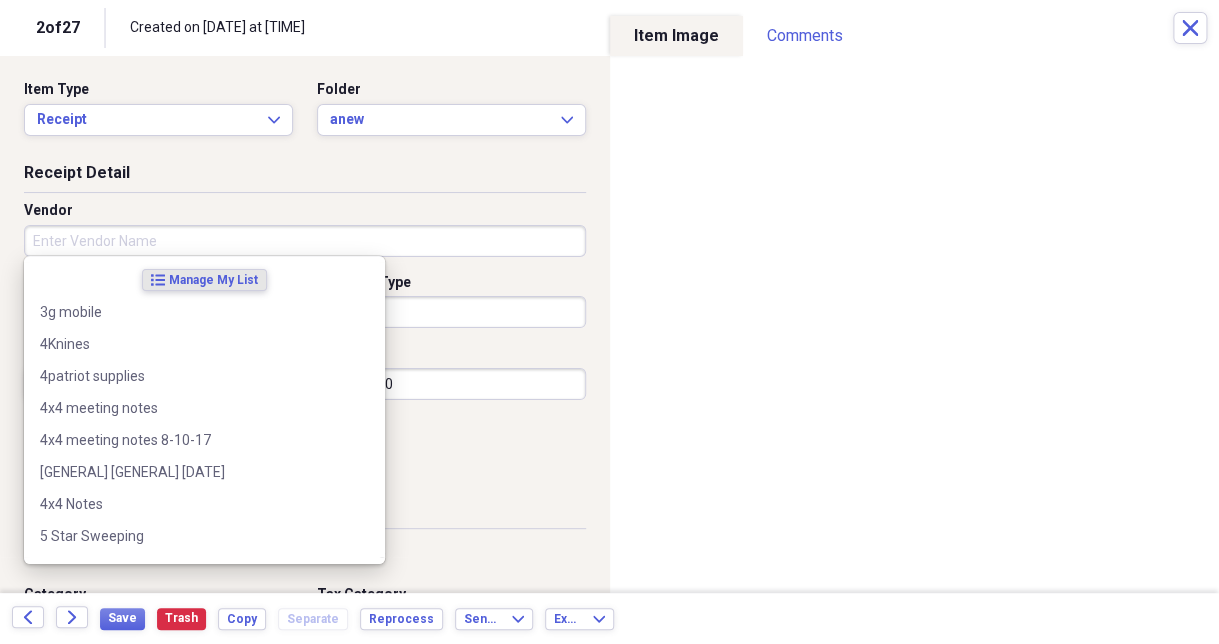 click on "Vendor" at bounding box center [305, 241] 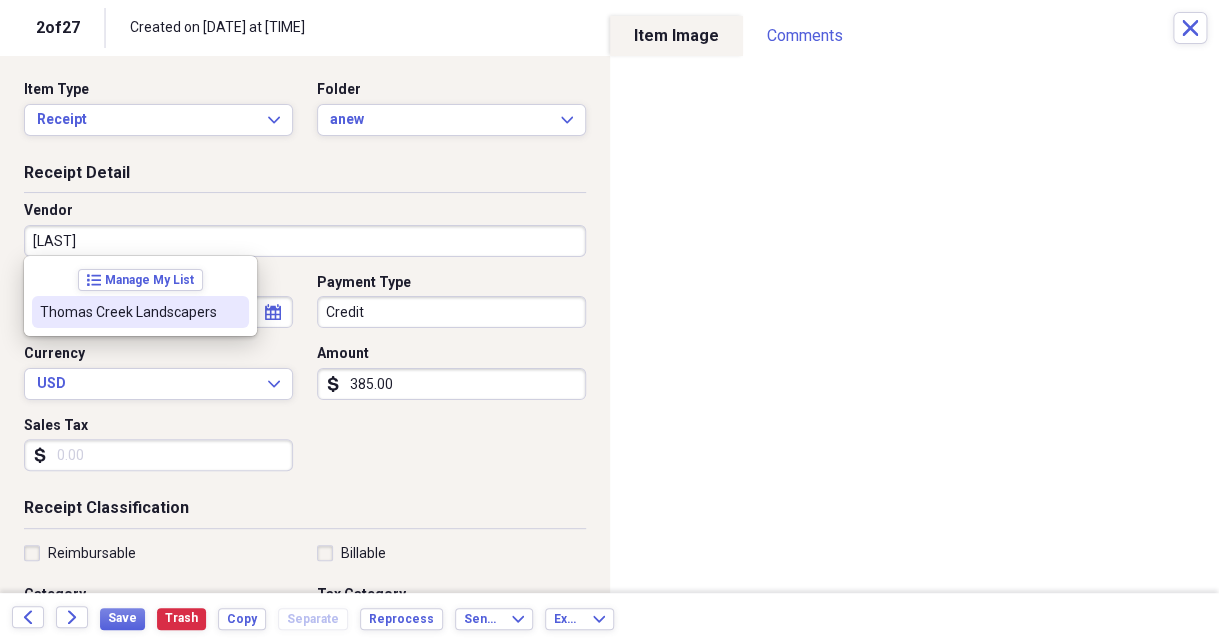 click on "Thomas Creek Landscapers" at bounding box center (128, 312) 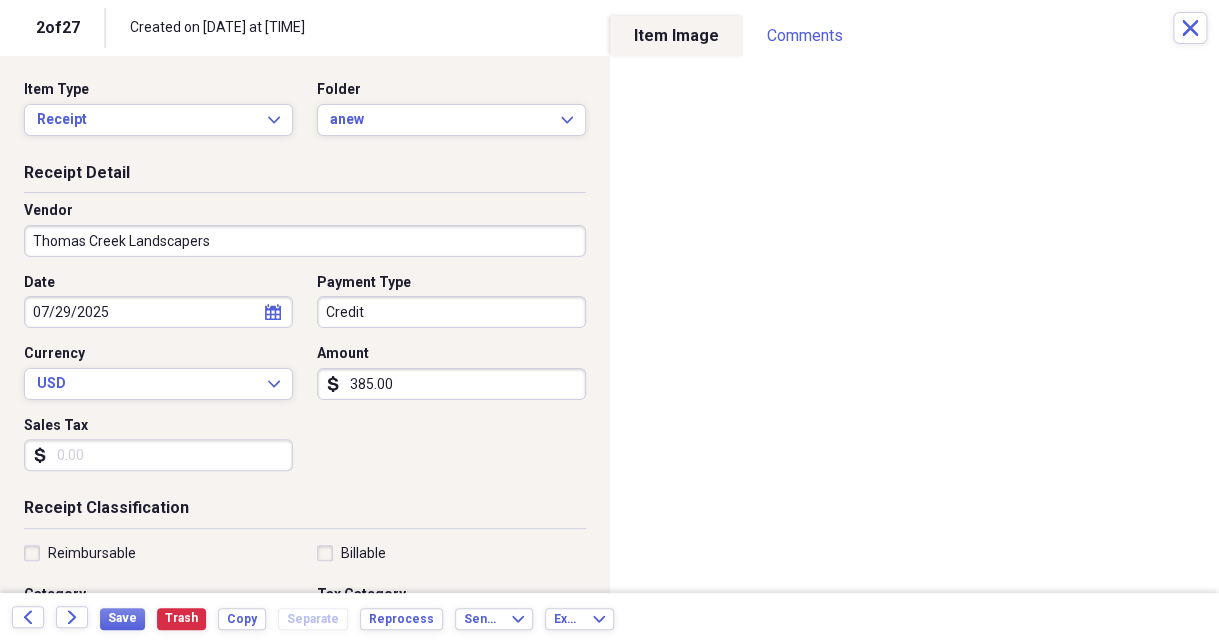type on "repairs and maintenence" 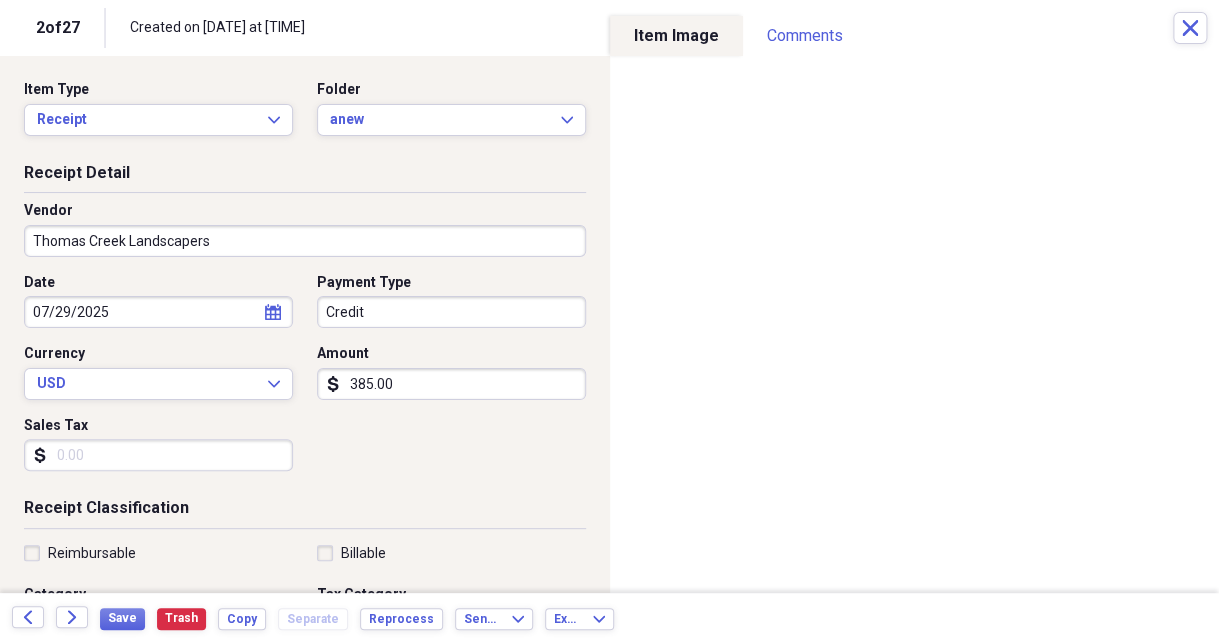 click on "calendar" 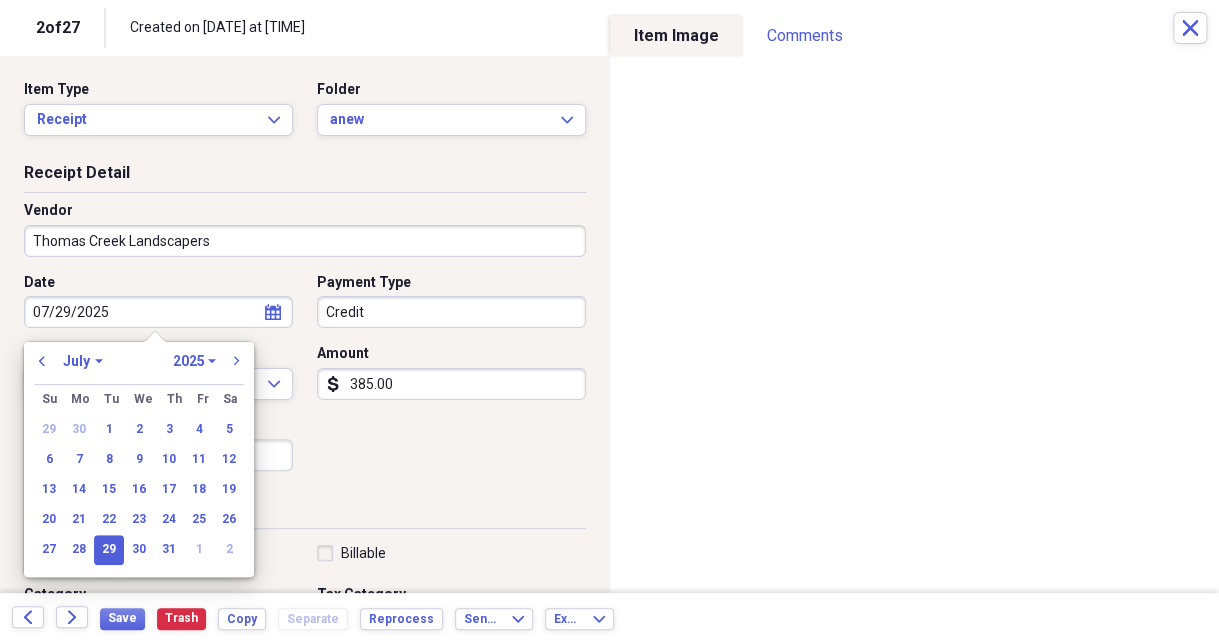 click on "January February March April May June July August September October November December" at bounding box center (83, 361) 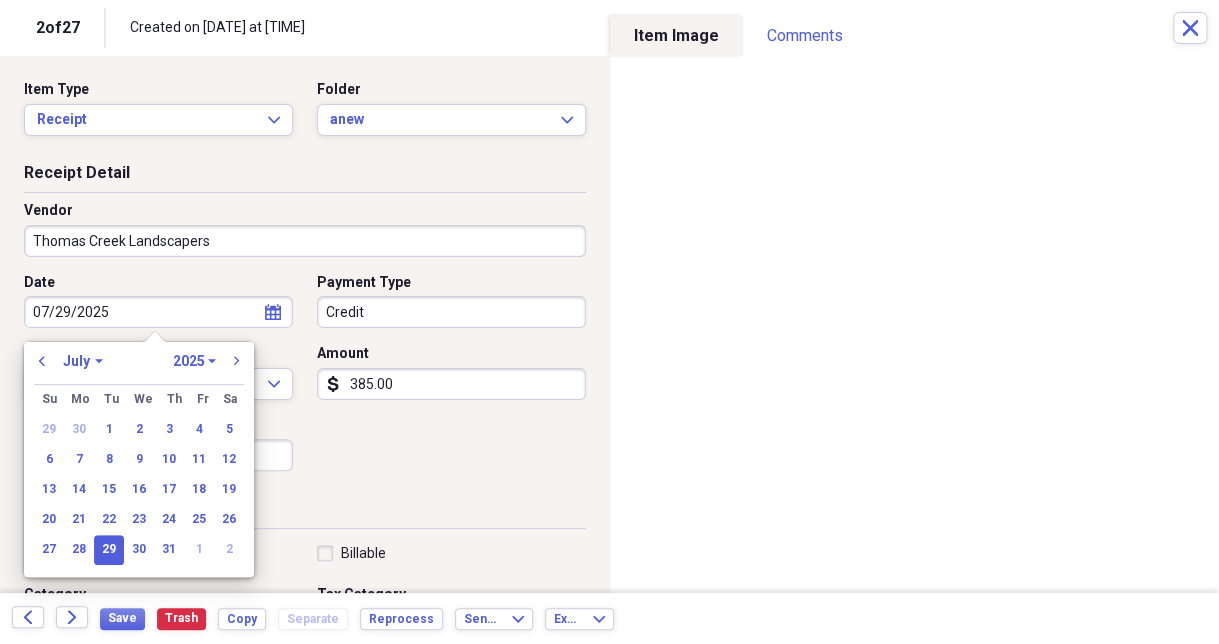 select on "7" 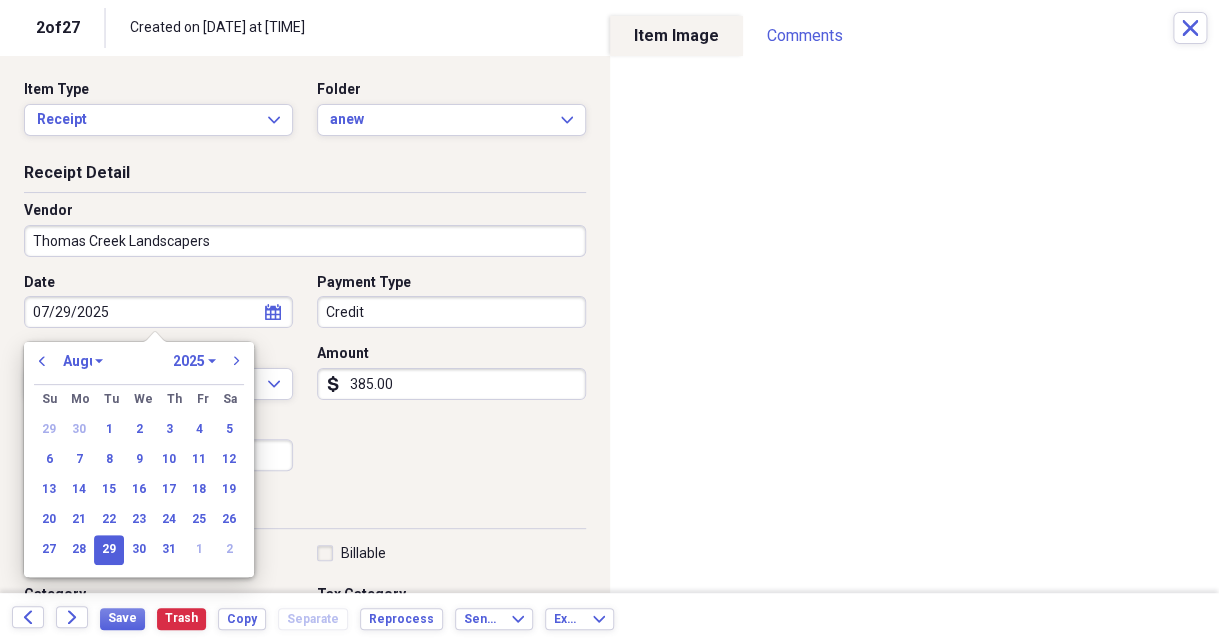 click on "January February March April May June July August September October November December" at bounding box center (83, 361) 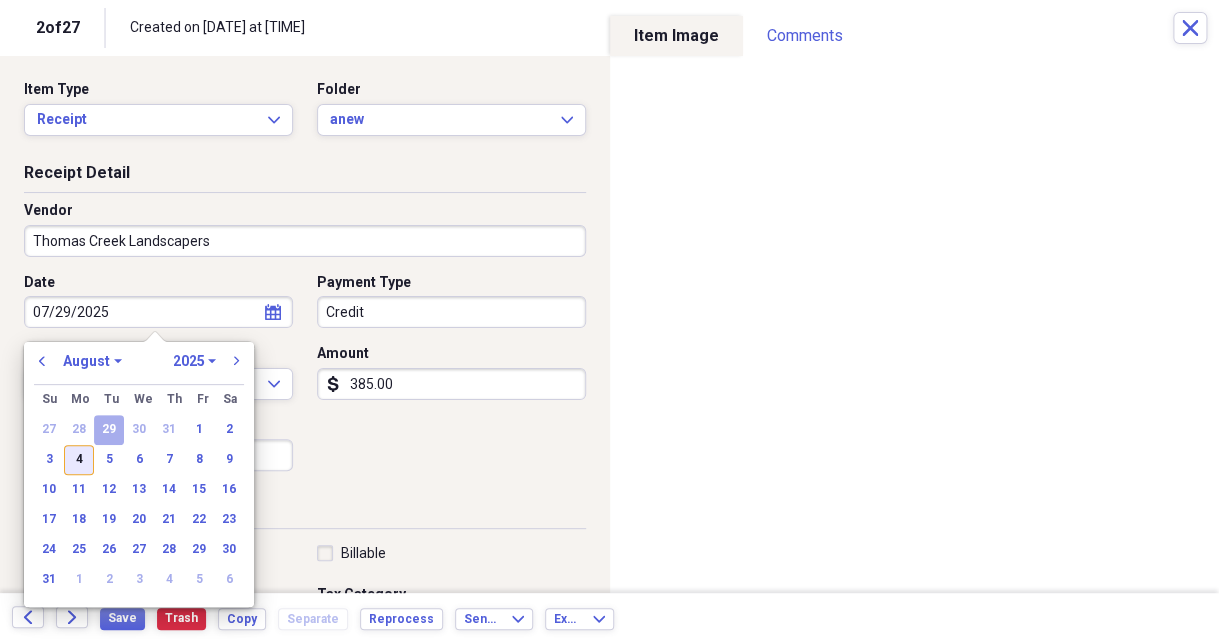 click on "4" at bounding box center (79, 460) 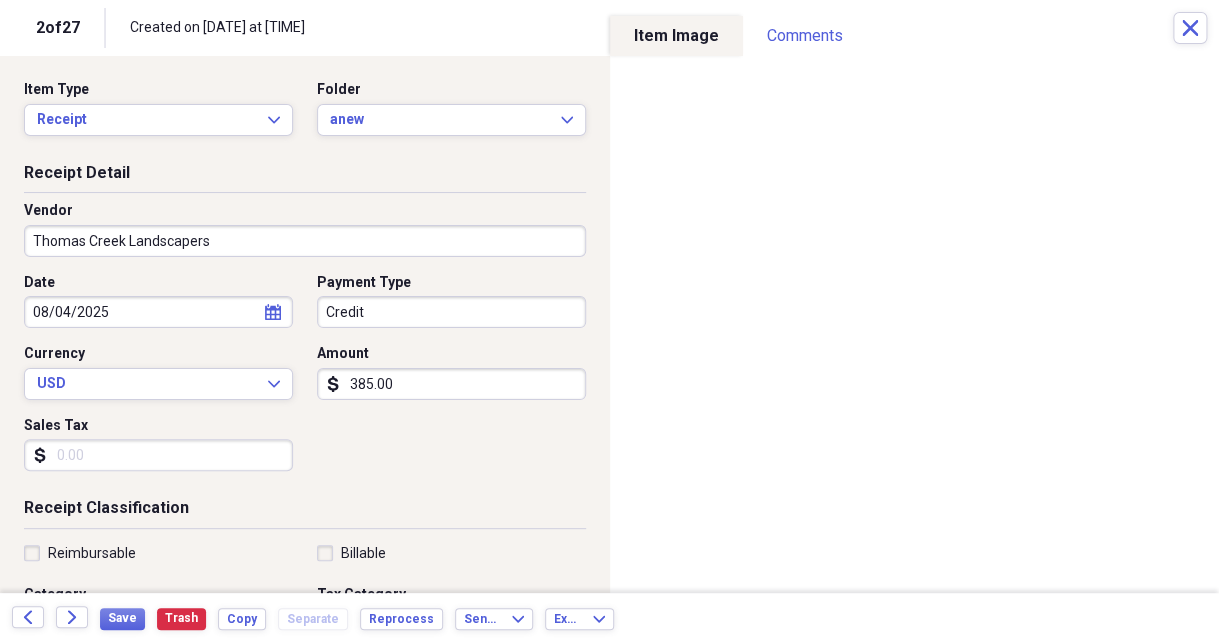 type 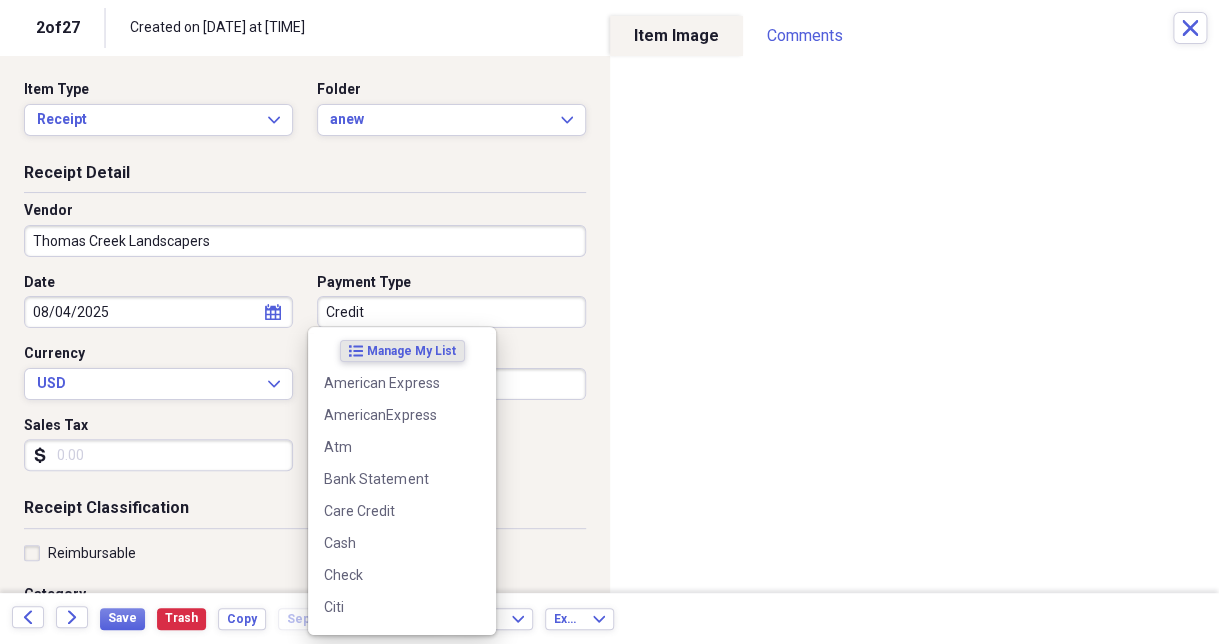 click on "Credit" at bounding box center (451, 312) 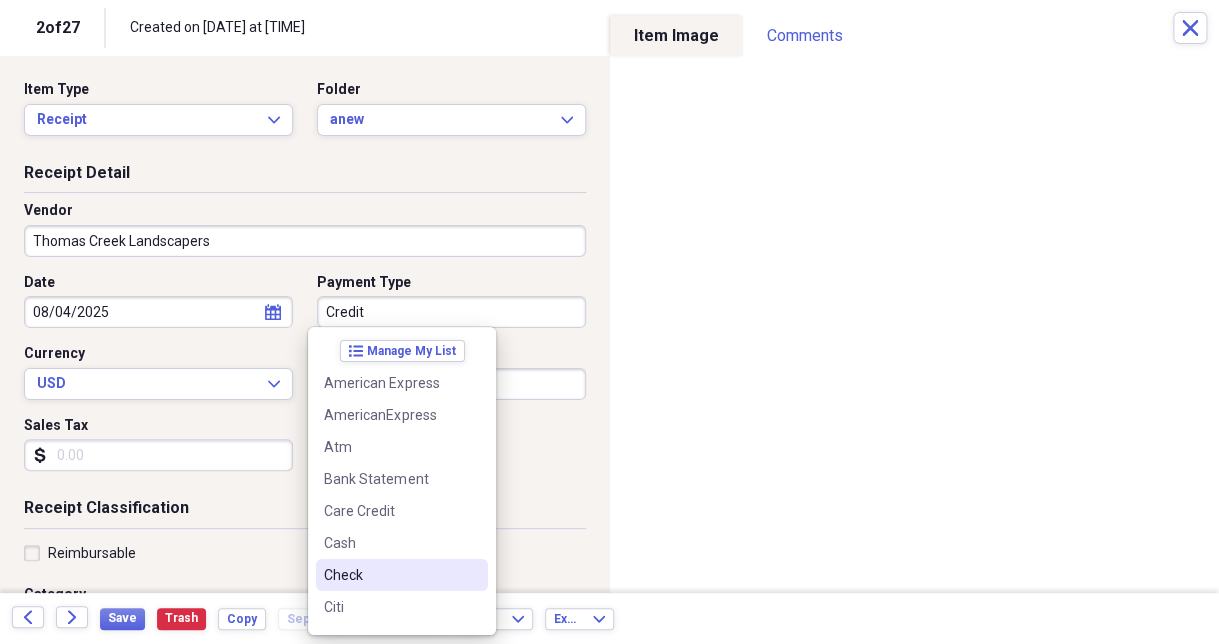 click on "Check" at bounding box center (390, 575) 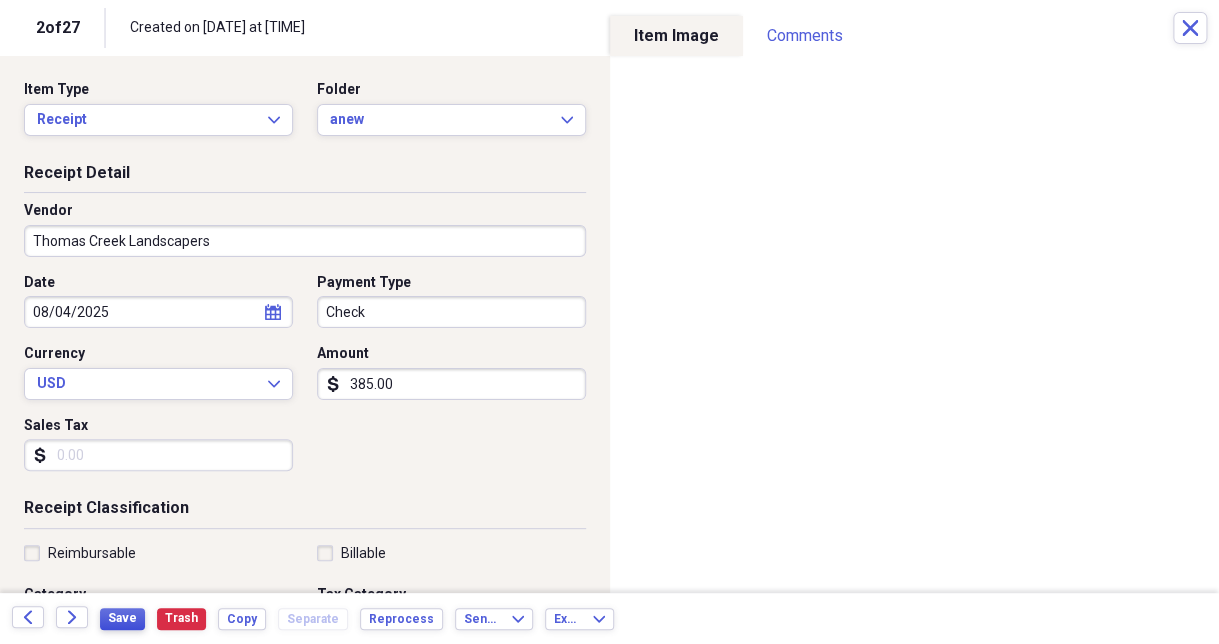 click on "Save" at bounding box center [122, 618] 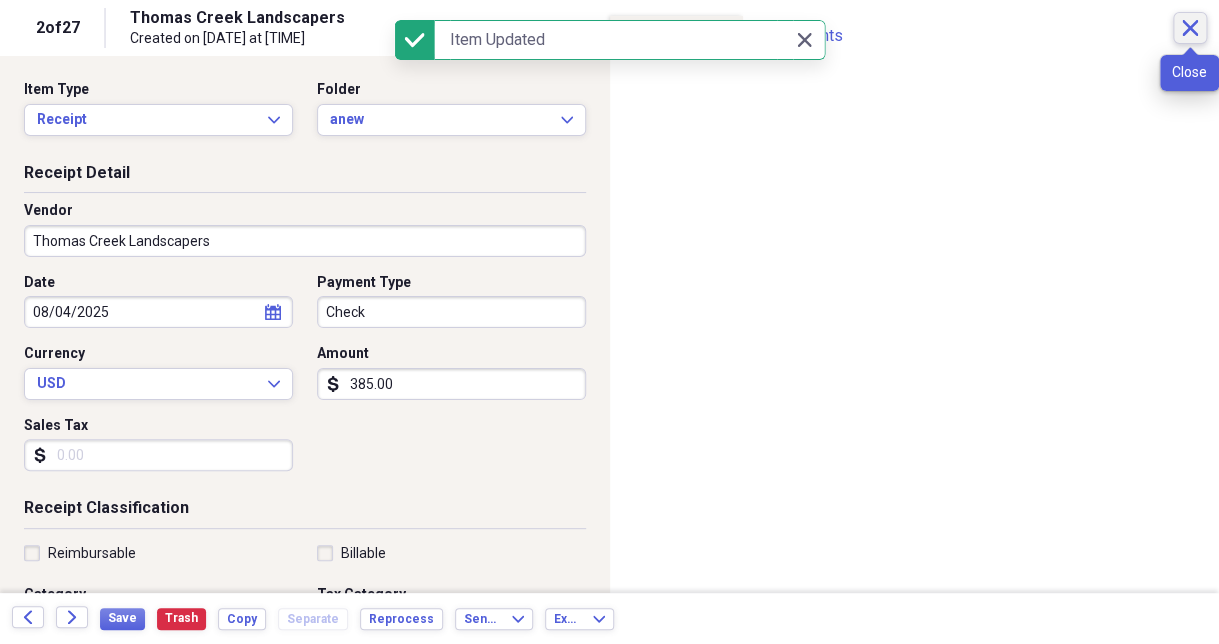 click on "Close" 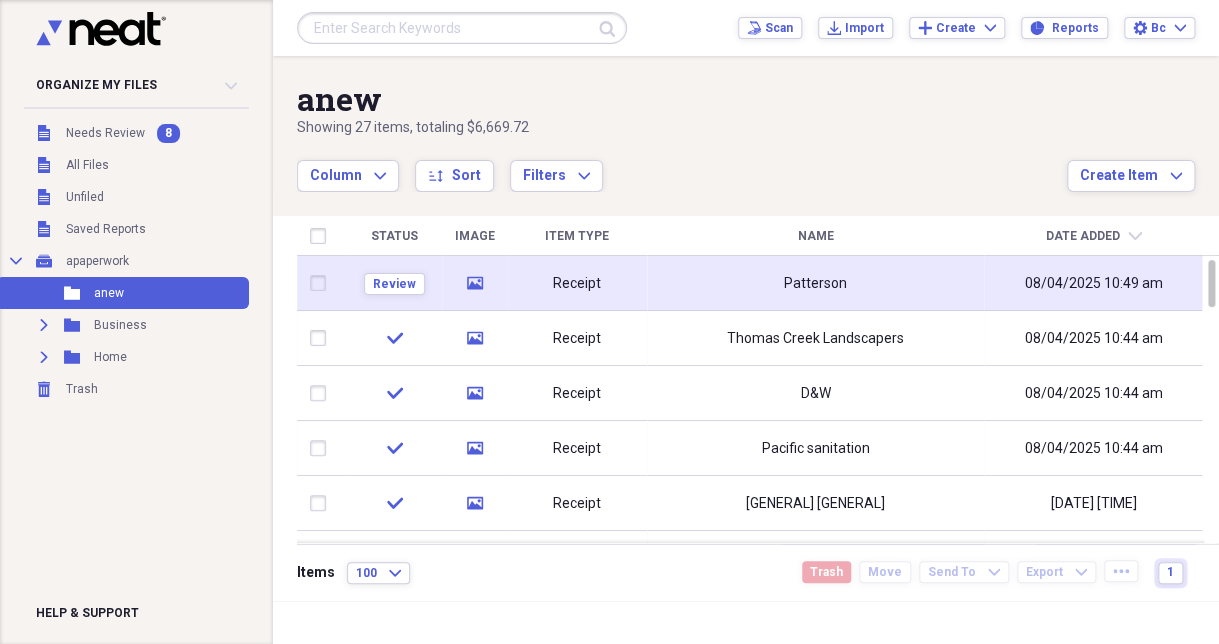click on "Patterson" at bounding box center [815, 283] 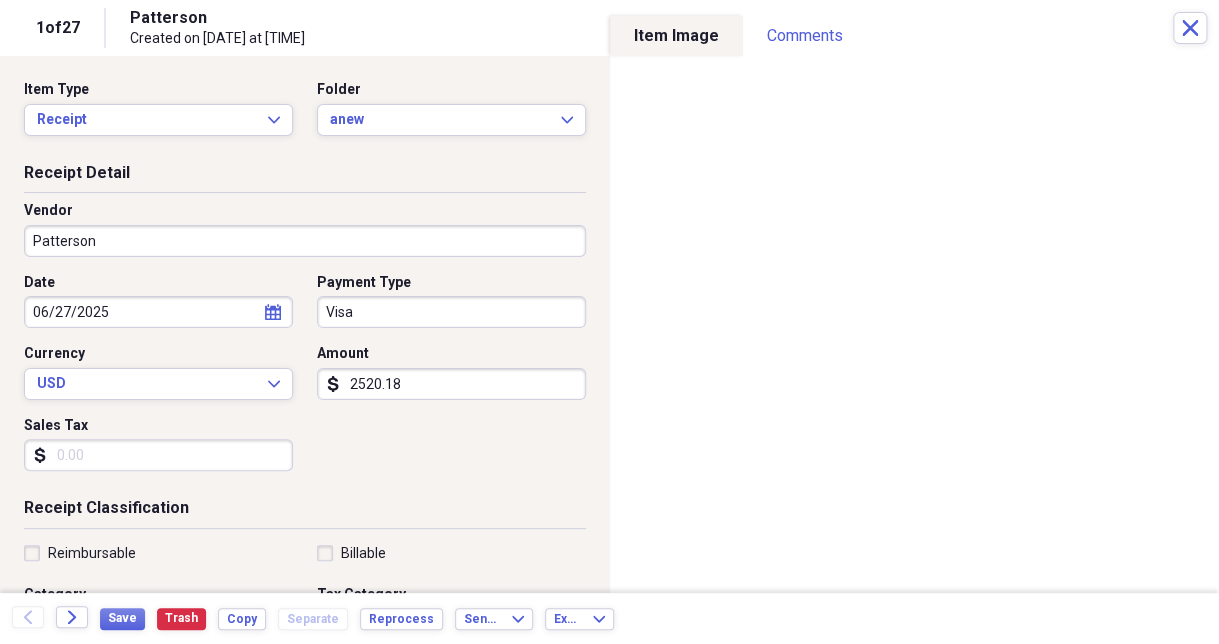 click on "calendar" 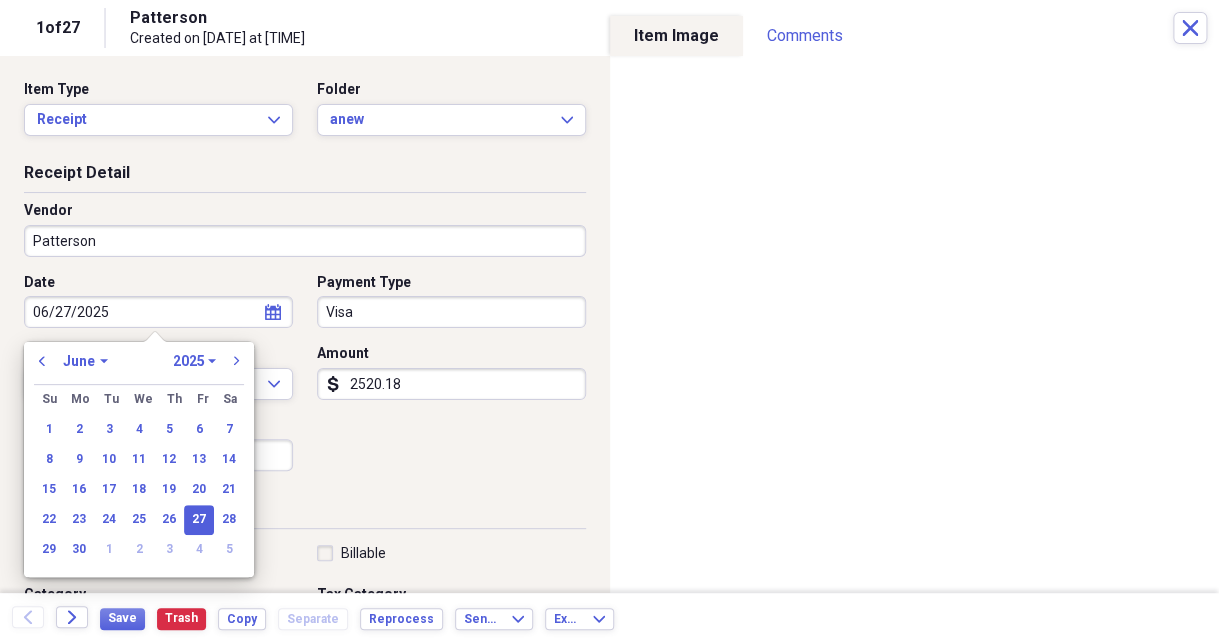 click on "January February March April May June July August September October November December" at bounding box center (85, 361) 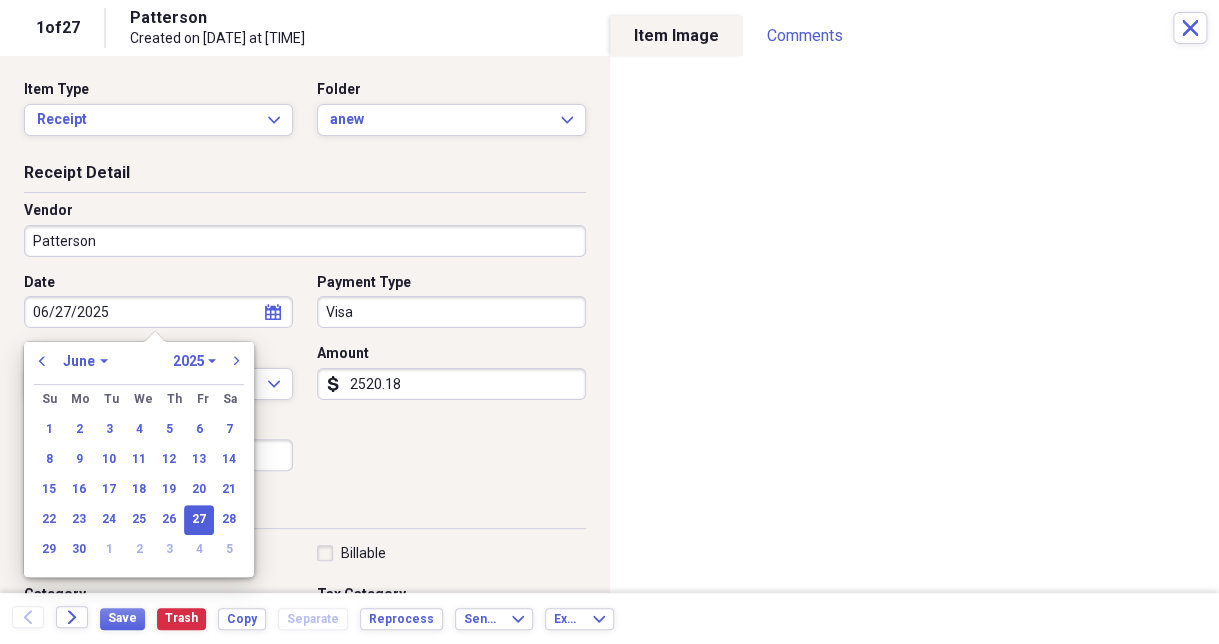 select on "7" 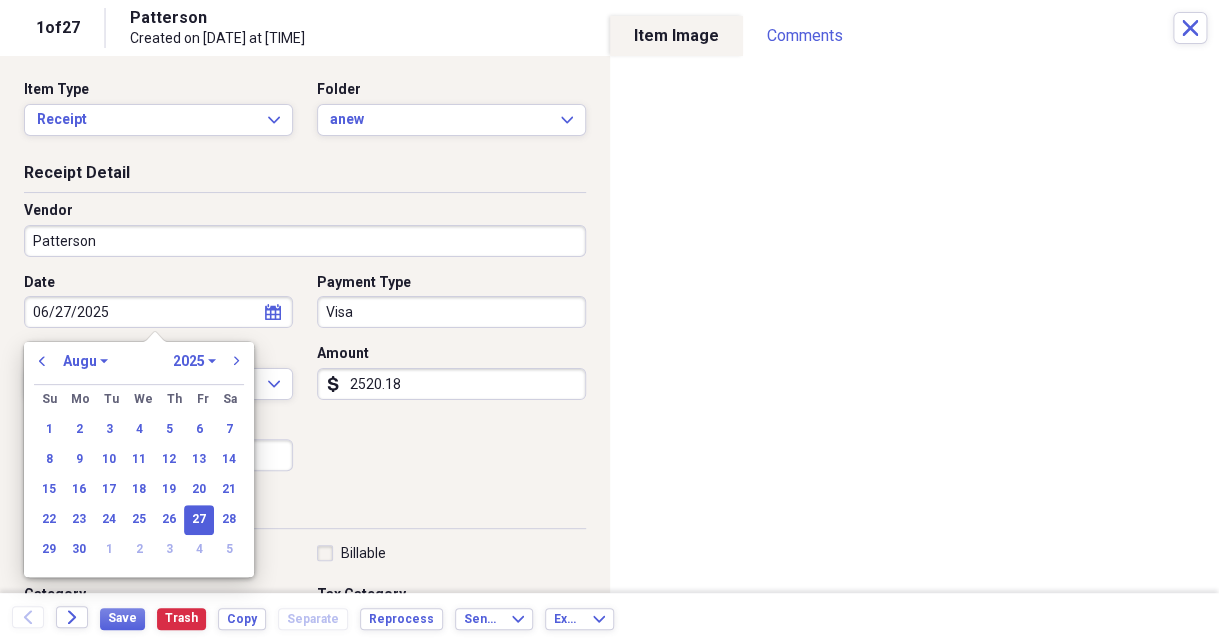 click on "January February March April May June July August September October November December" at bounding box center [85, 361] 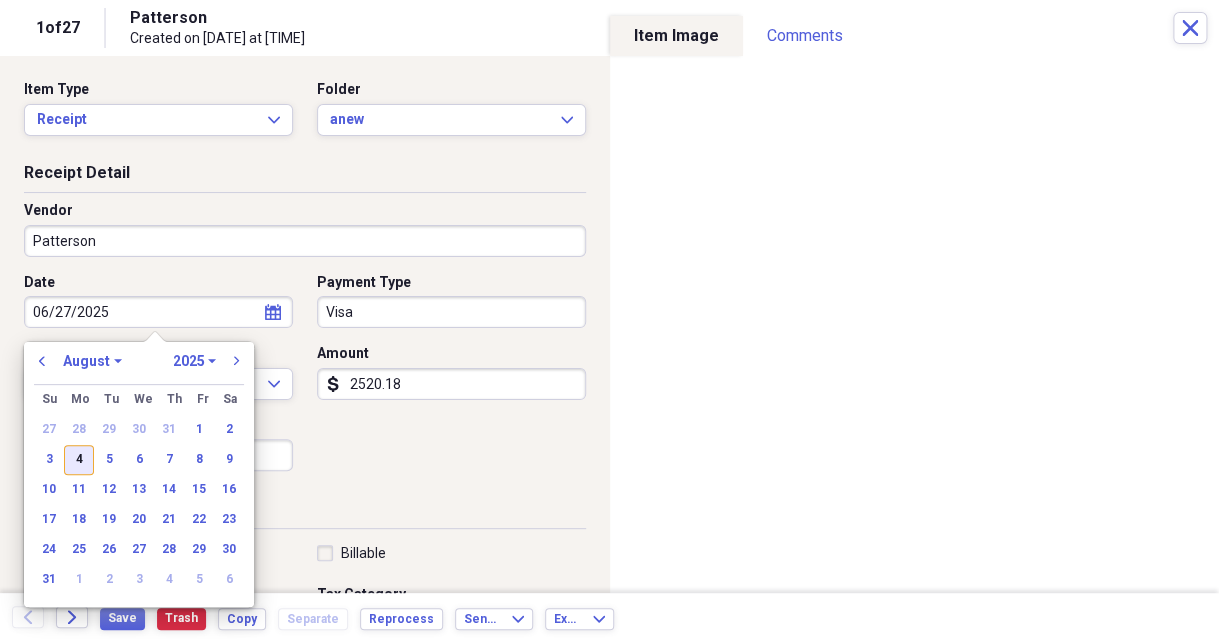 click on "4" at bounding box center (79, 460) 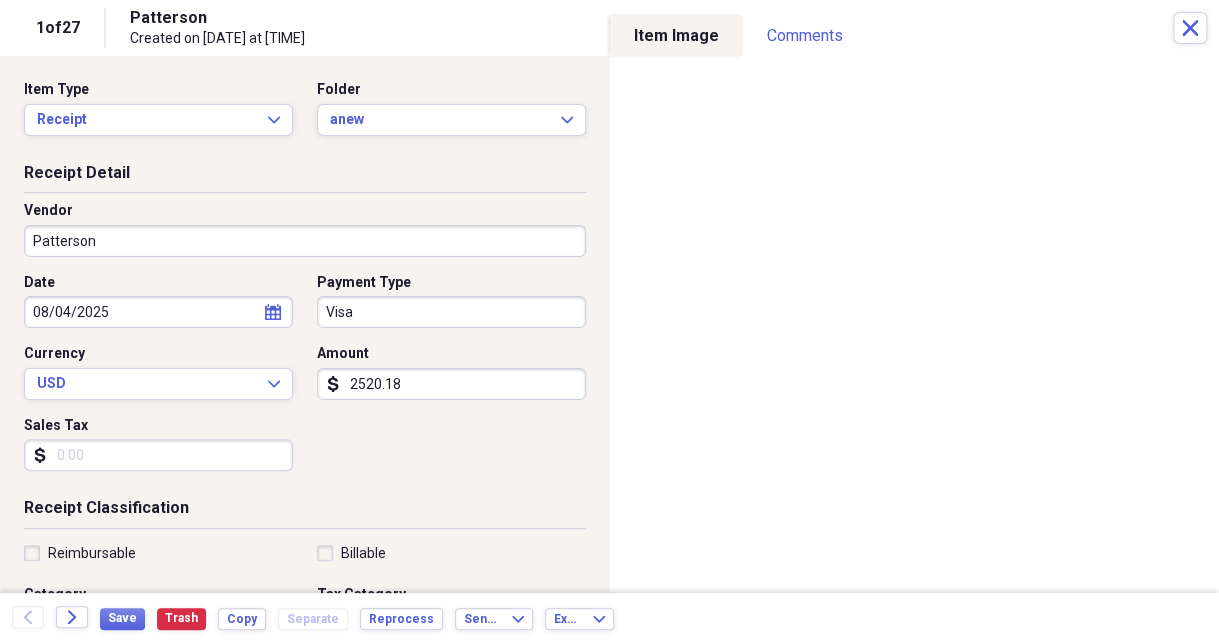 click on "2520.18" at bounding box center [451, 384] 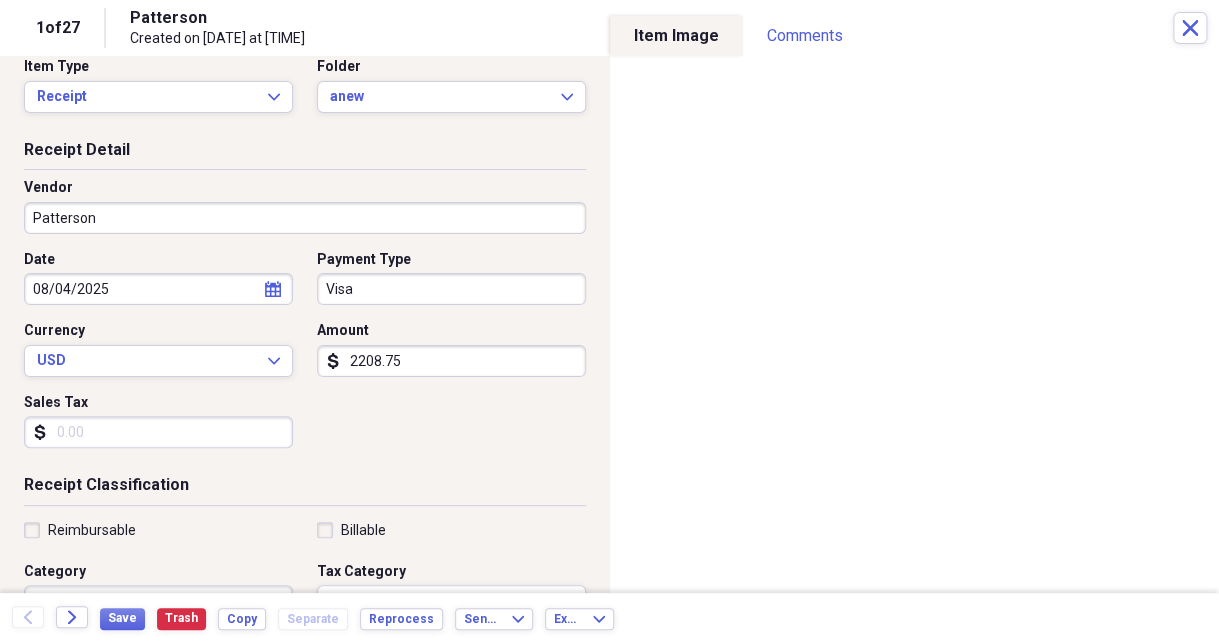 scroll, scrollTop: 0, scrollLeft: 0, axis: both 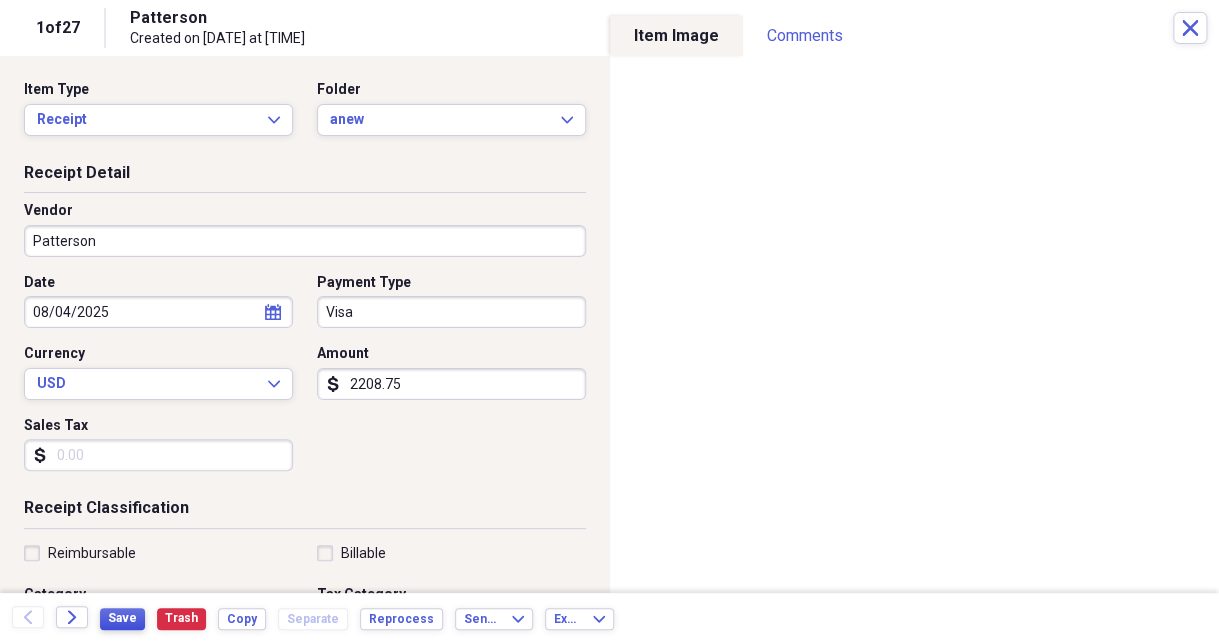 type on "2208.75" 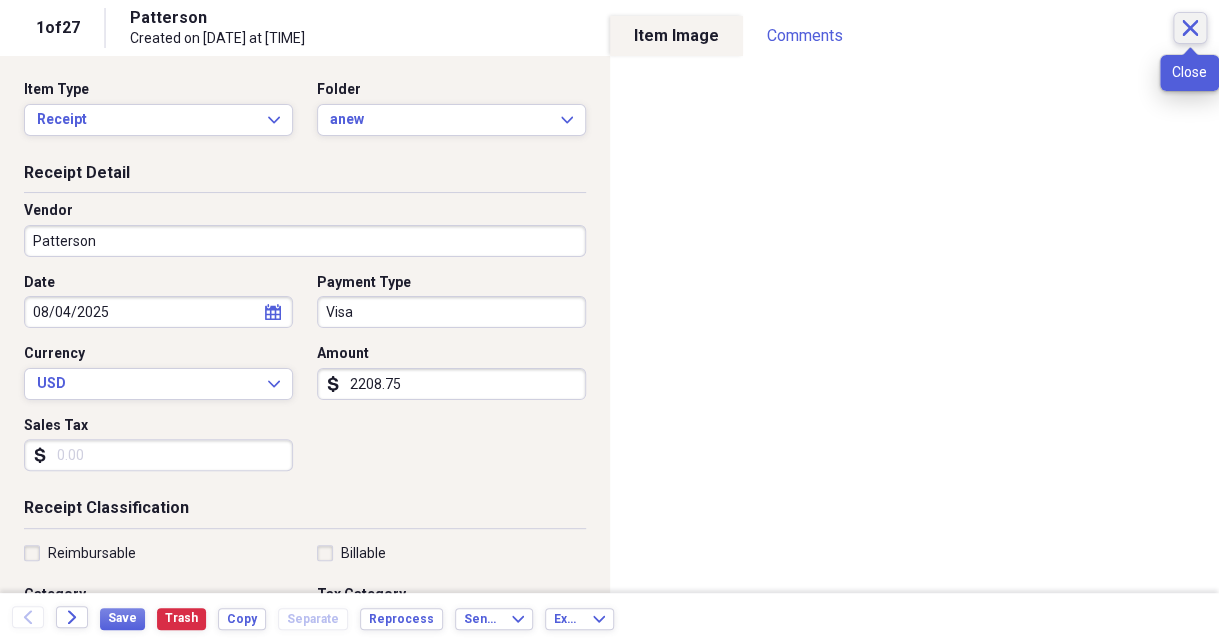 click 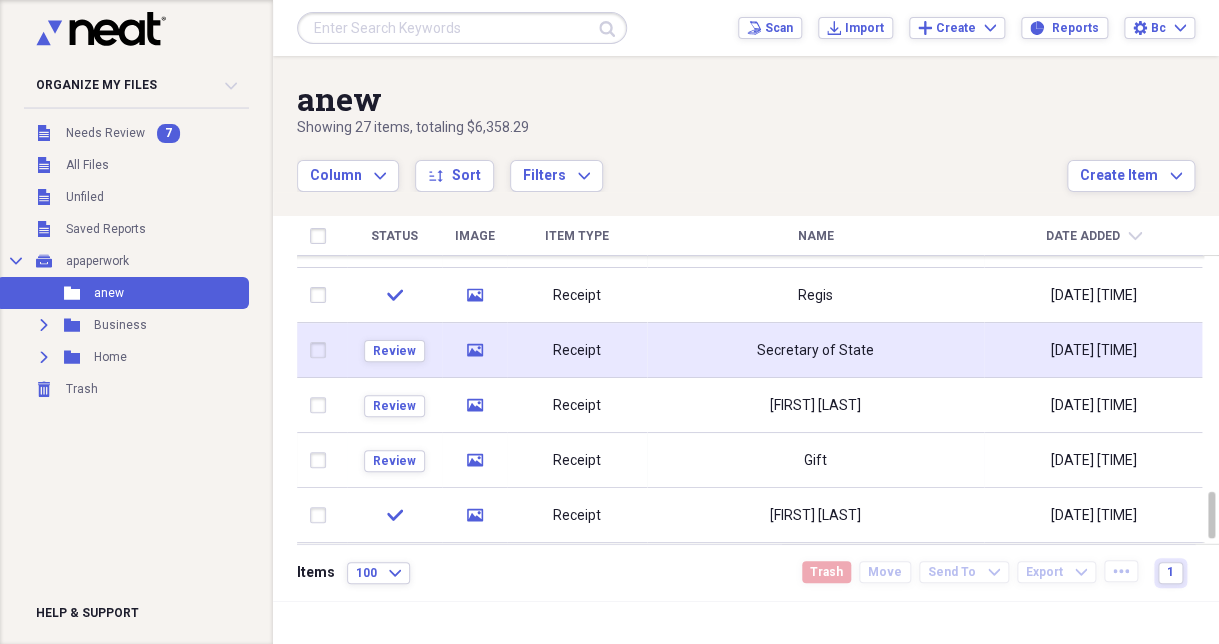 click on "Secretary of State" at bounding box center [815, 350] 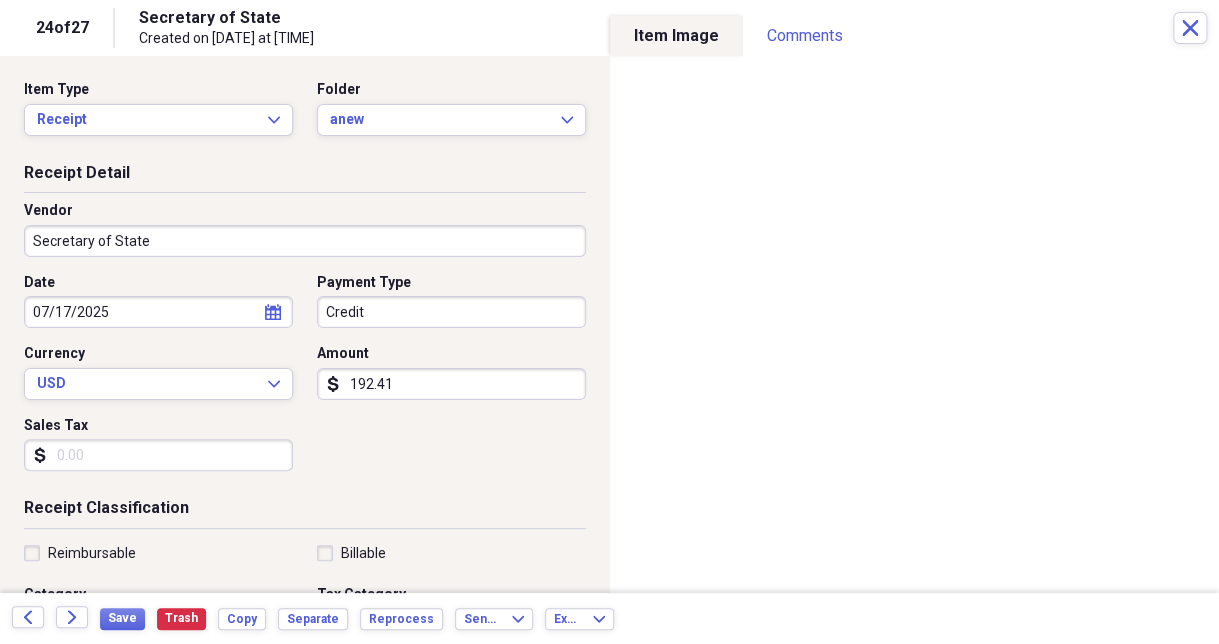 click on "calendar" 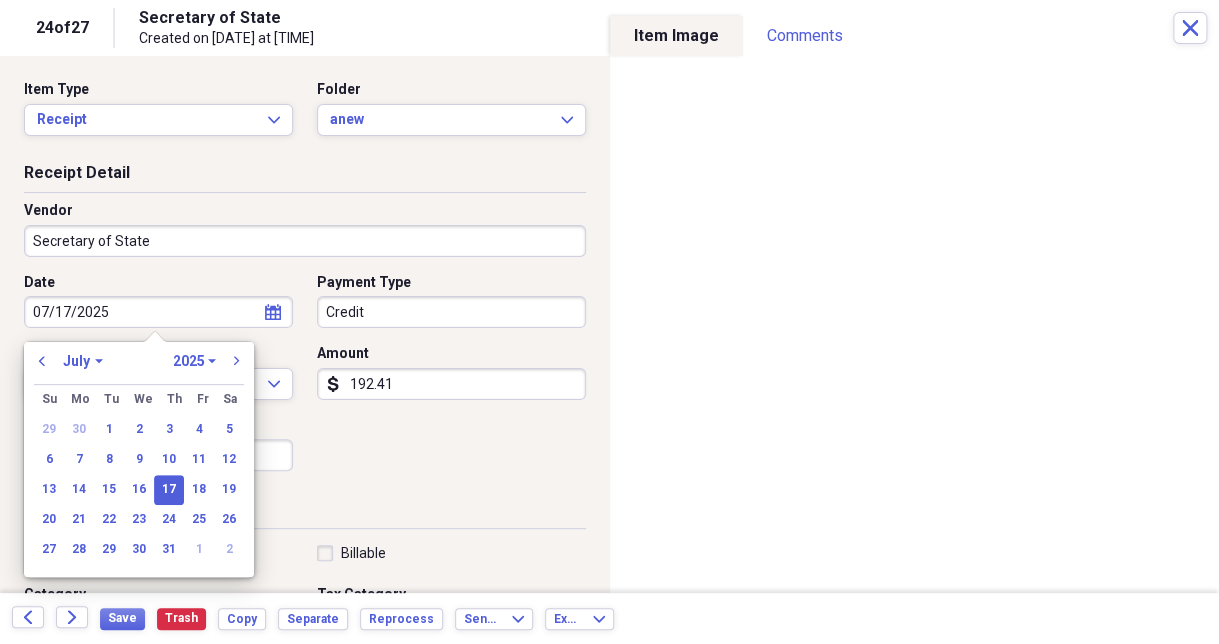 click on "January February March April May June July August September October November December" at bounding box center (83, 361) 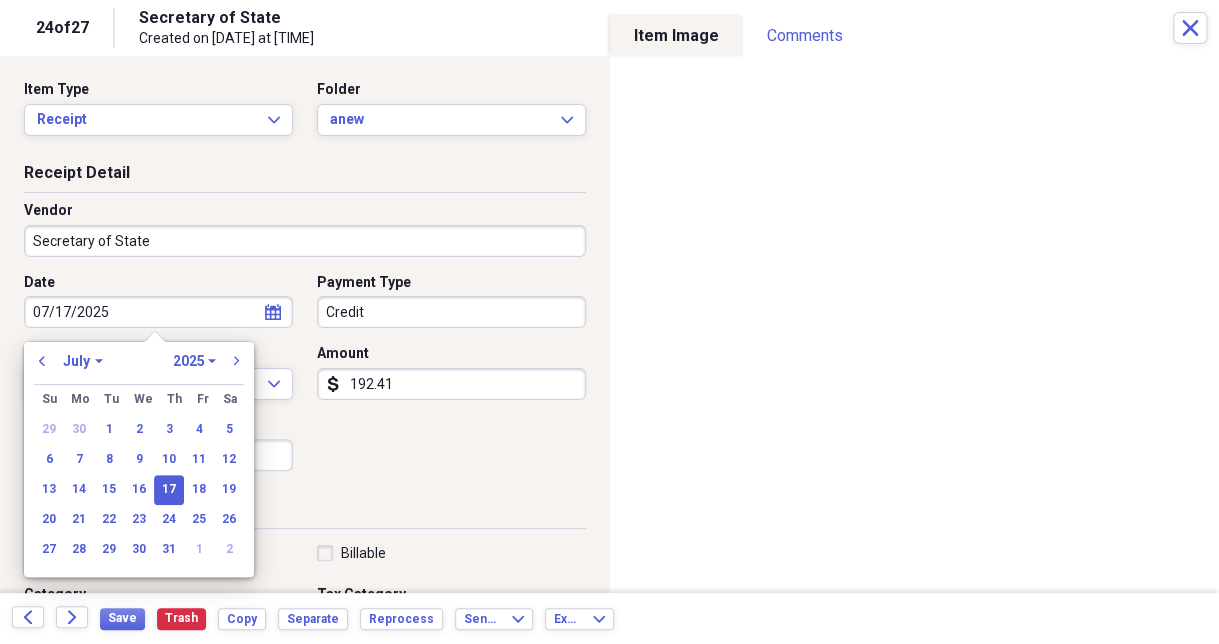 select on "7" 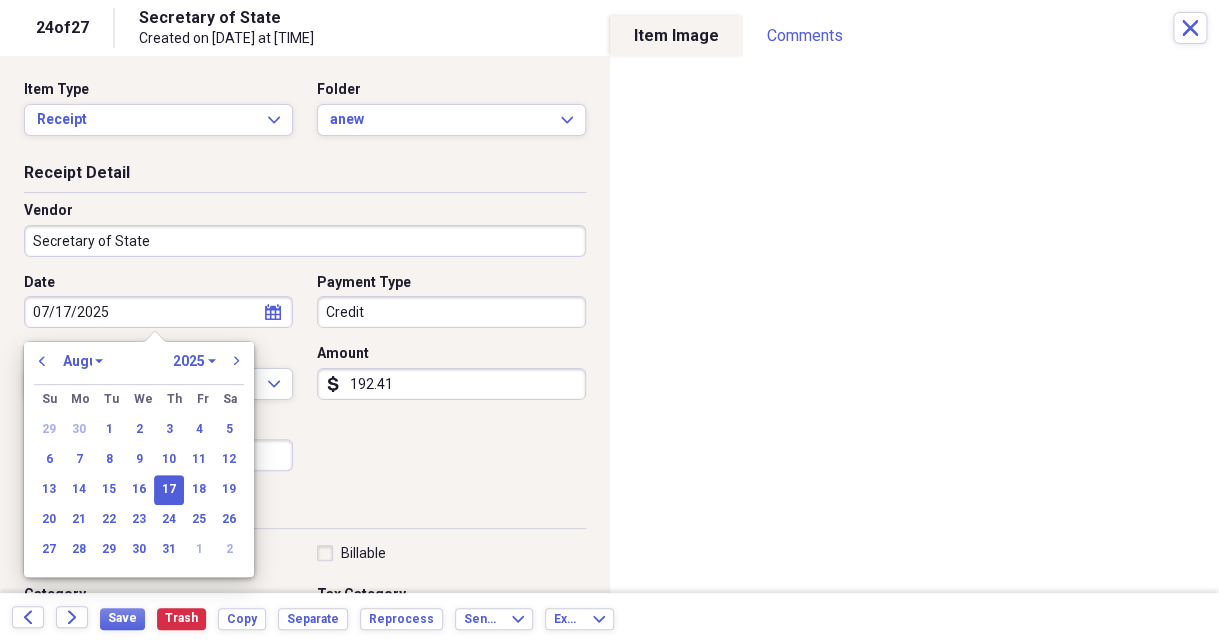 click on "January February March April May June July August September October November December" at bounding box center (83, 361) 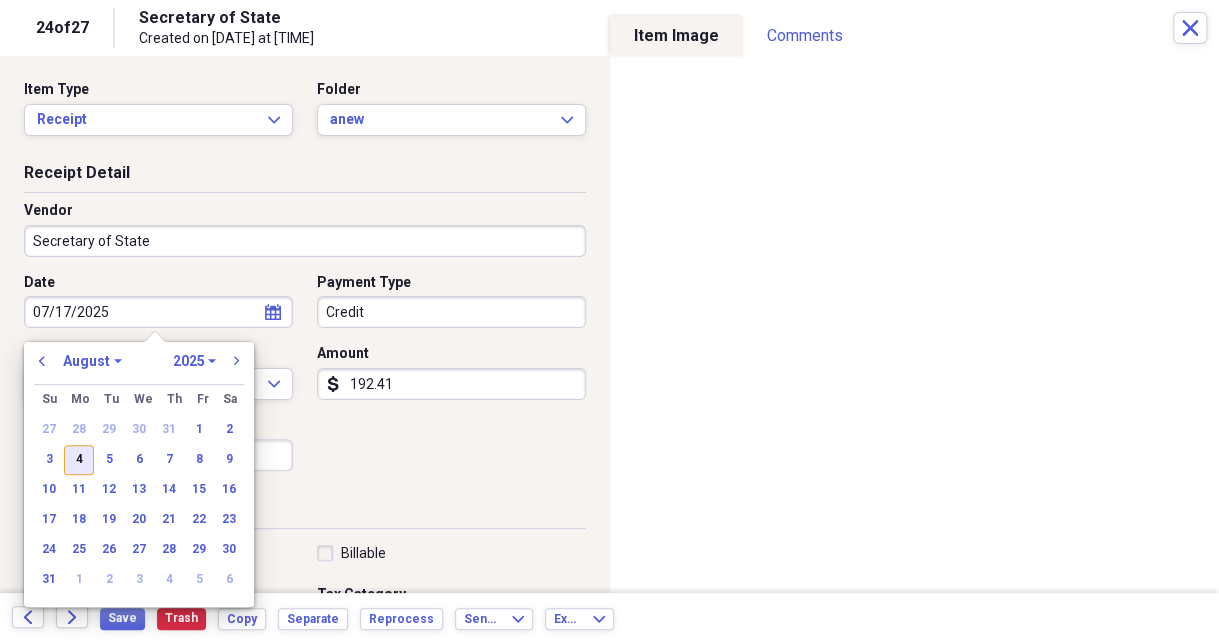 click on "4" at bounding box center (79, 460) 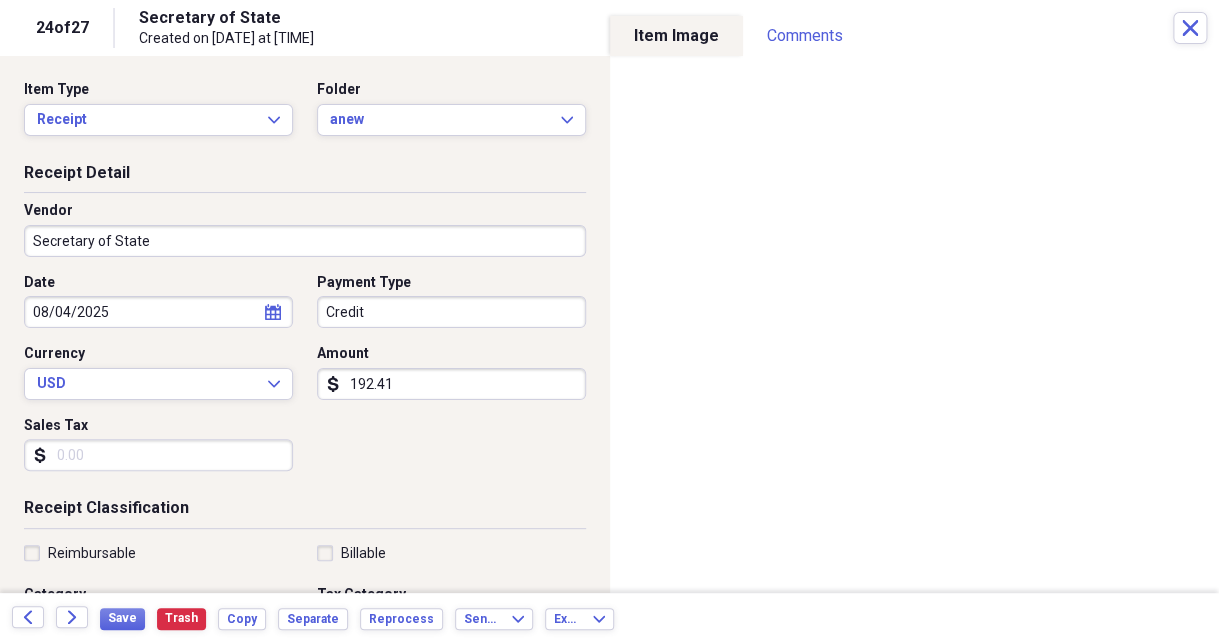 click on "Credit" at bounding box center [451, 312] 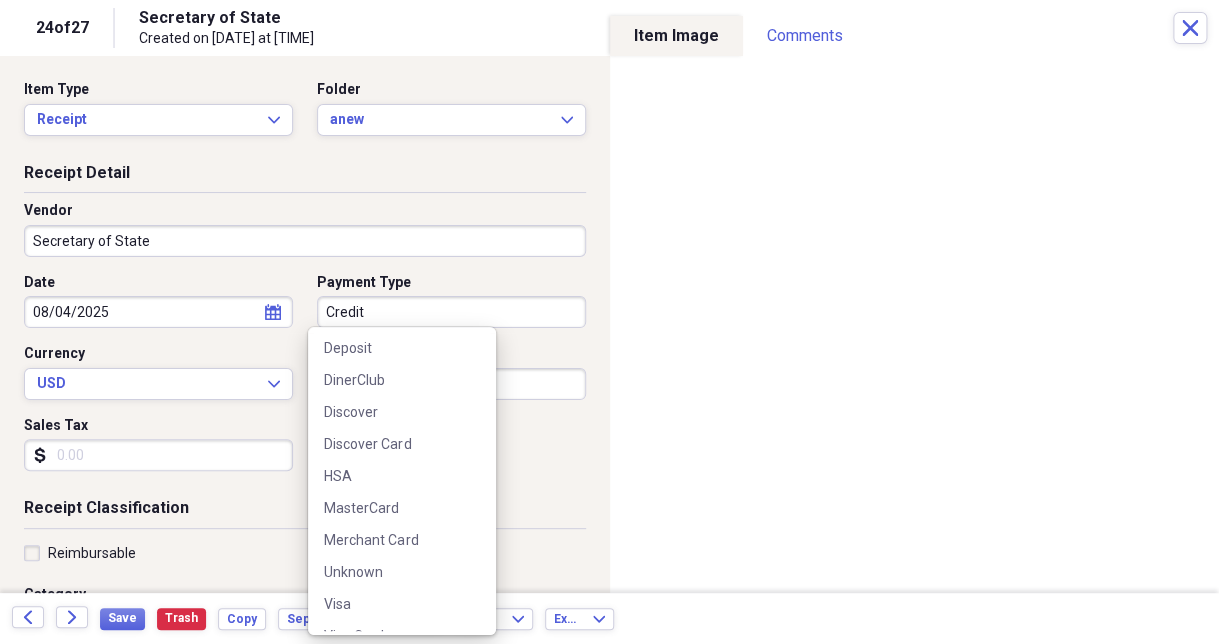 scroll, scrollTop: 444, scrollLeft: 0, axis: vertical 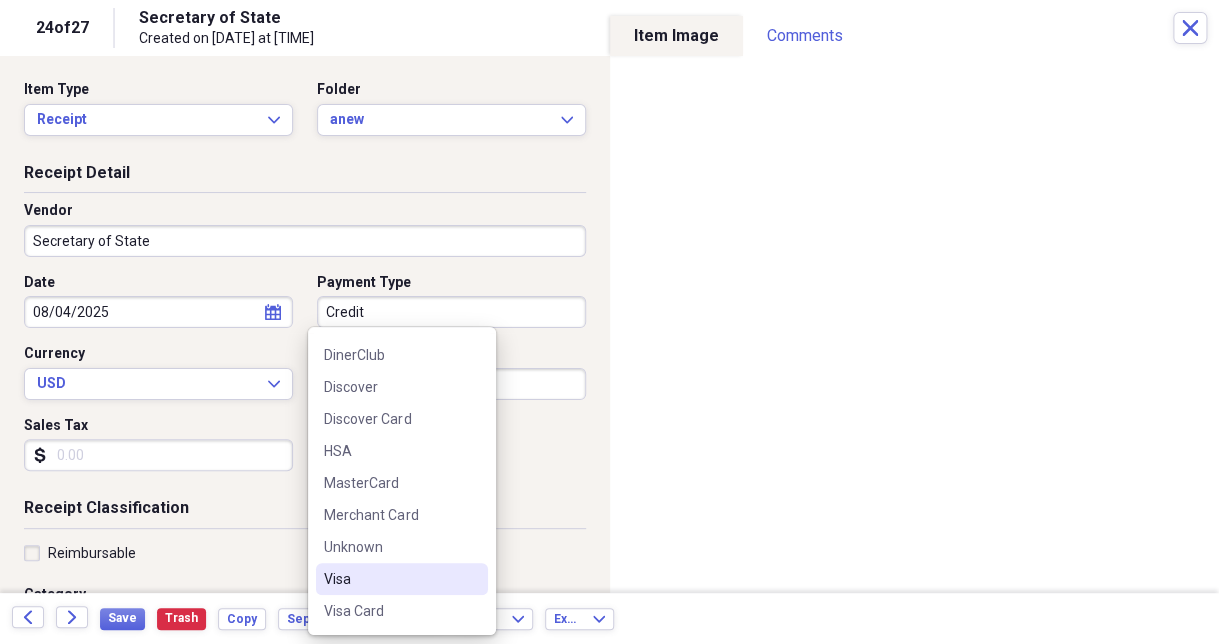 click on "Visa" at bounding box center [390, 579] 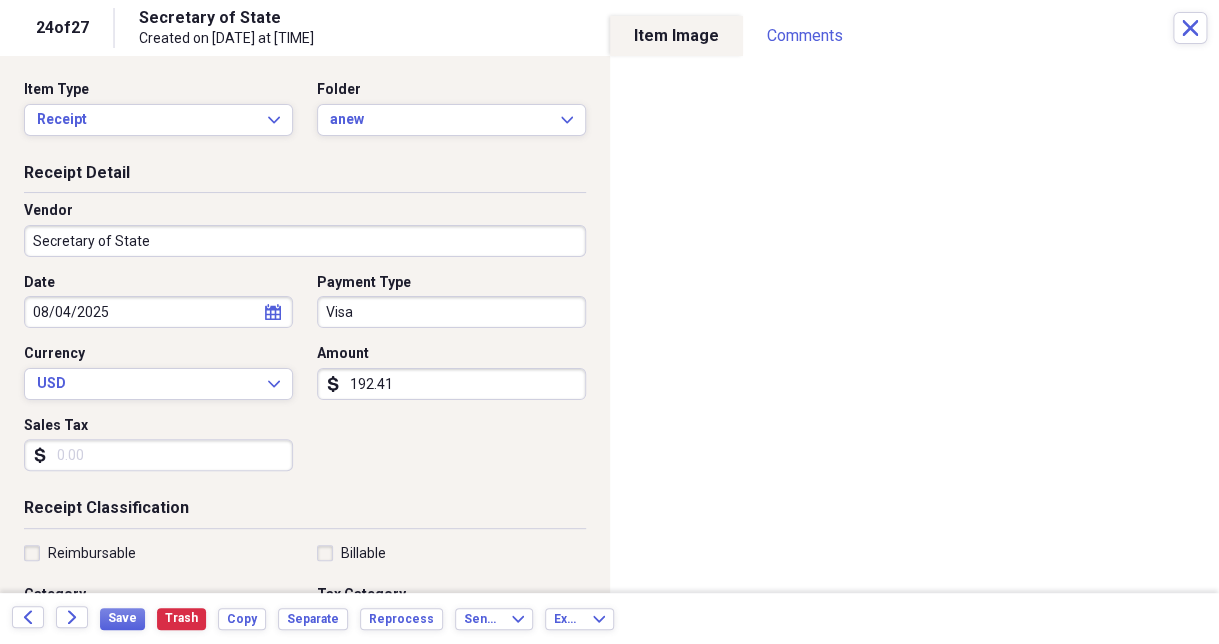 click on "192.41" at bounding box center [451, 384] 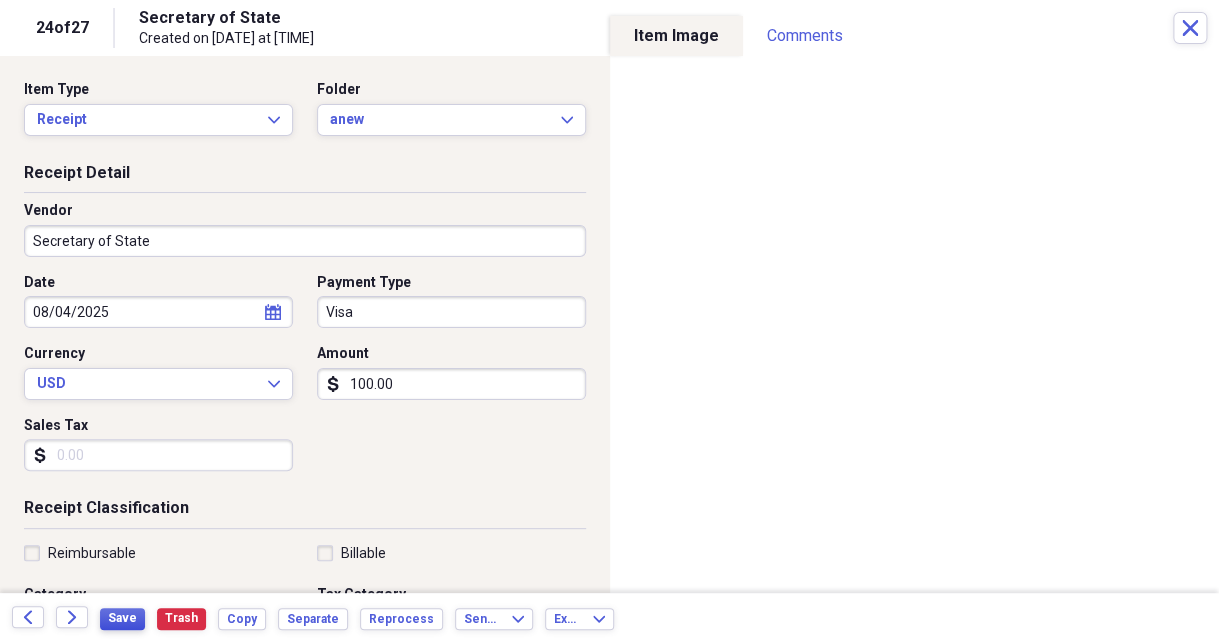 type on "100.00" 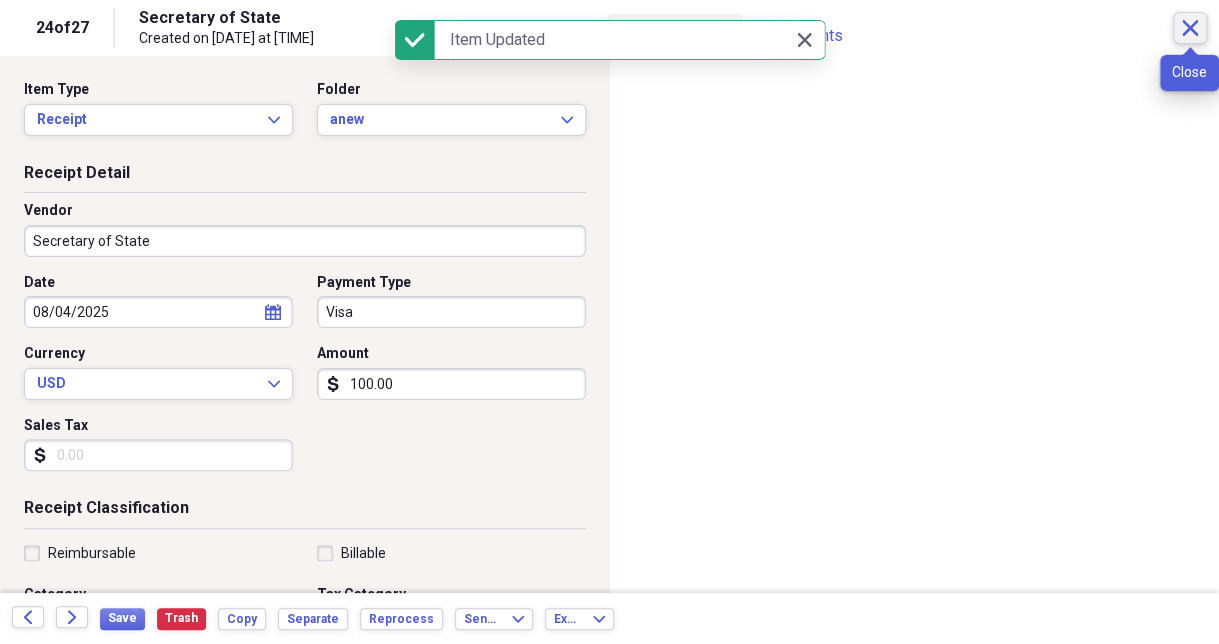 click on "Close" 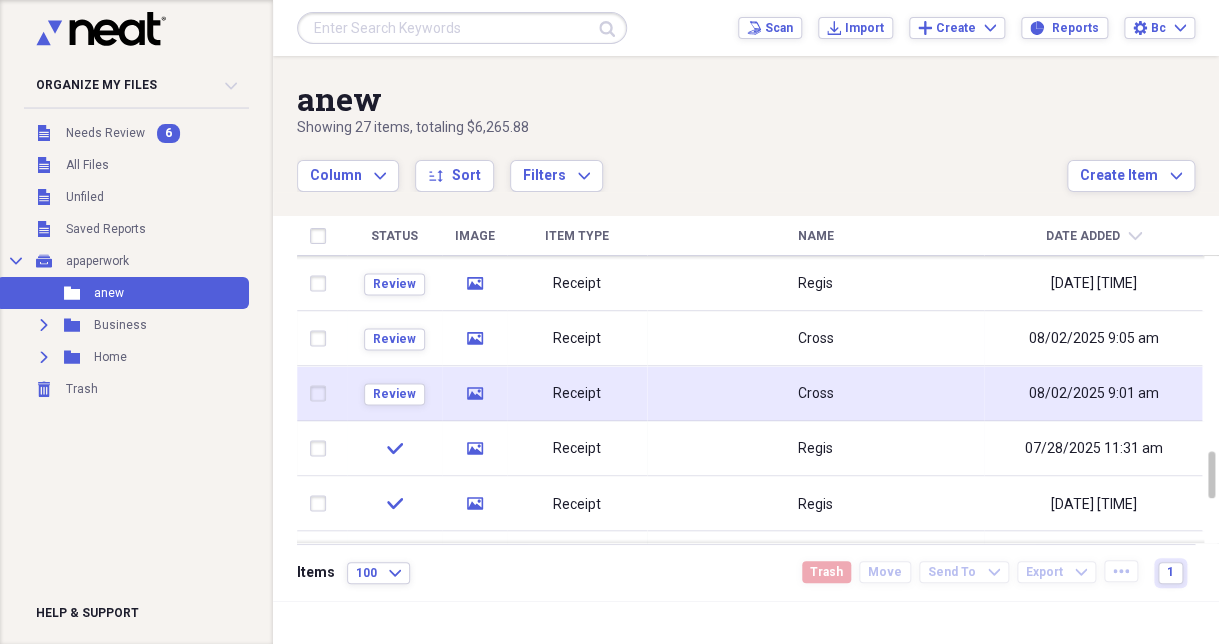 click on "Receipt" at bounding box center (577, 393) 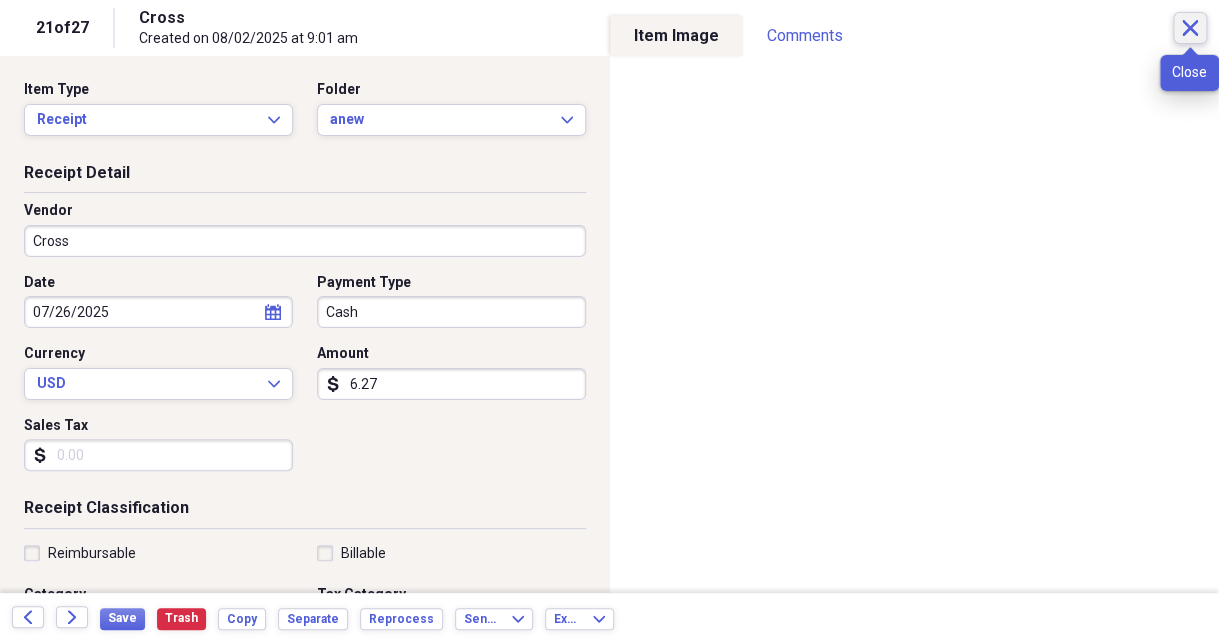click 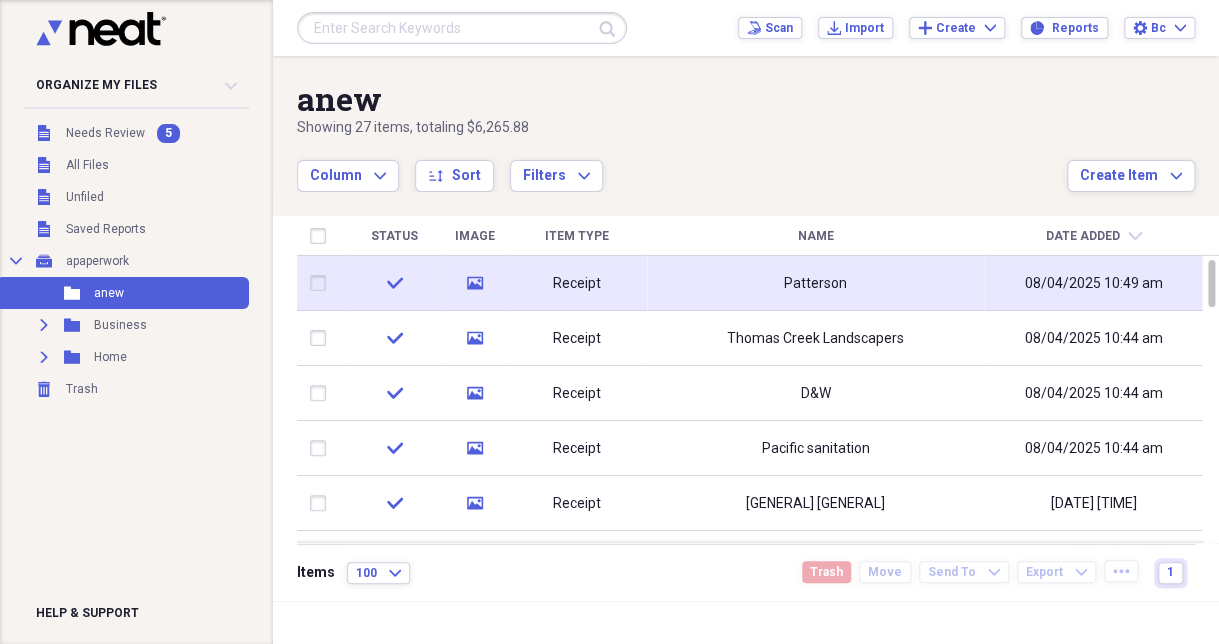 click on "Receipt" at bounding box center (577, 283) 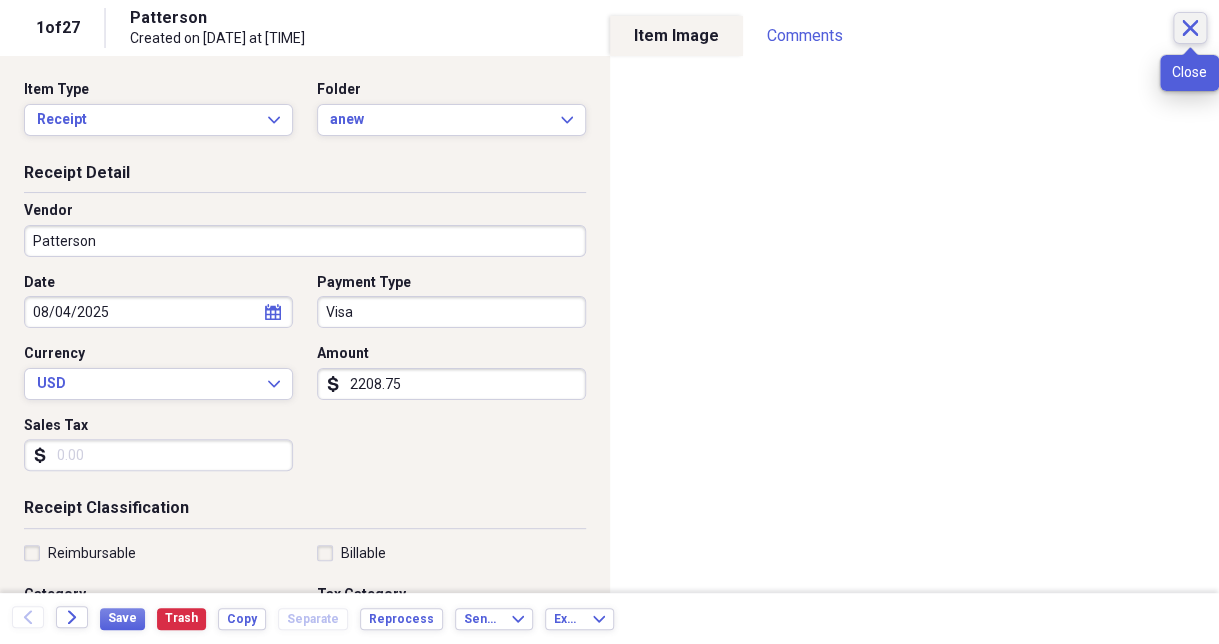 click on "Close" 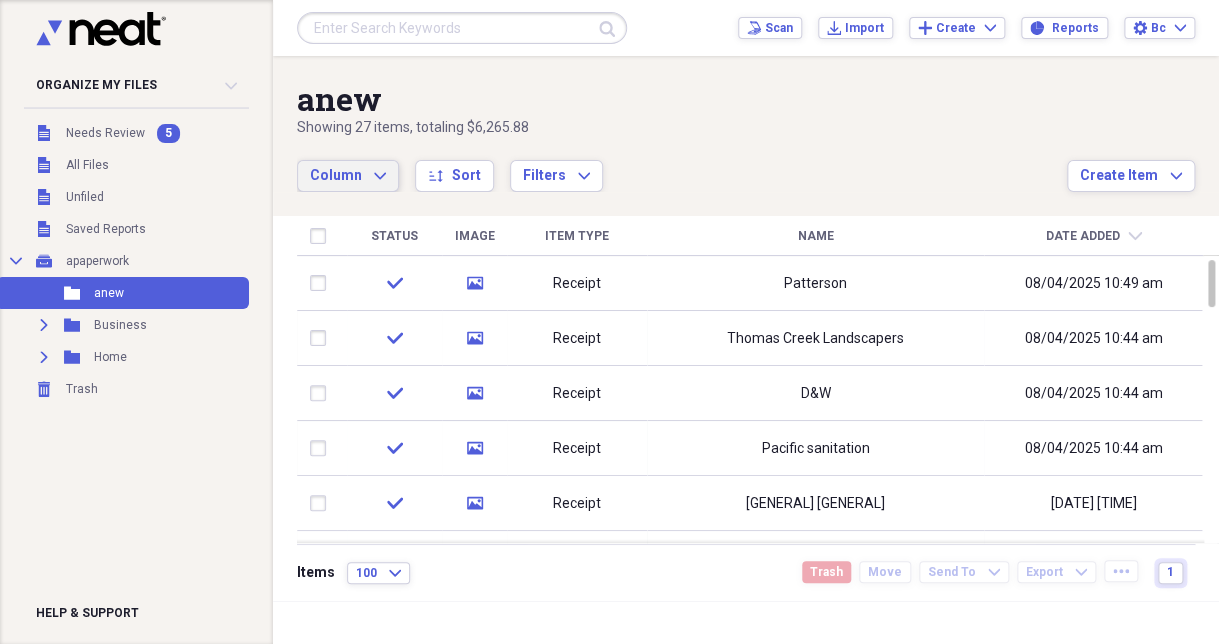click on "Expand" 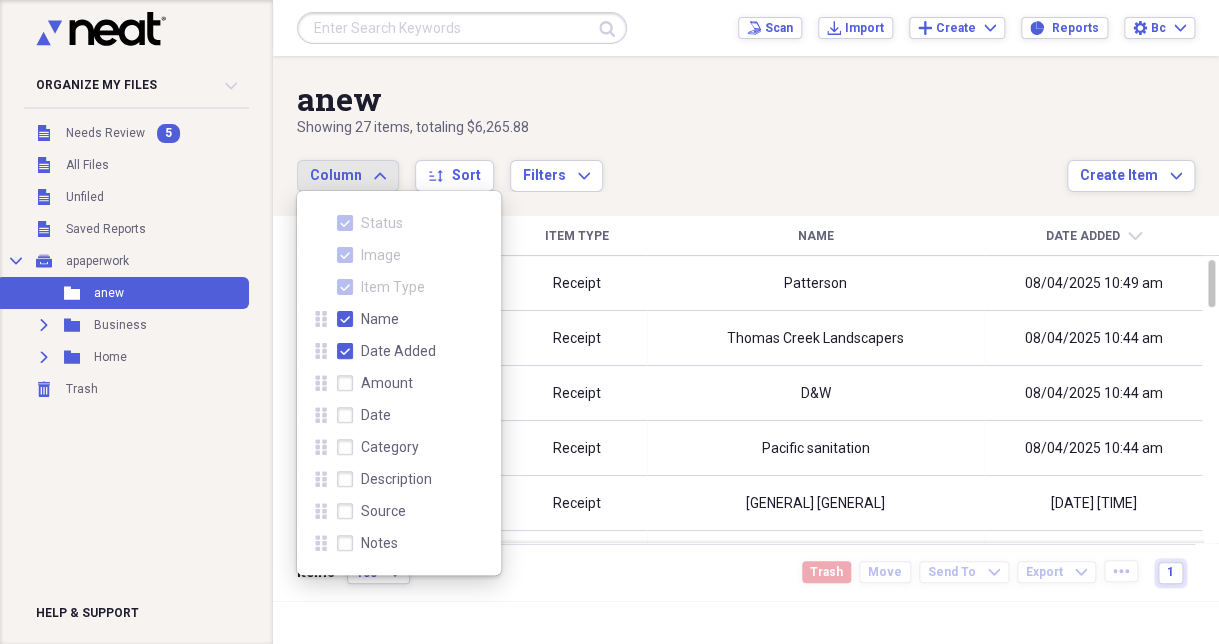 click on "Notes" at bounding box center (367, 543) 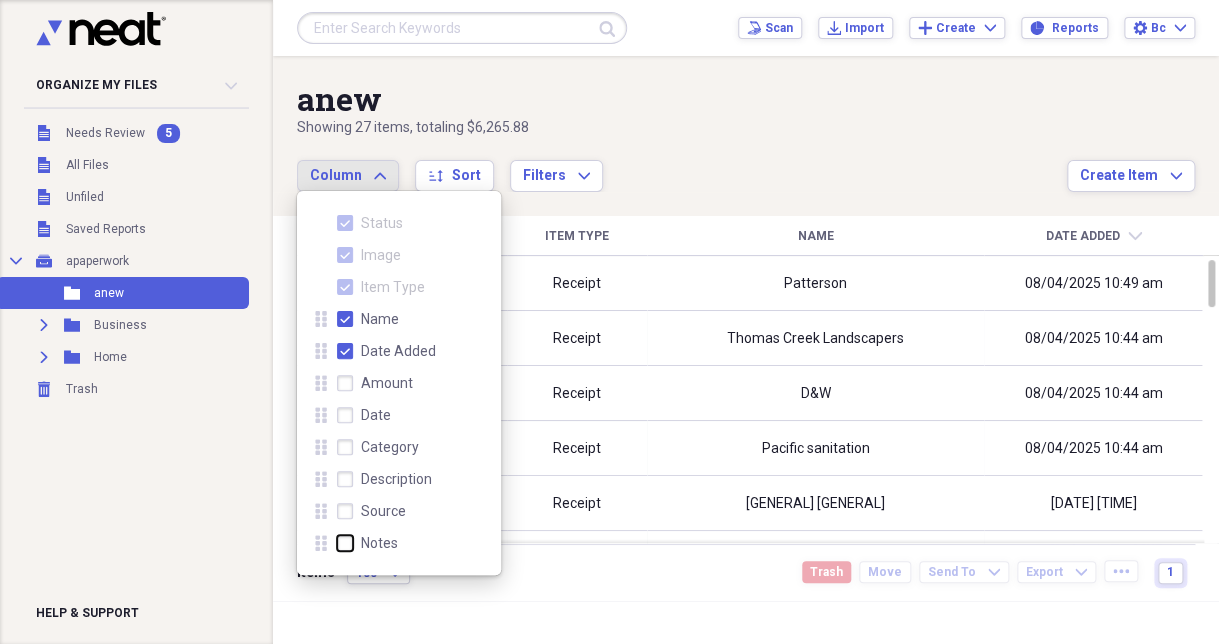 click on "Notes" at bounding box center [337, 543] 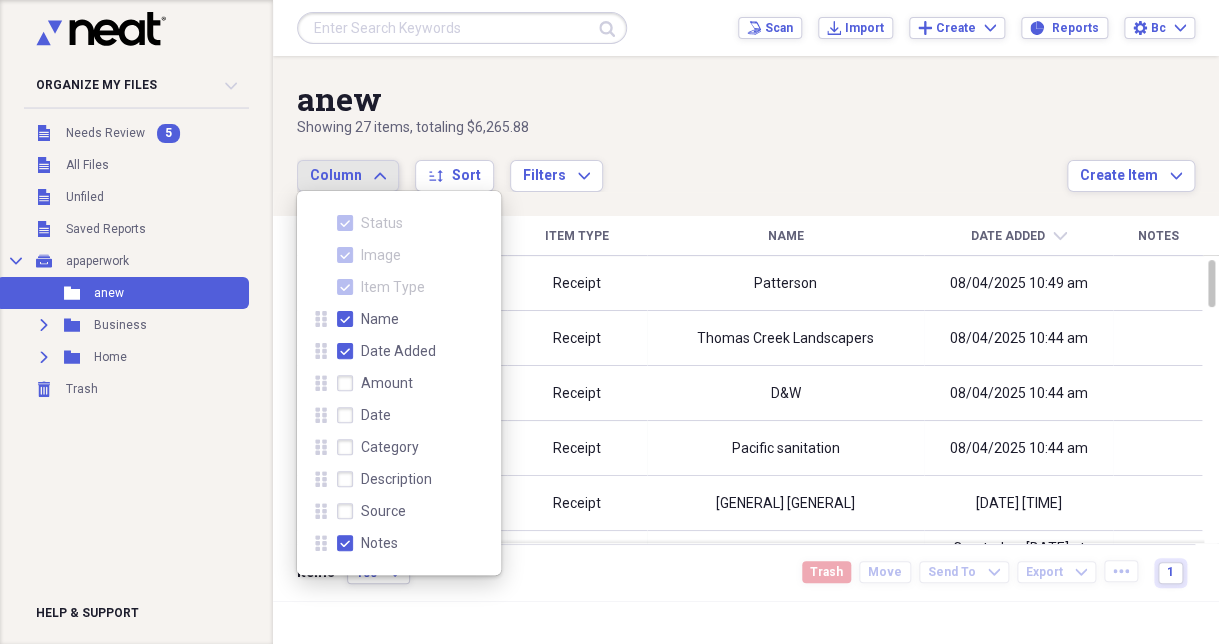 click on "Showing 27 items , totaling $6,265.88" at bounding box center [682, 128] 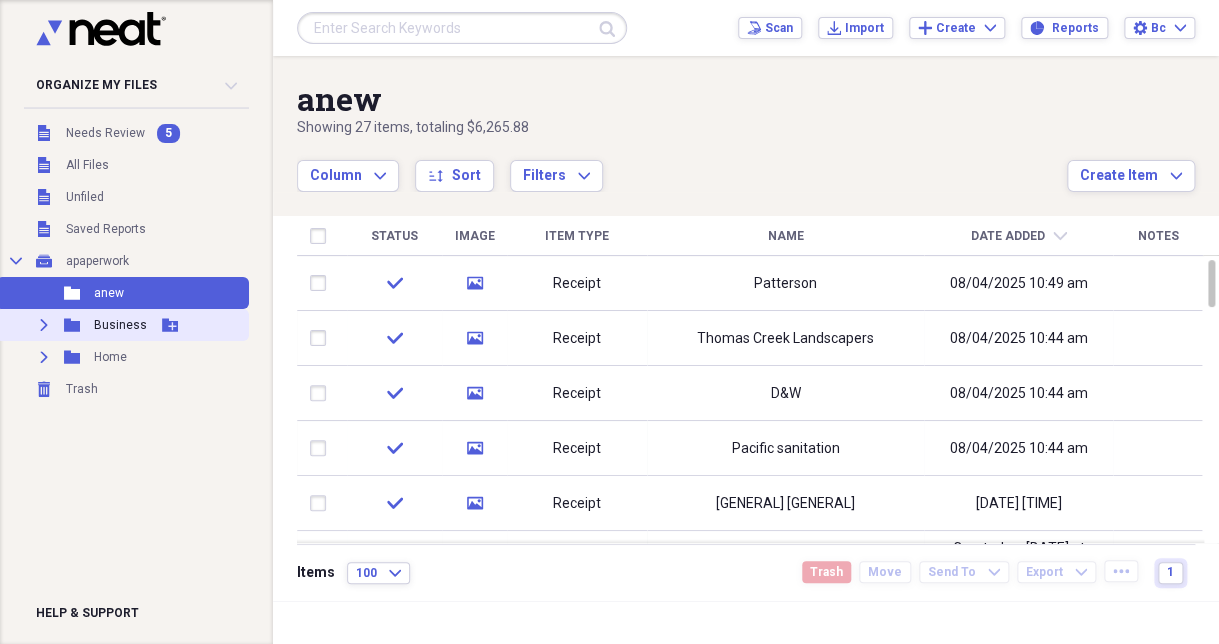 click on "Expand" 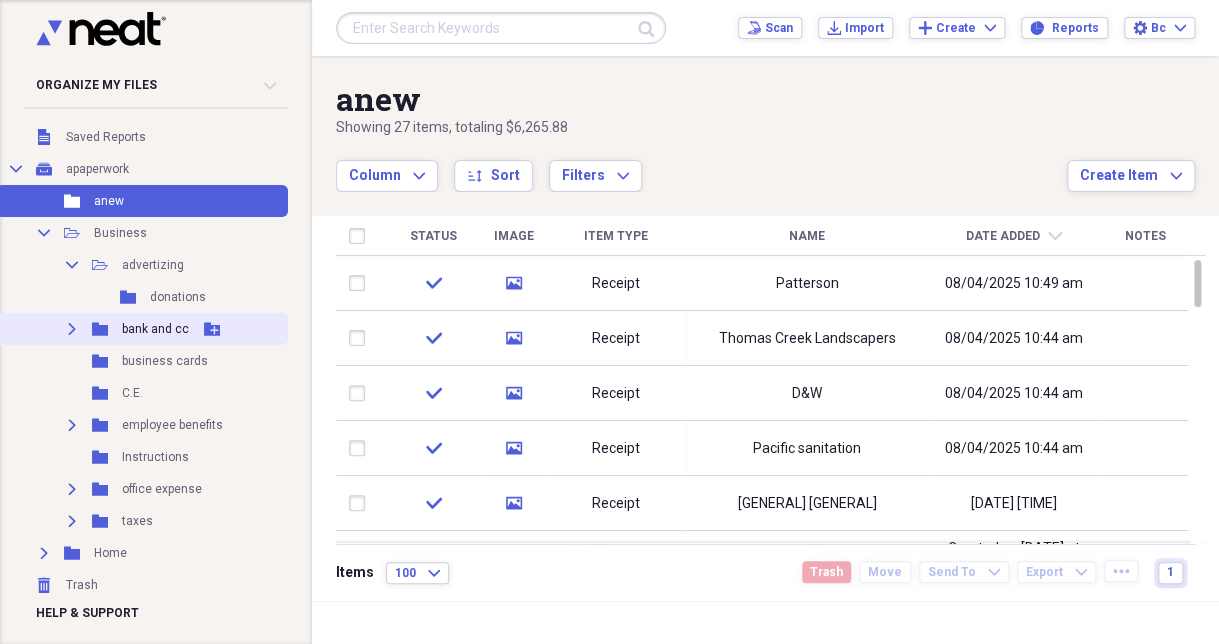 scroll, scrollTop: 94, scrollLeft: 0, axis: vertical 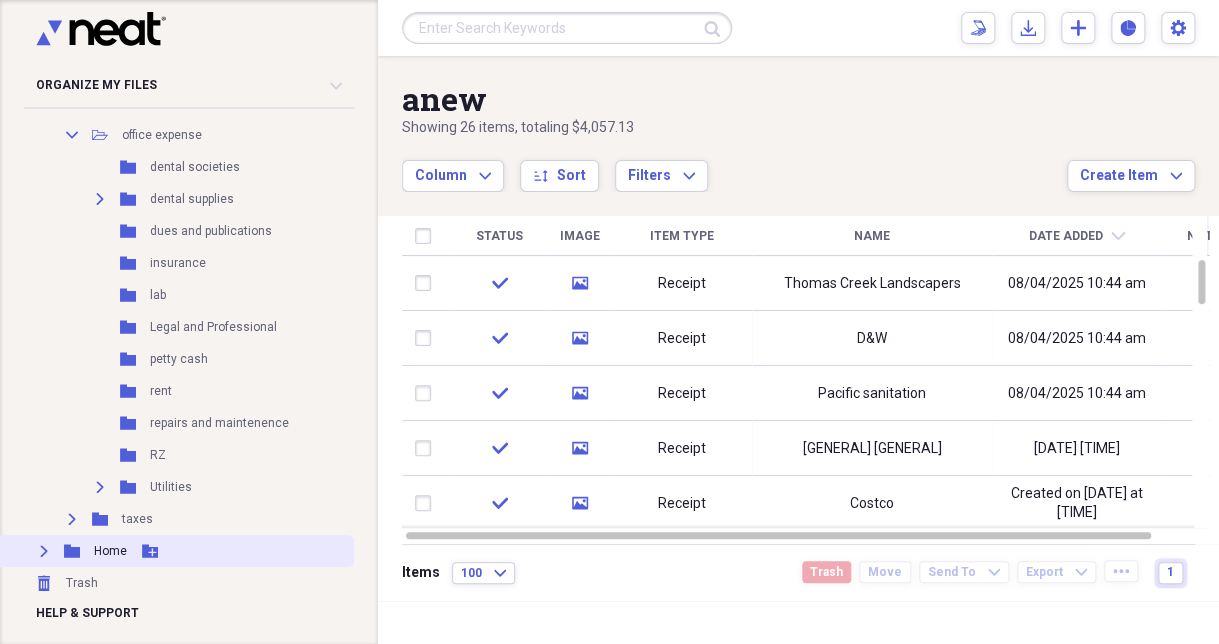 click on "Expand" 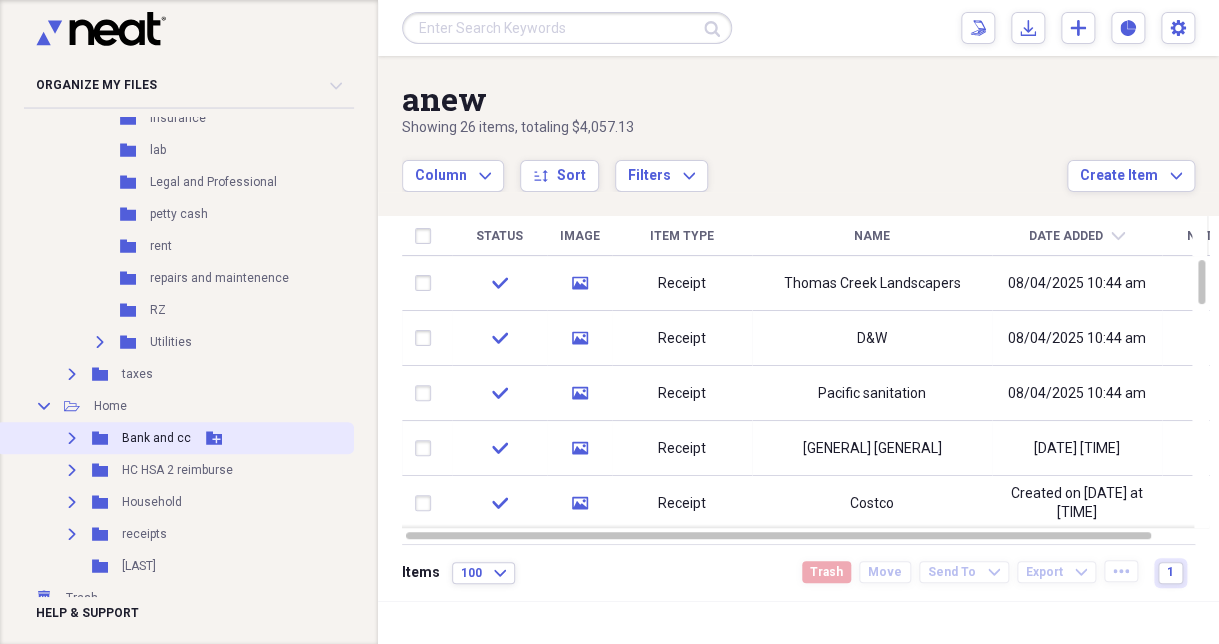 scroll, scrollTop: 606, scrollLeft: 0, axis: vertical 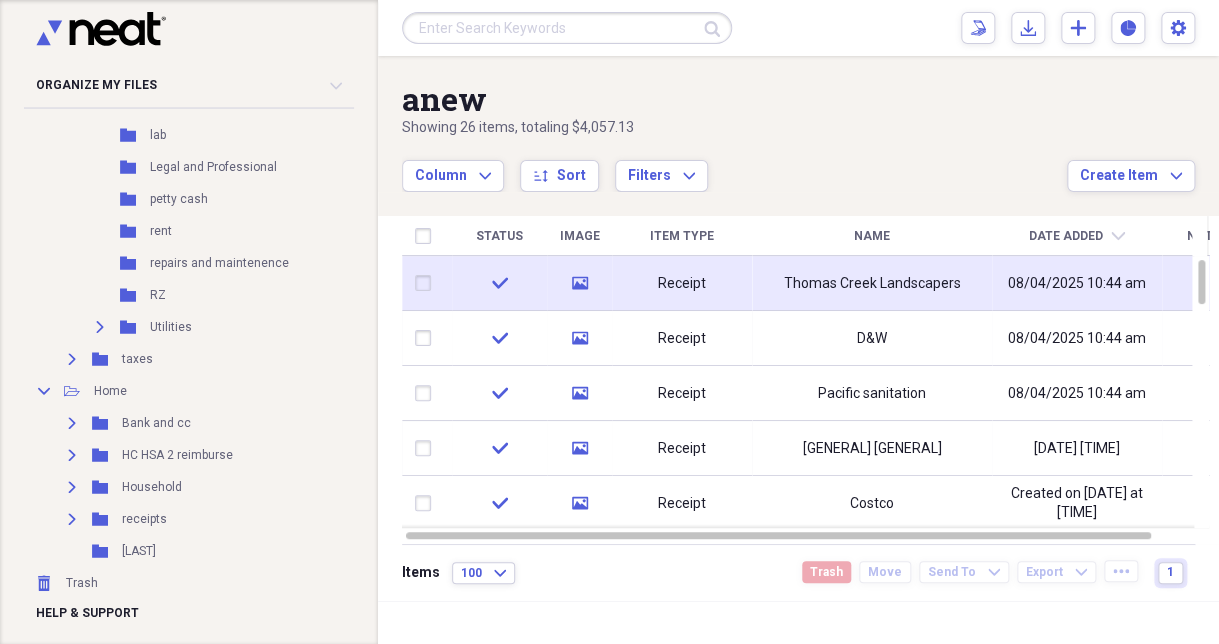click at bounding box center (427, 283) 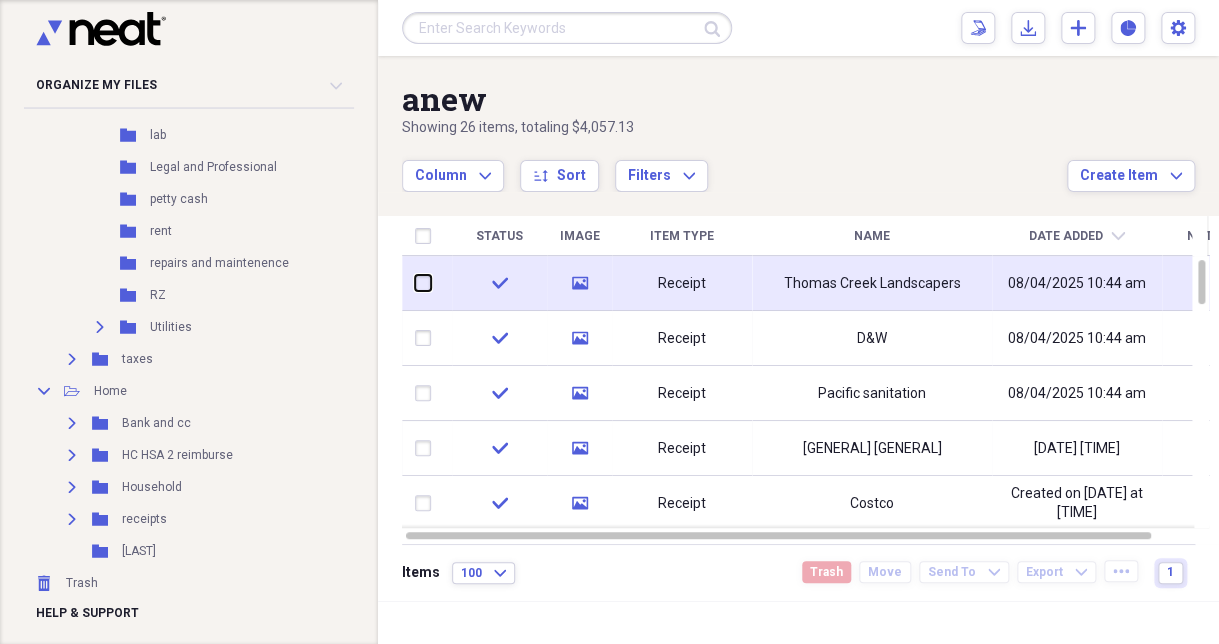 click at bounding box center (415, 283) 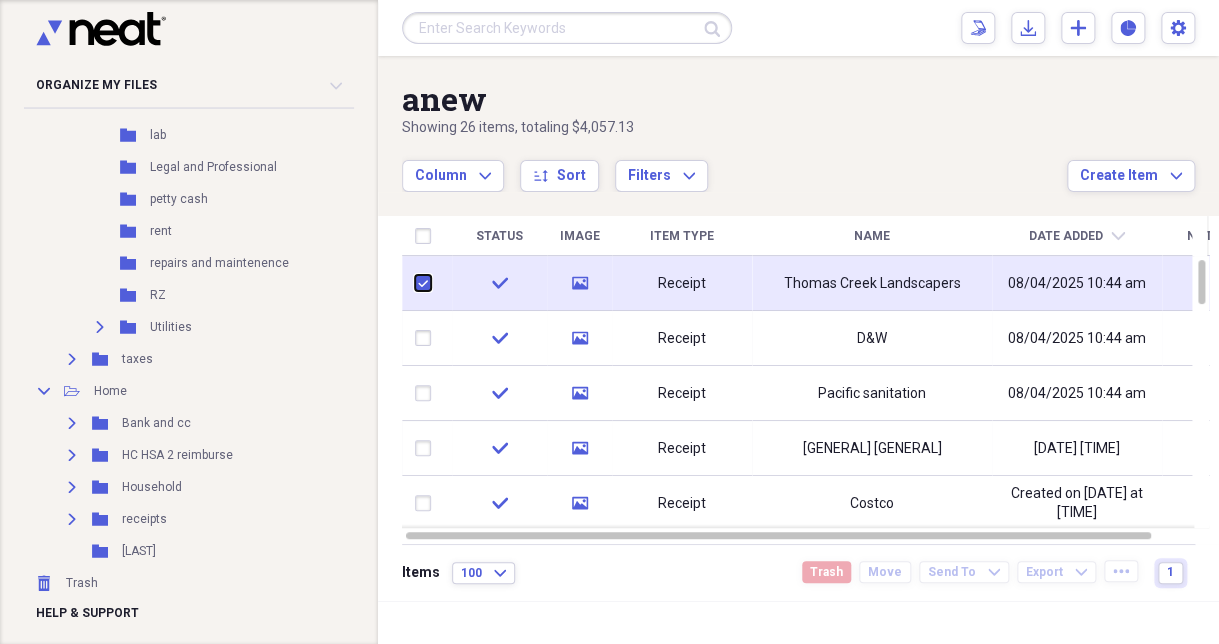 checkbox on "true" 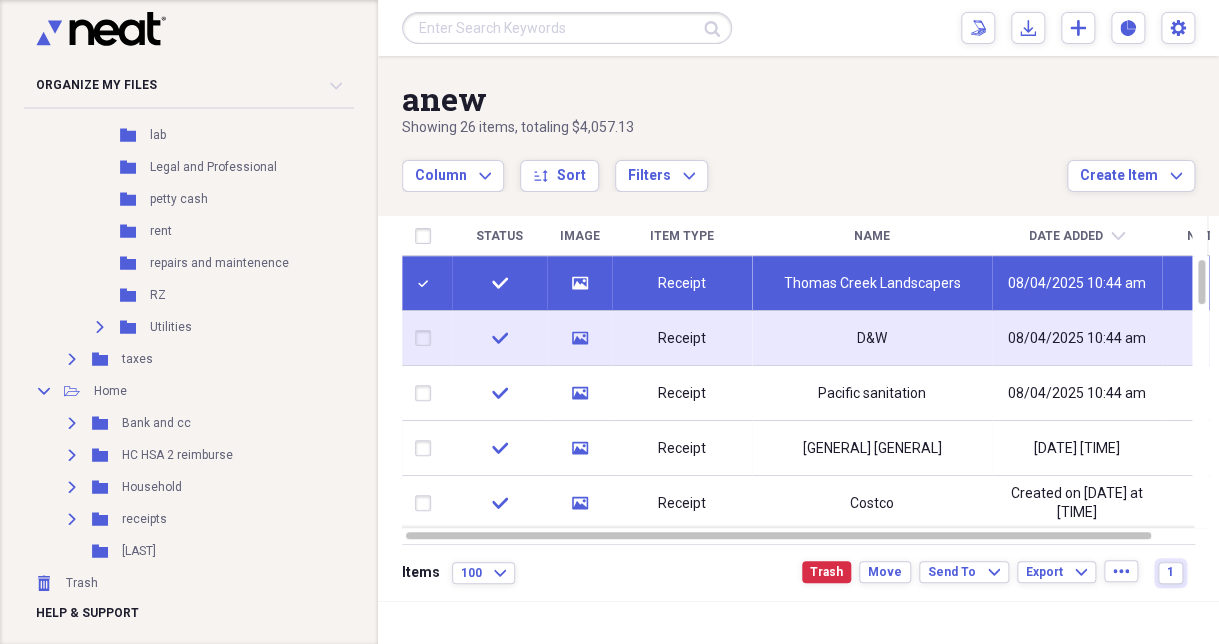 click at bounding box center [427, 338] 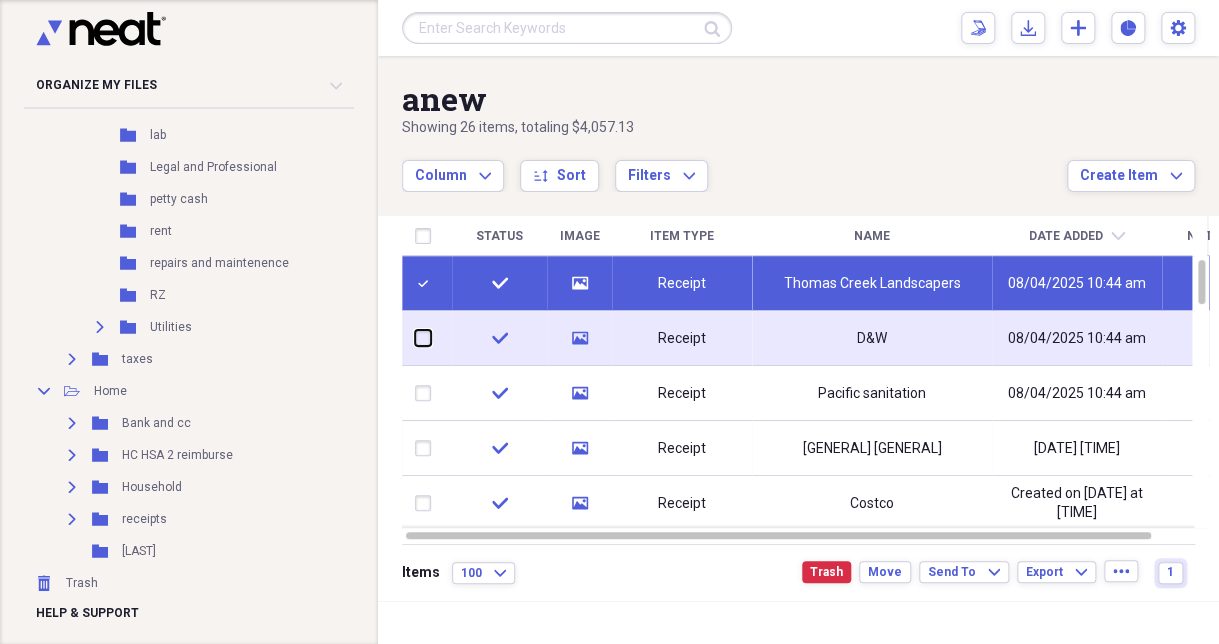 click at bounding box center [415, 338] 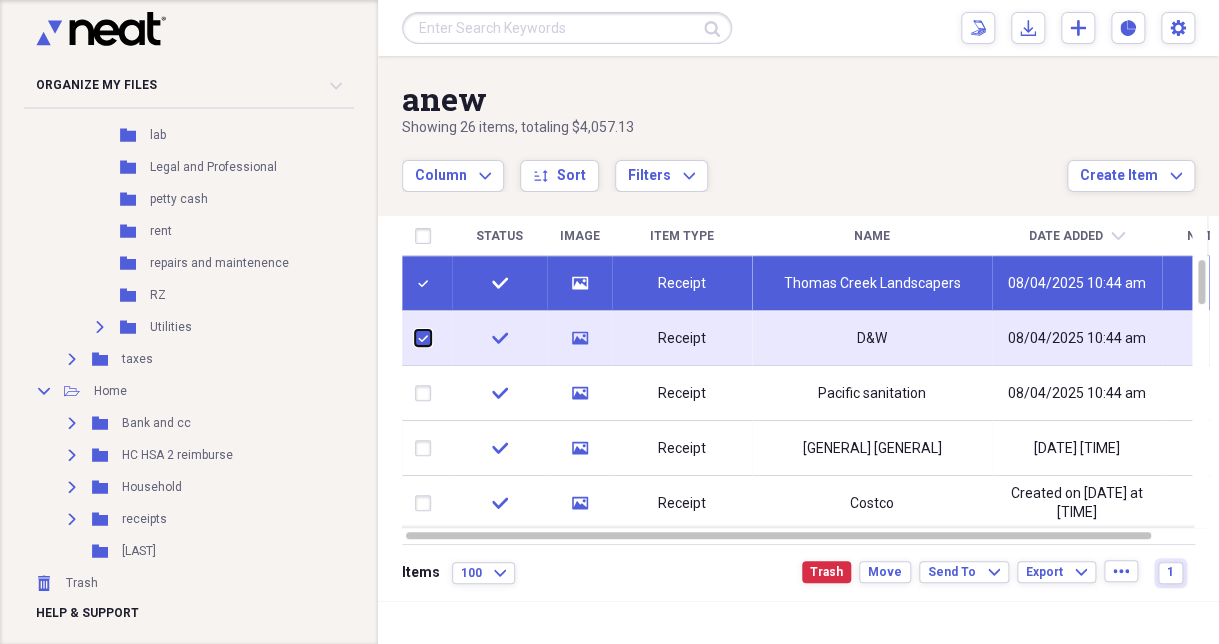 checkbox on "true" 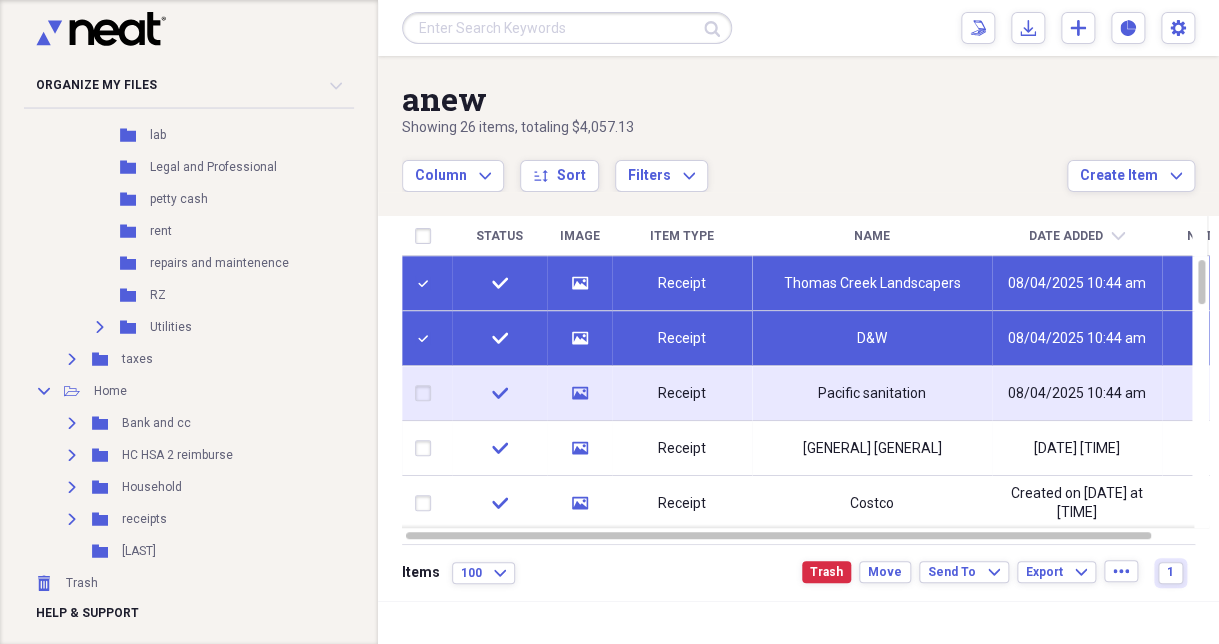 click at bounding box center [427, 393] 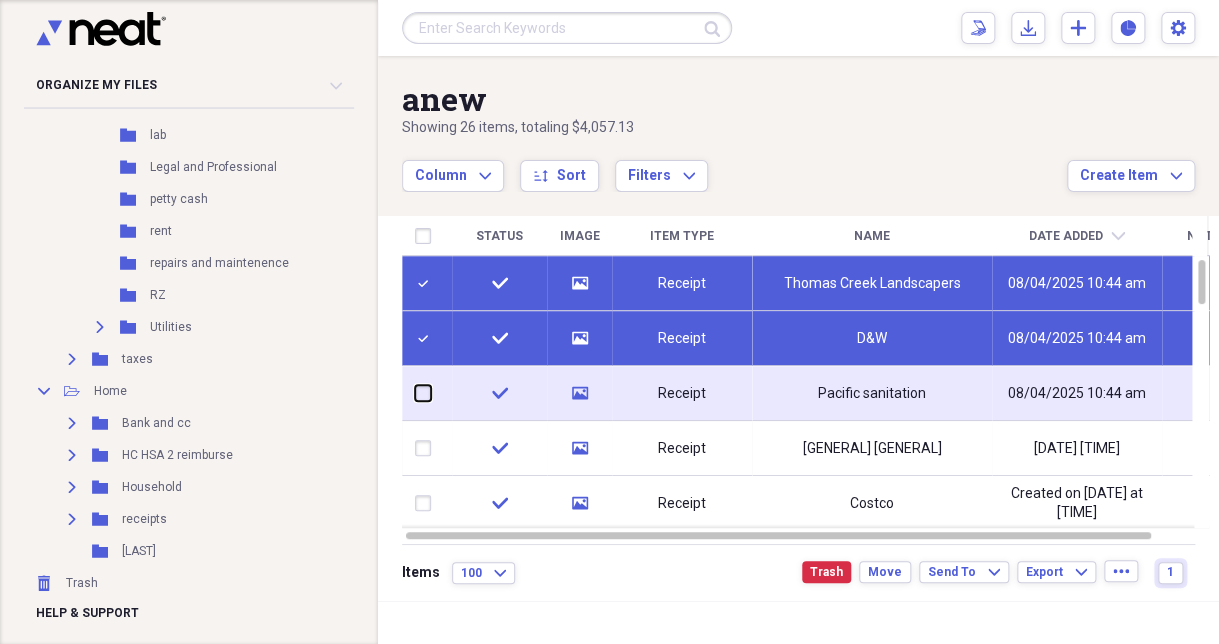 click at bounding box center [415, 393] 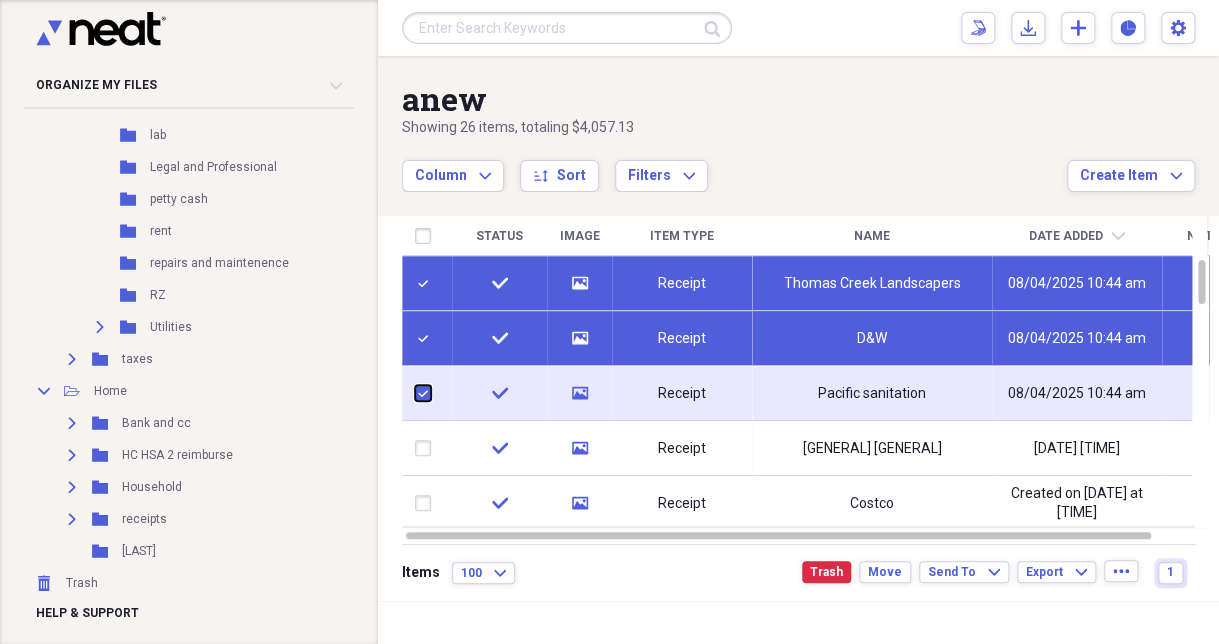 checkbox on "true" 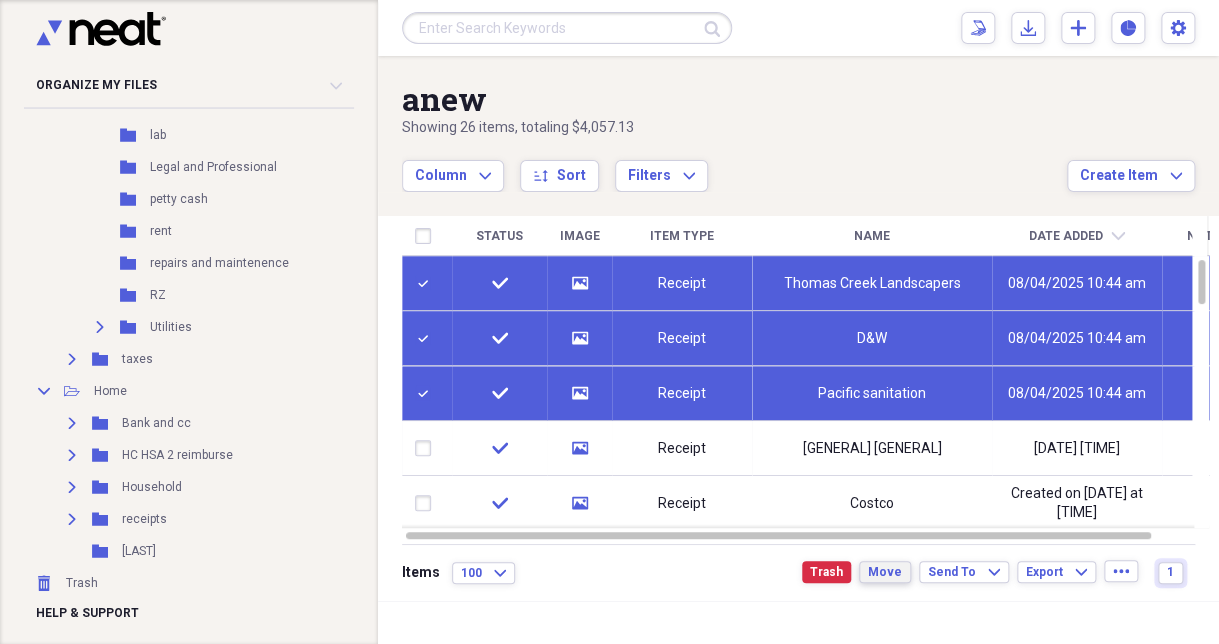click on "Move" at bounding box center [885, 572] 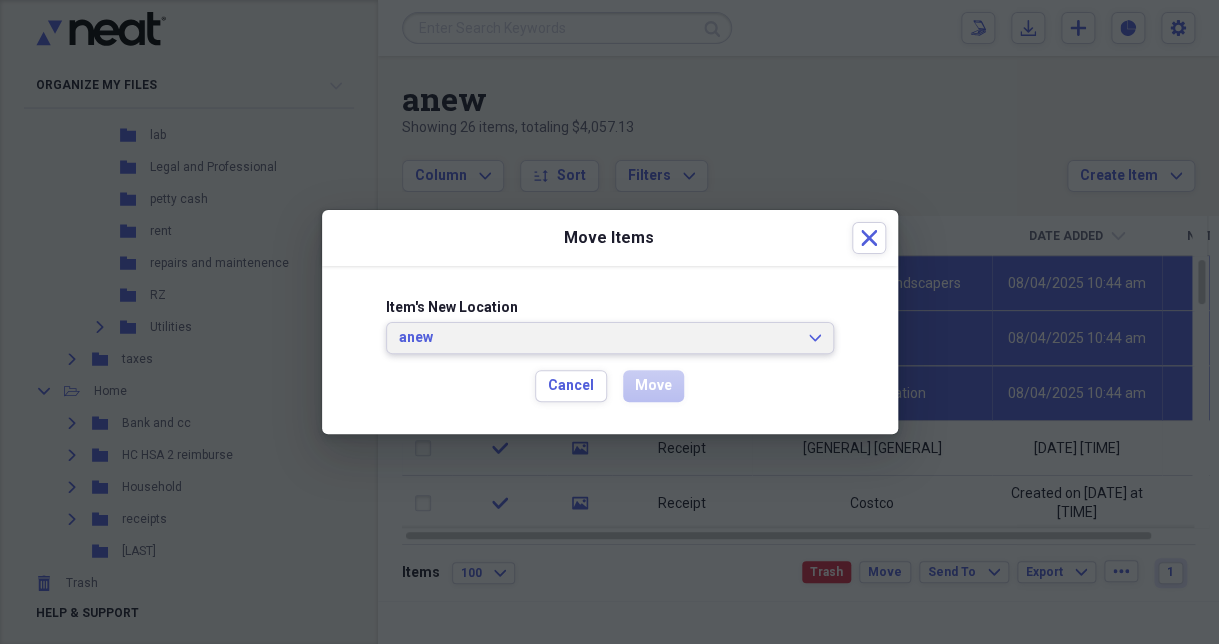 click on "anew" at bounding box center [598, 338] 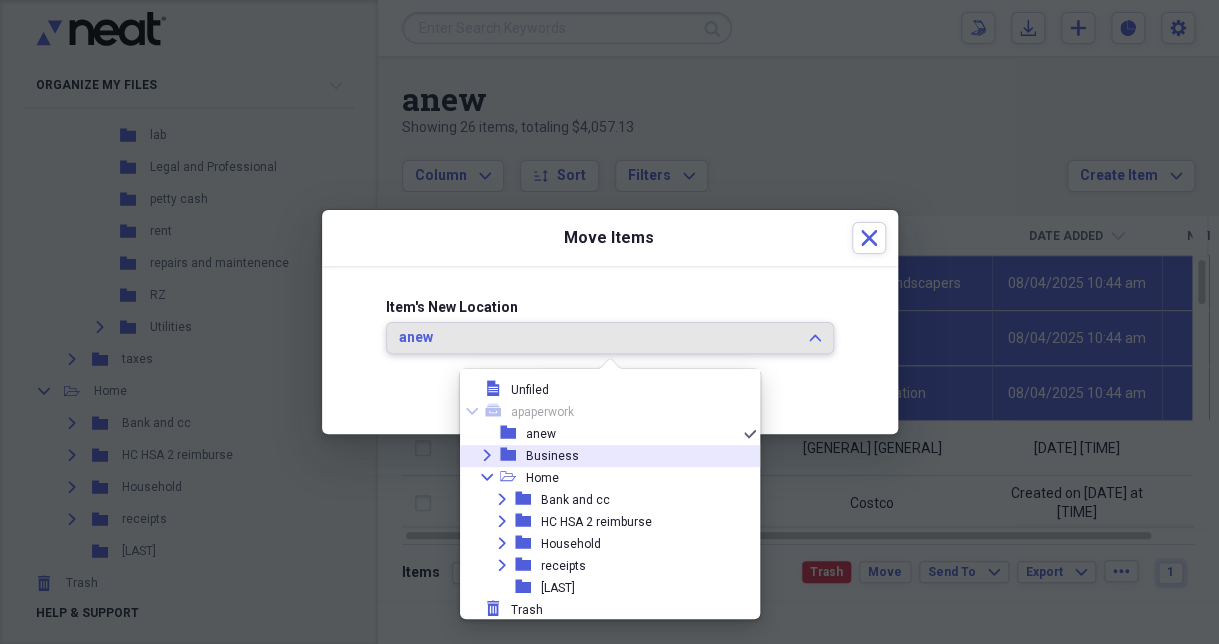 scroll, scrollTop: 7, scrollLeft: 0, axis: vertical 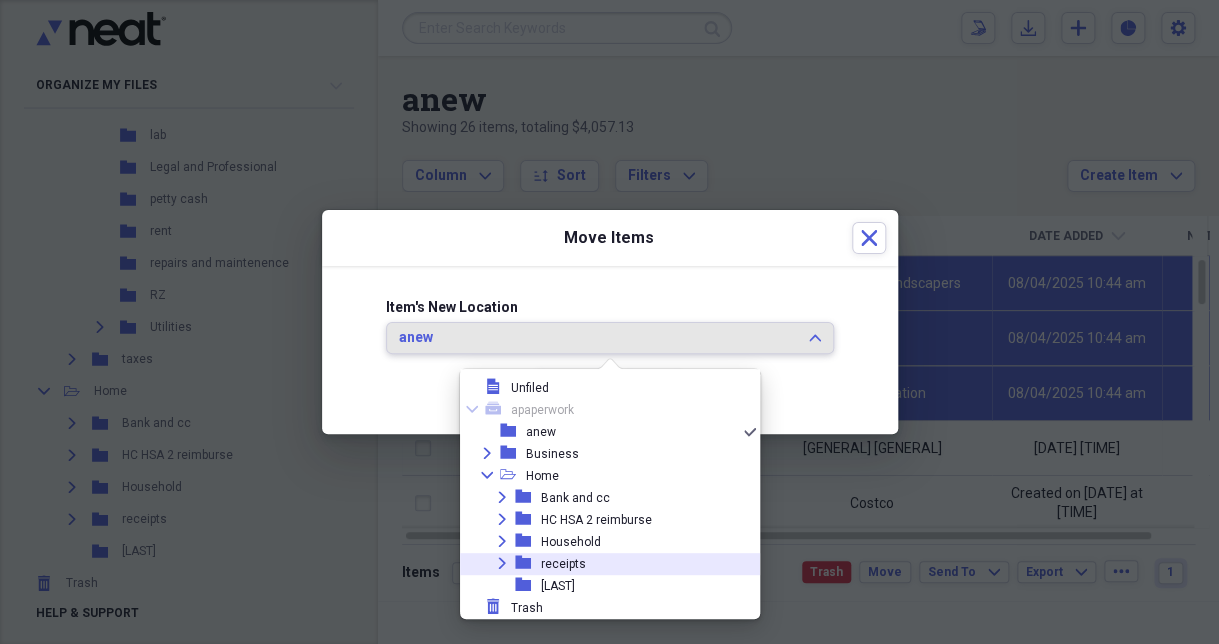 click on "receipts" at bounding box center (563, 564) 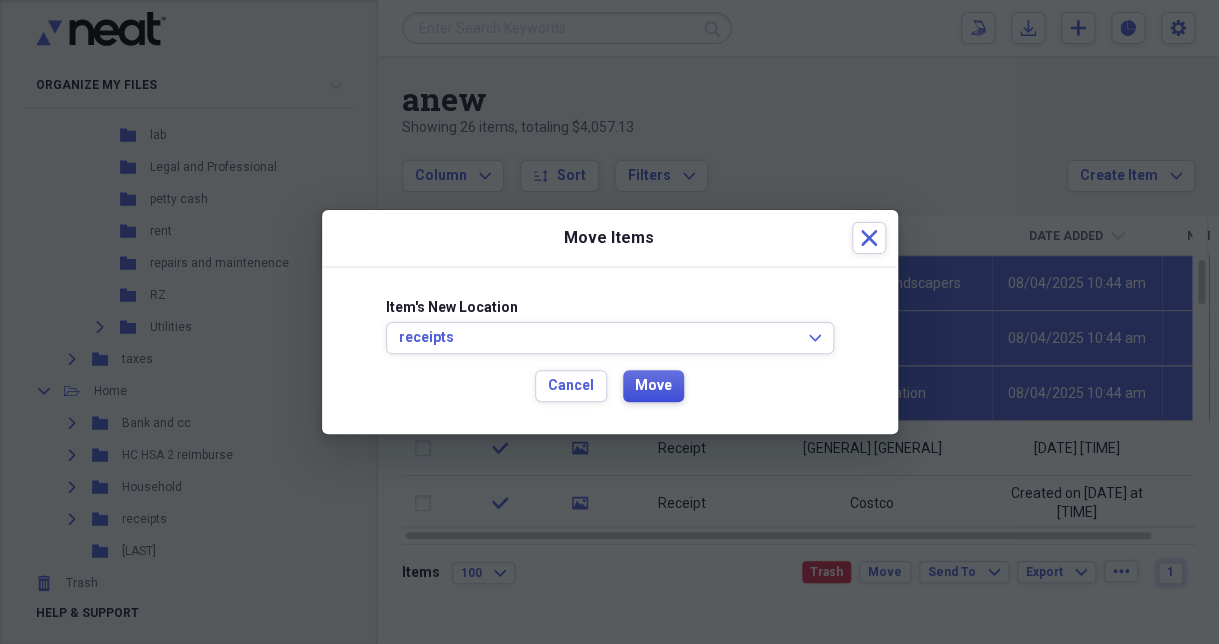click on "Move" at bounding box center (653, 386) 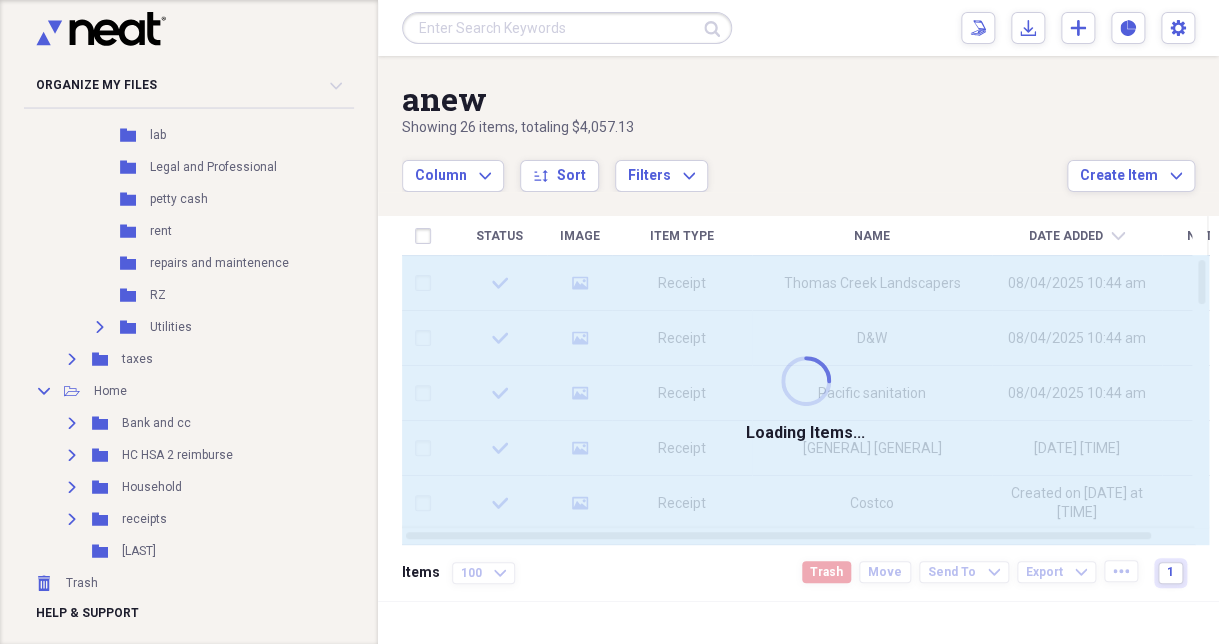 checkbox on "false" 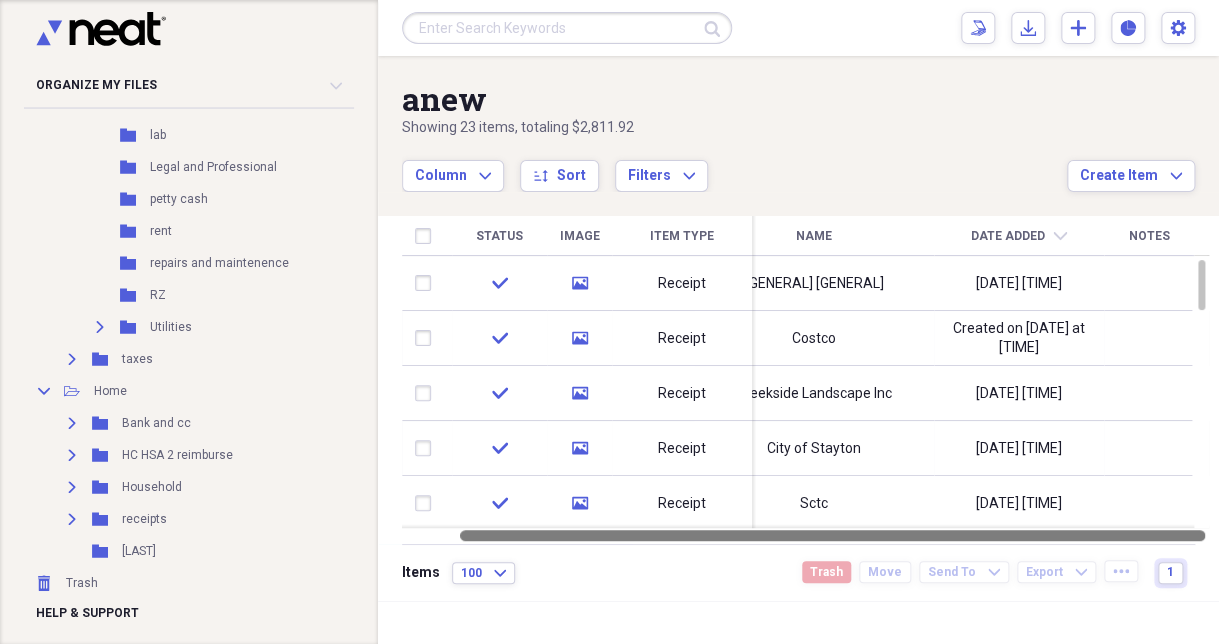 drag, startPoint x: 525, startPoint y: 537, endPoint x: 652, endPoint y: 530, distance: 127.192764 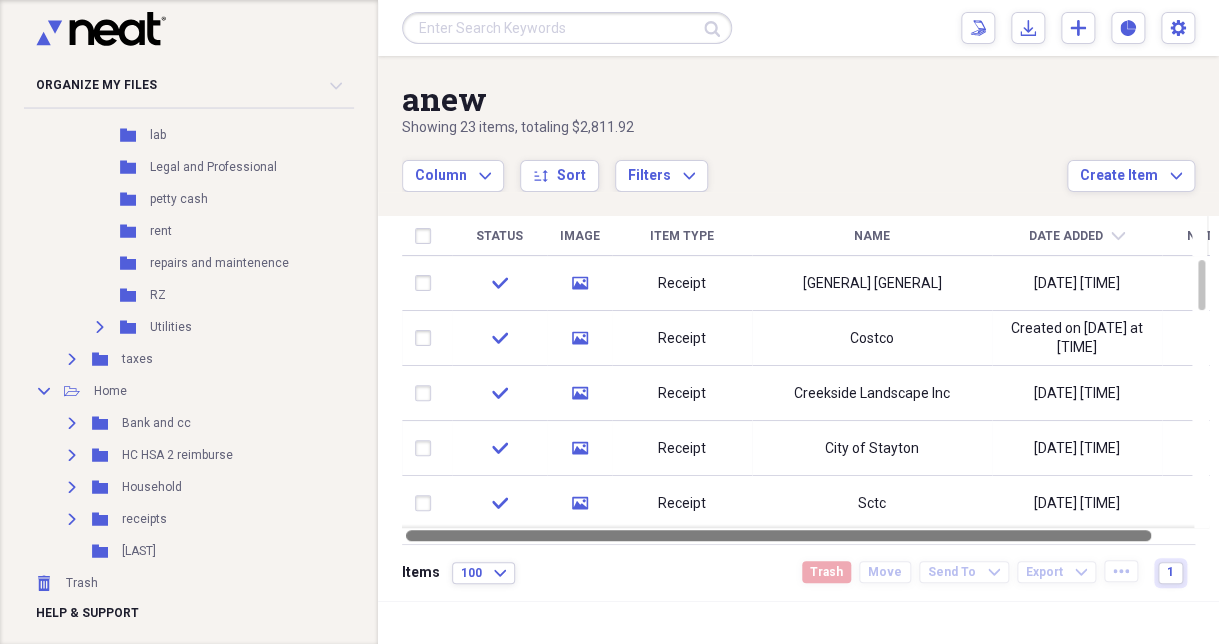 drag, startPoint x: 650, startPoint y: 536, endPoint x: 540, endPoint y: 527, distance: 110.36757 